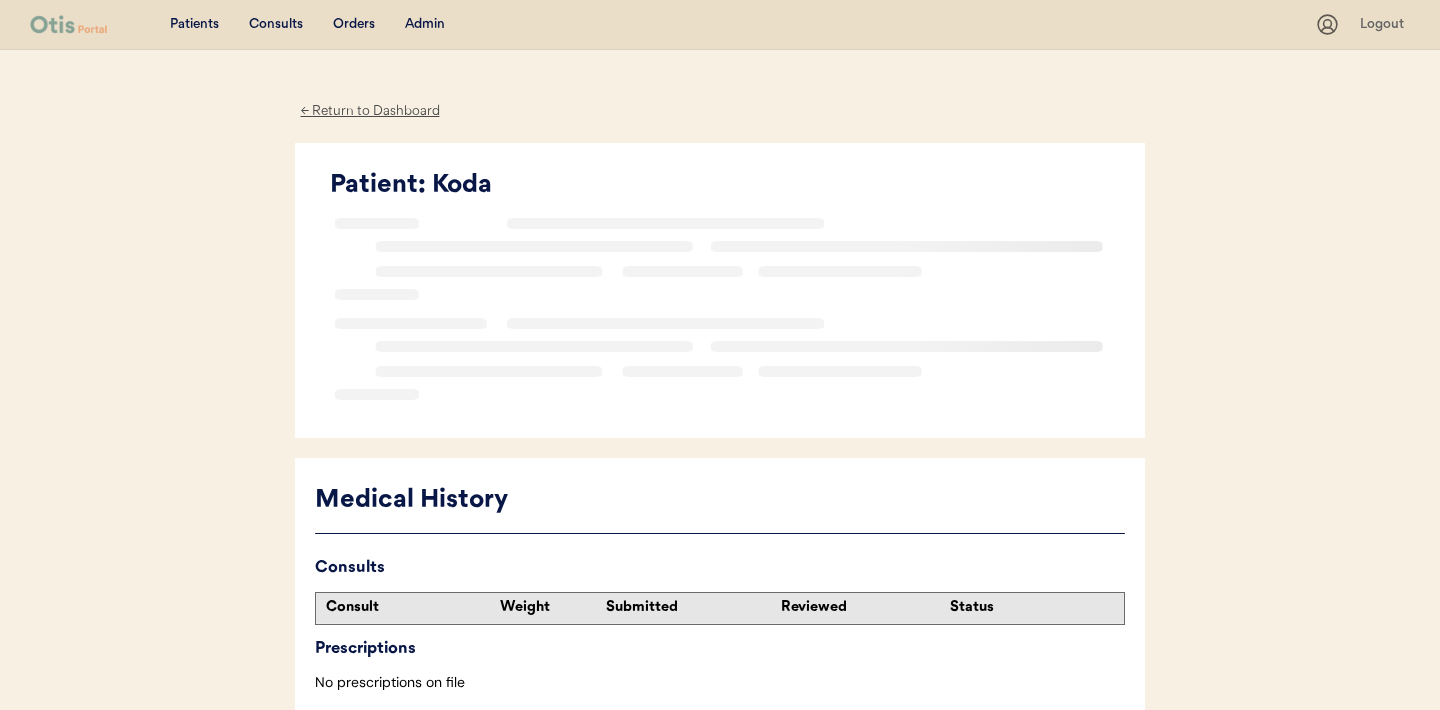 scroll, scrollTop: 0, scrollLeft: 0, axis: both 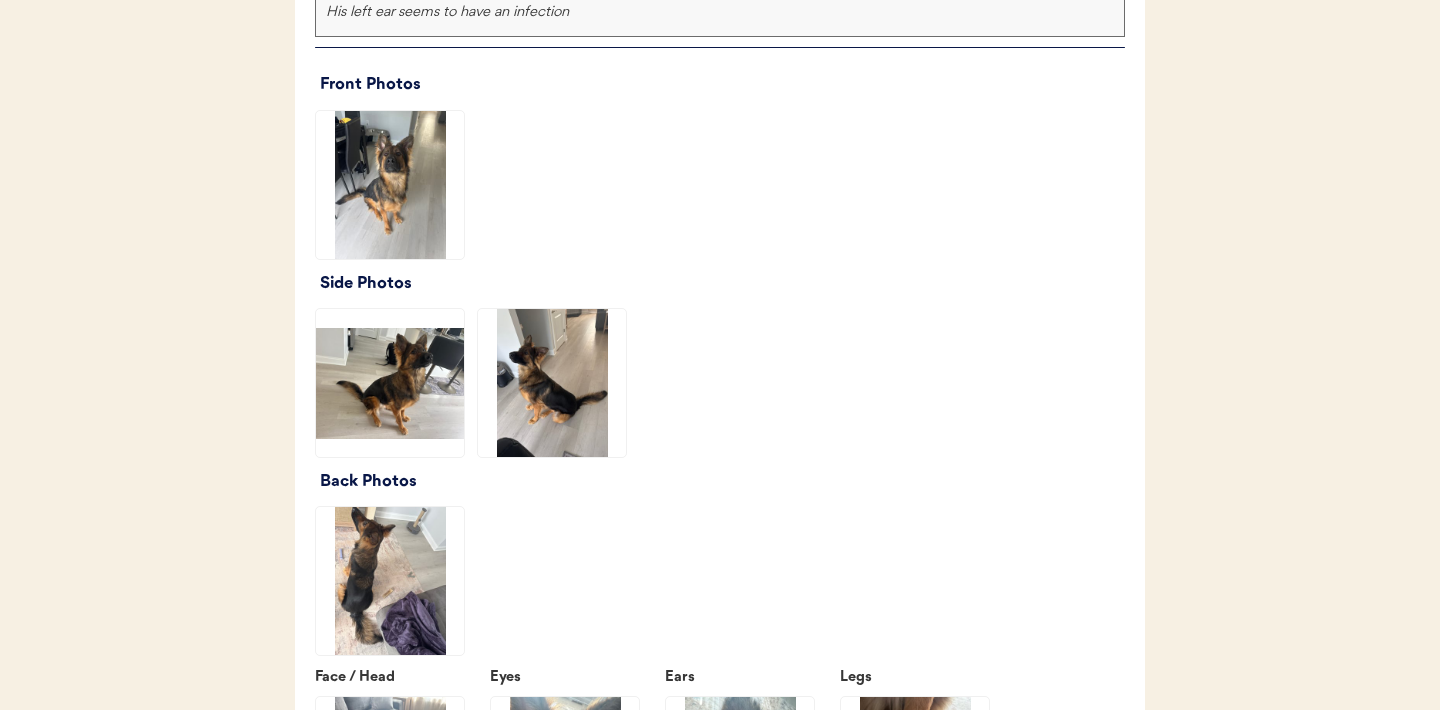 click 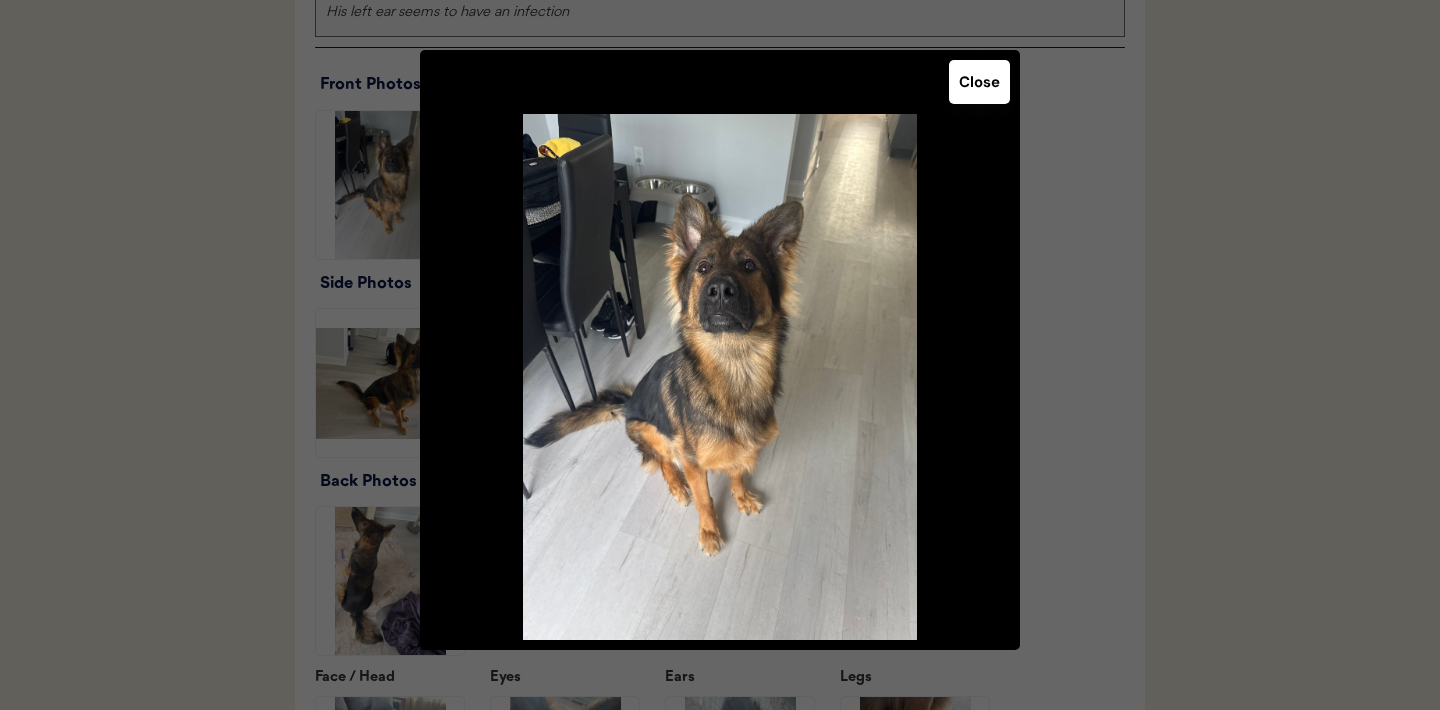 click on "Close" at bounding box center [979, 82] 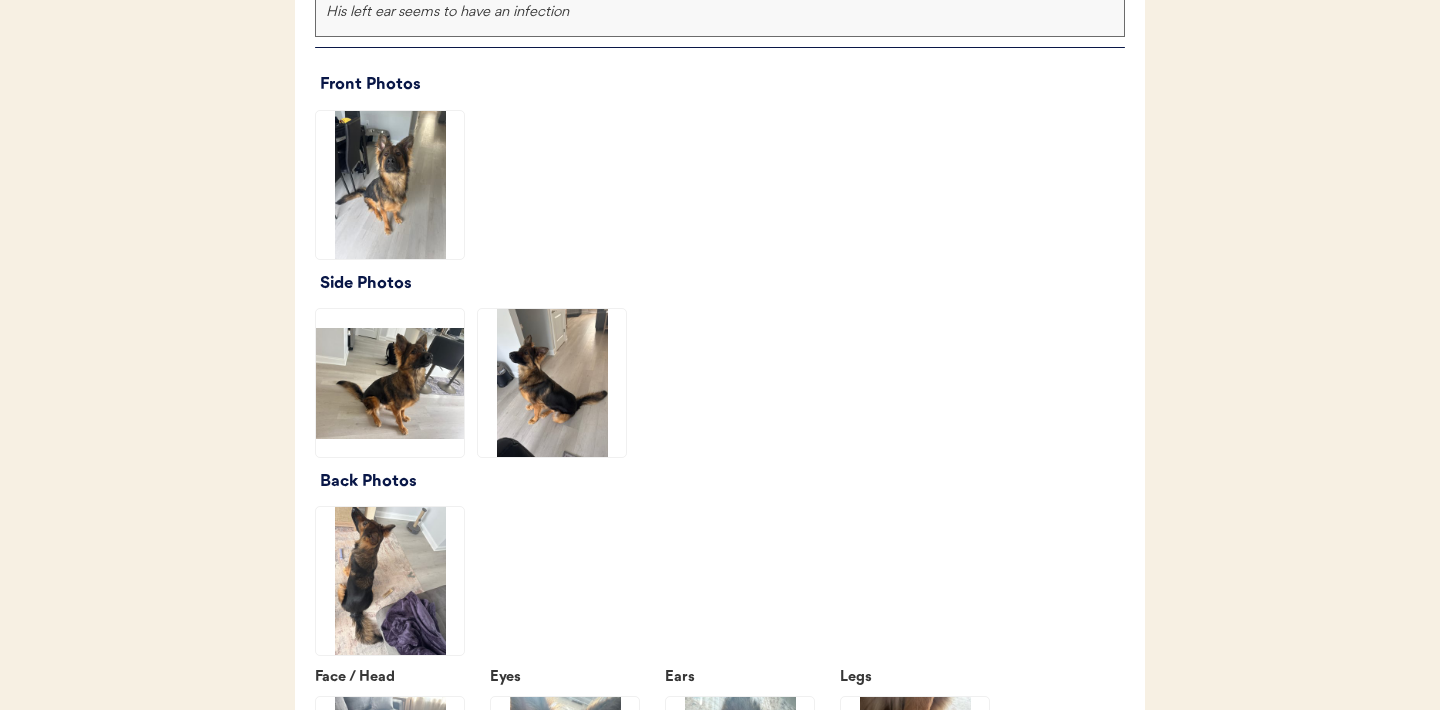 click 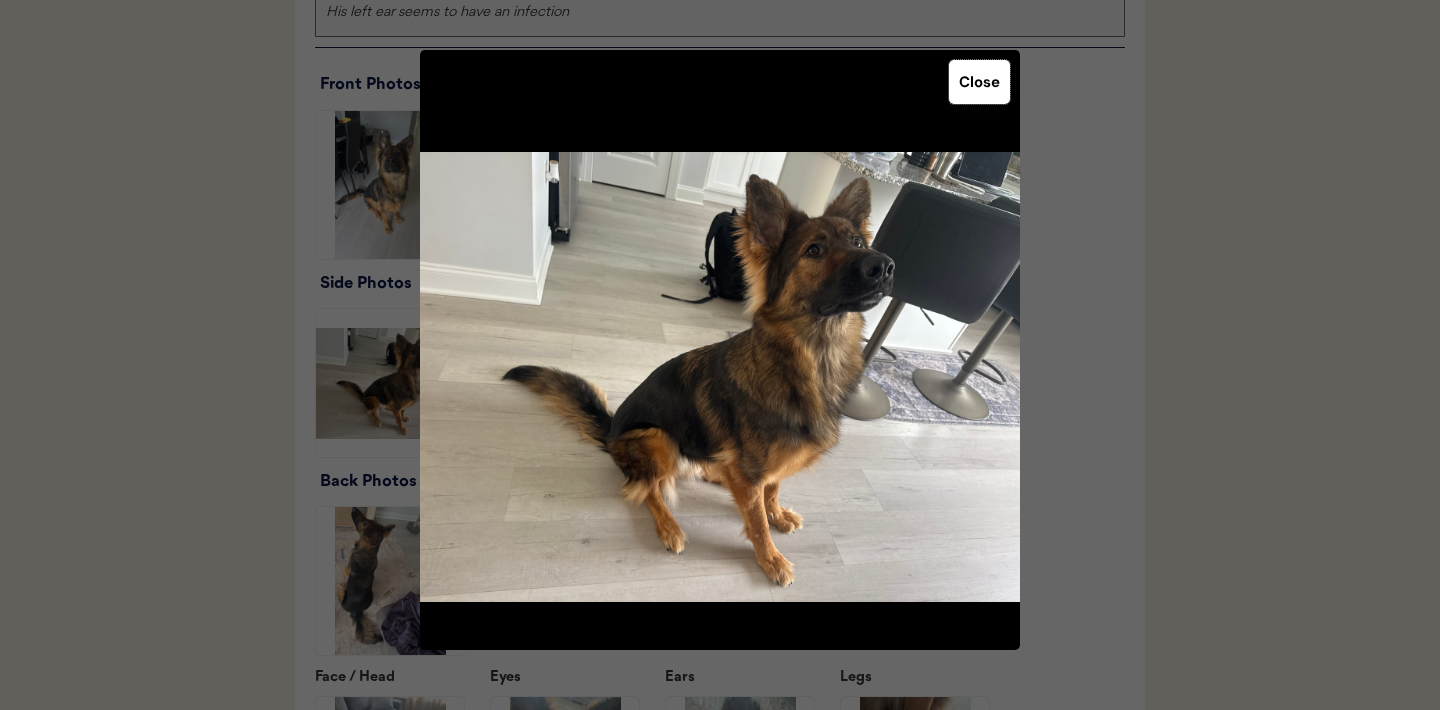 click on "Close" at bounding box center (979, 82) 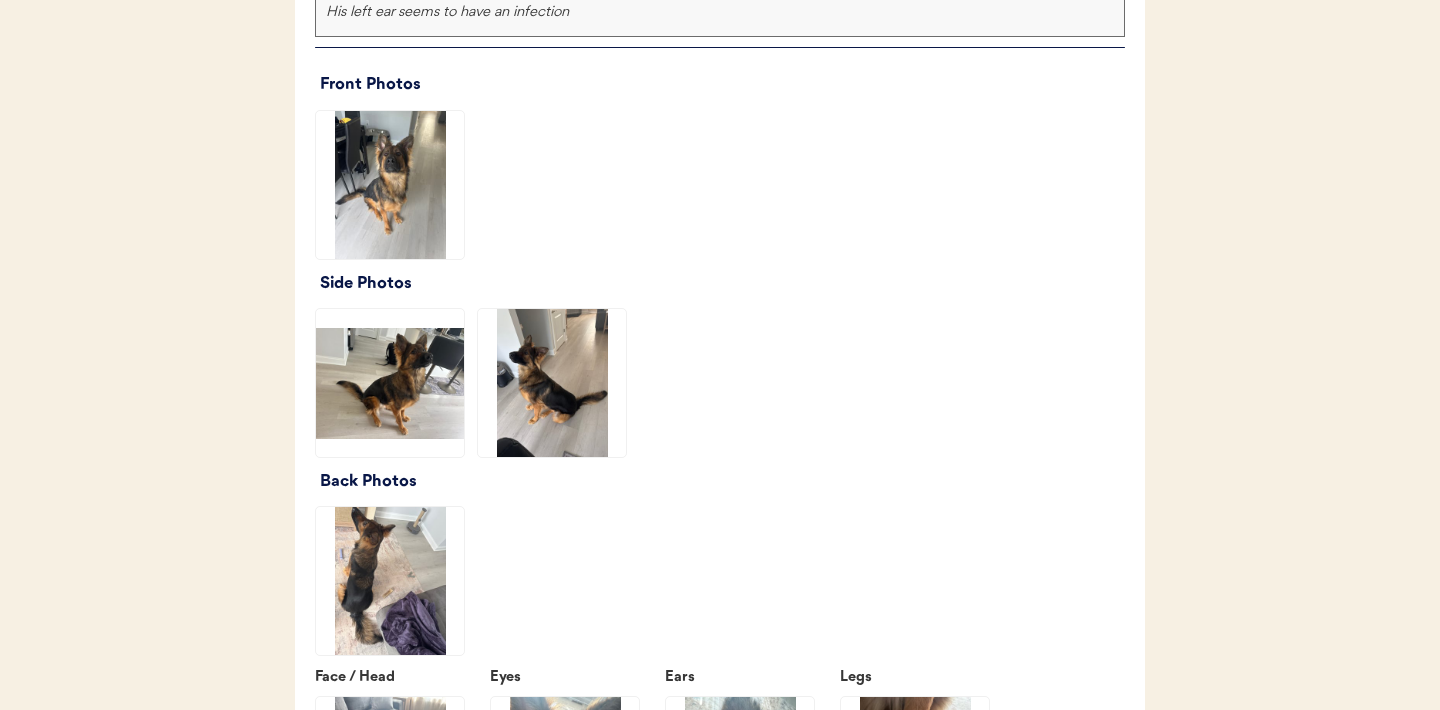 click 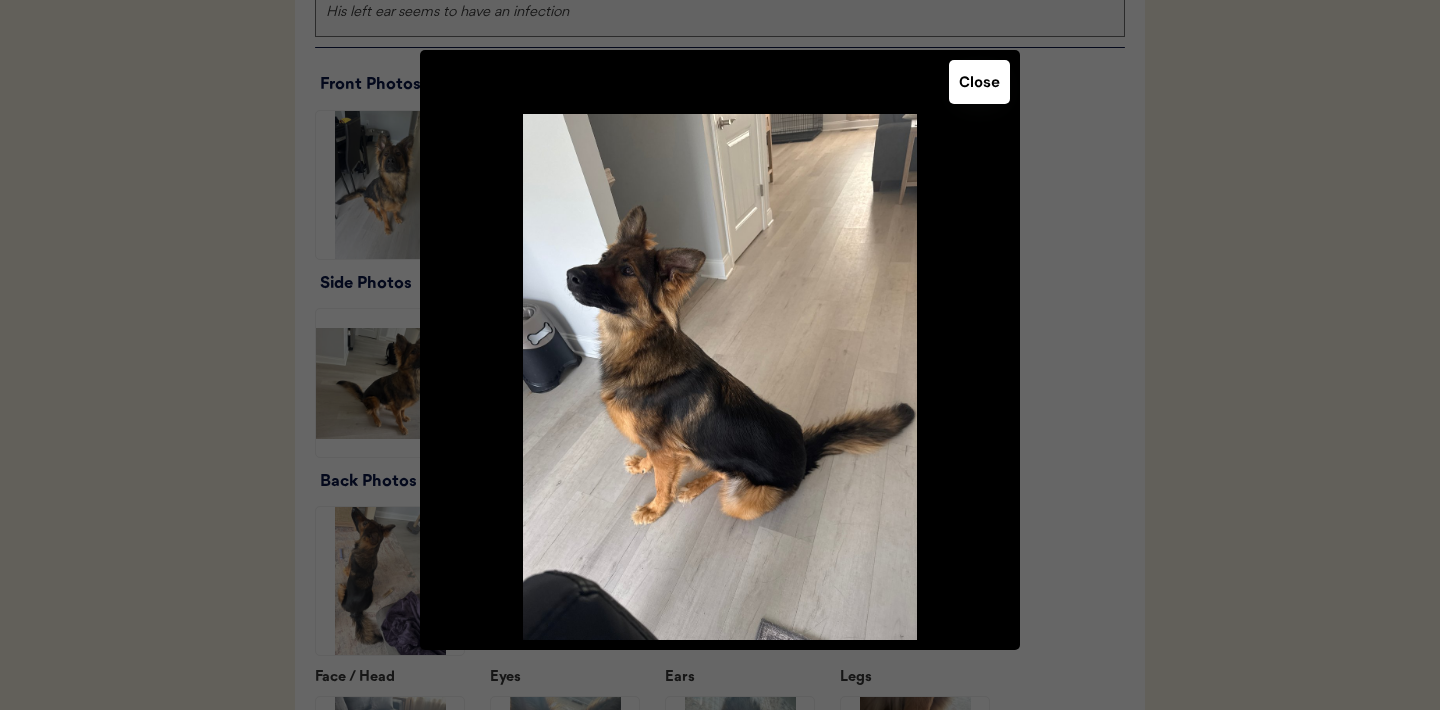 click on "Close" at bounding box center [979, 82] 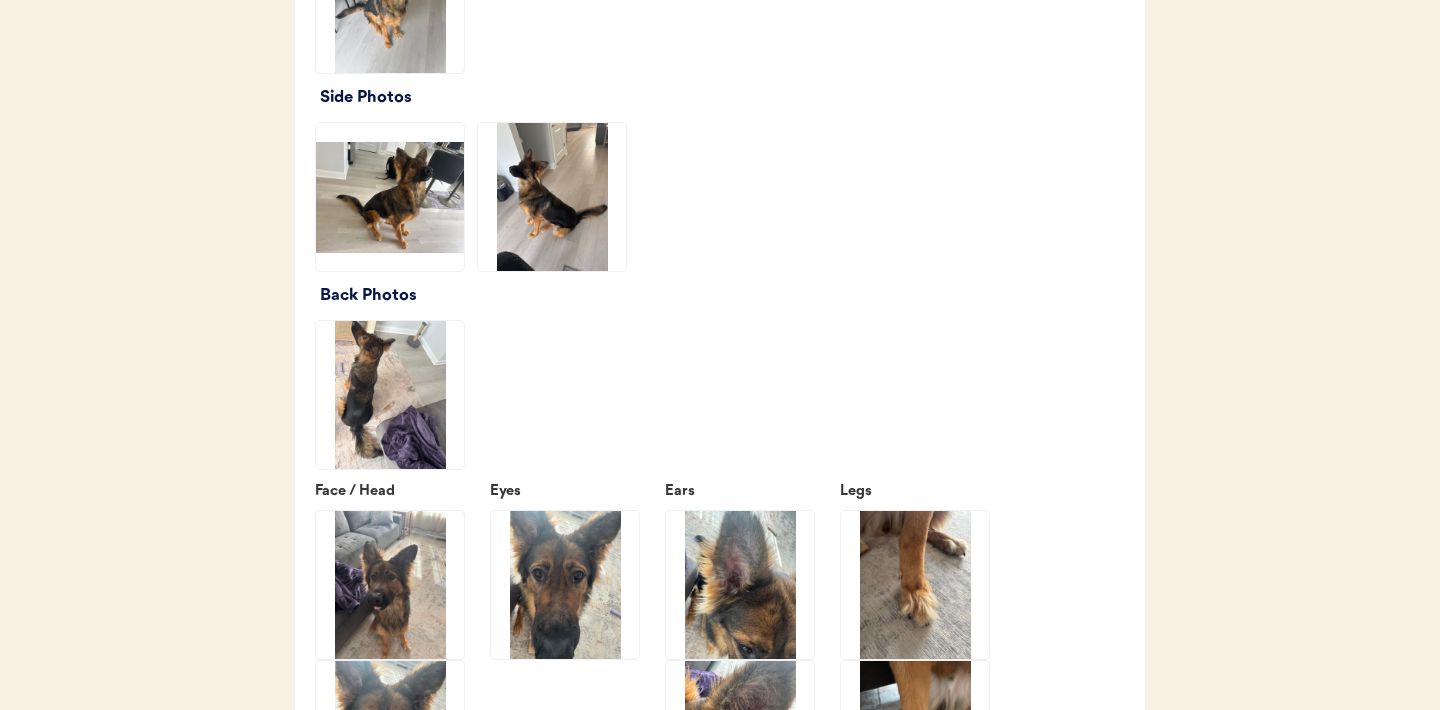 scroll, scrollTop: 2439, scrollLeft: 0, axis: vertical 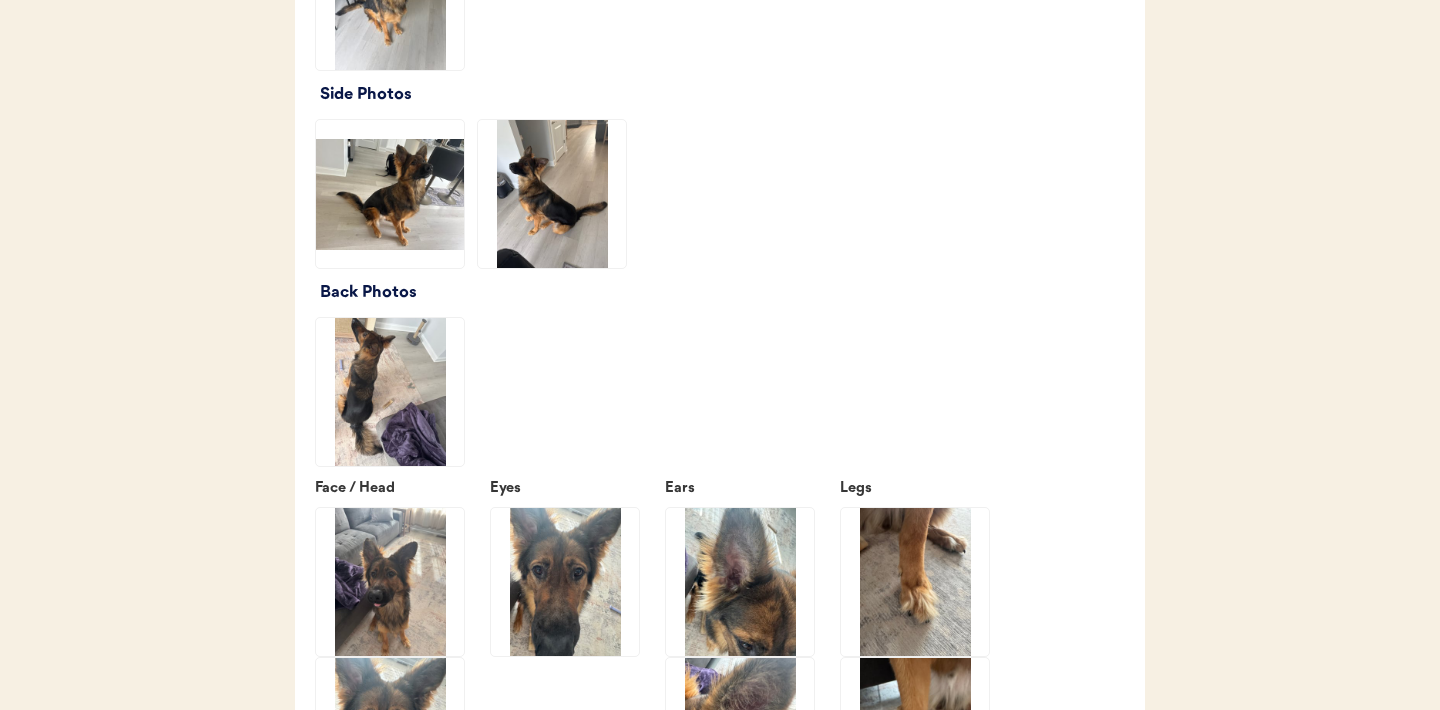 click 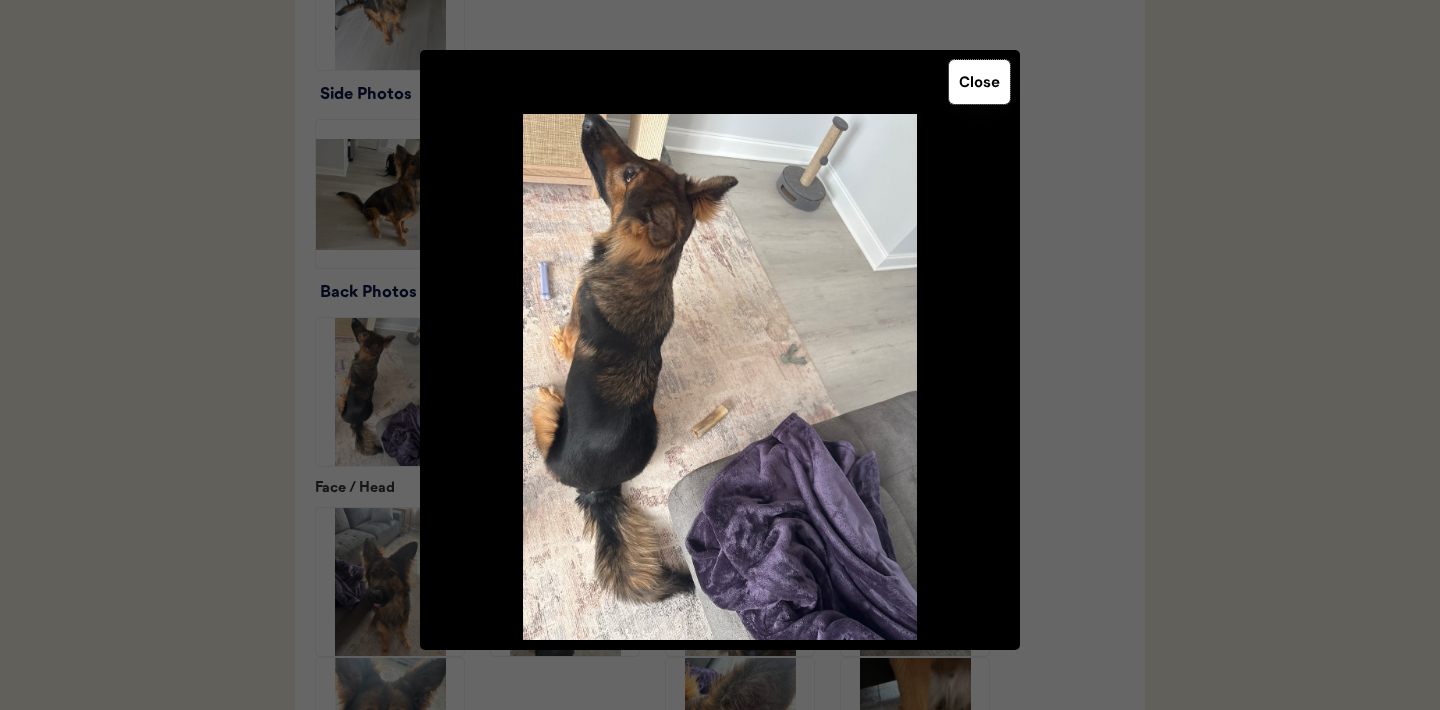 click on "Close" at bounding box center [979, 82] 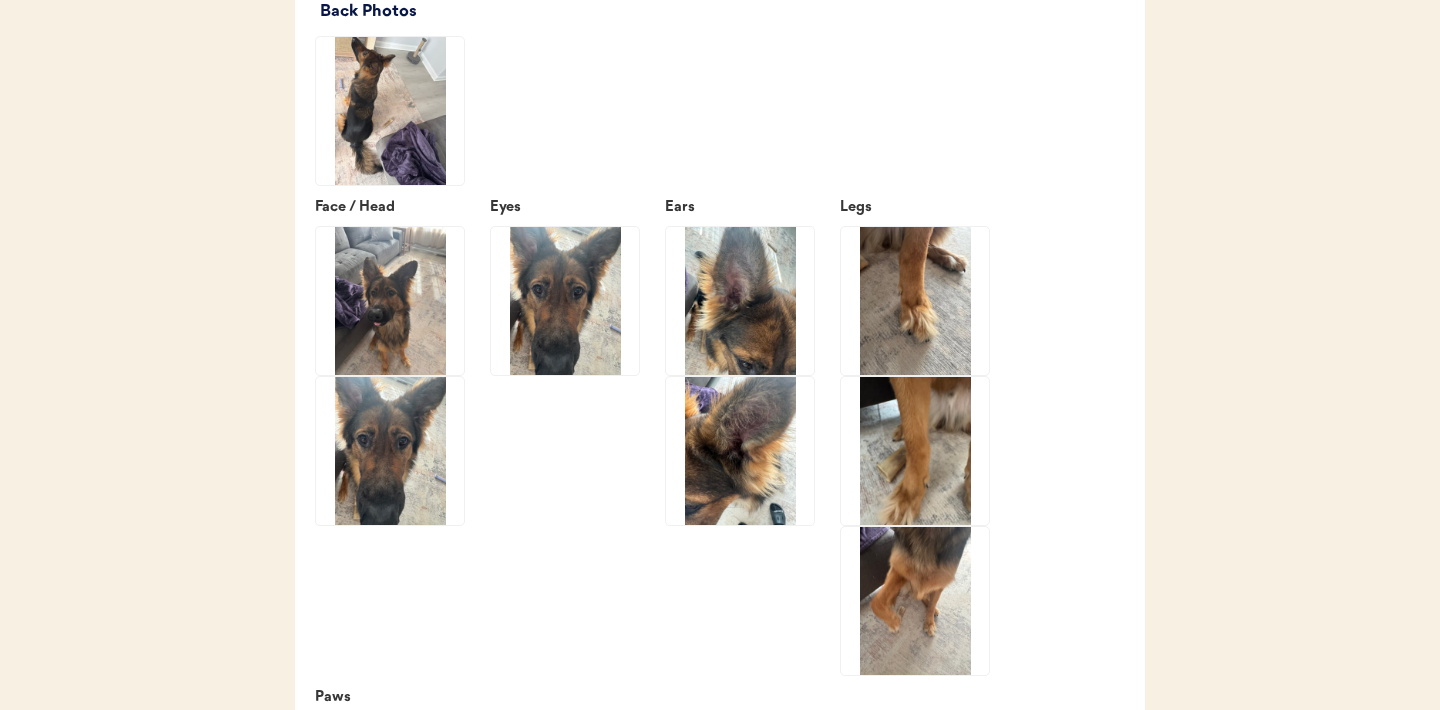 scroll, scrollTop: 2735, scrollLeft: 0, axis: vertical 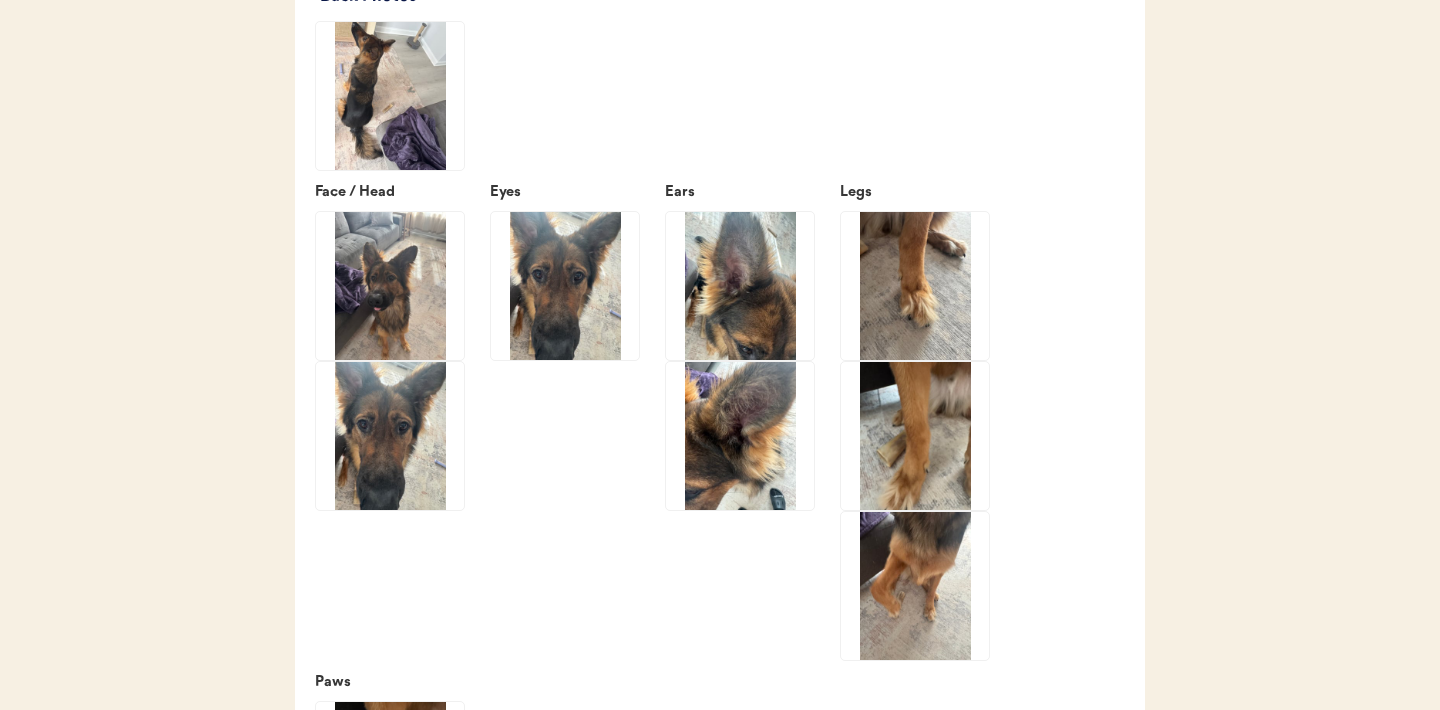 click 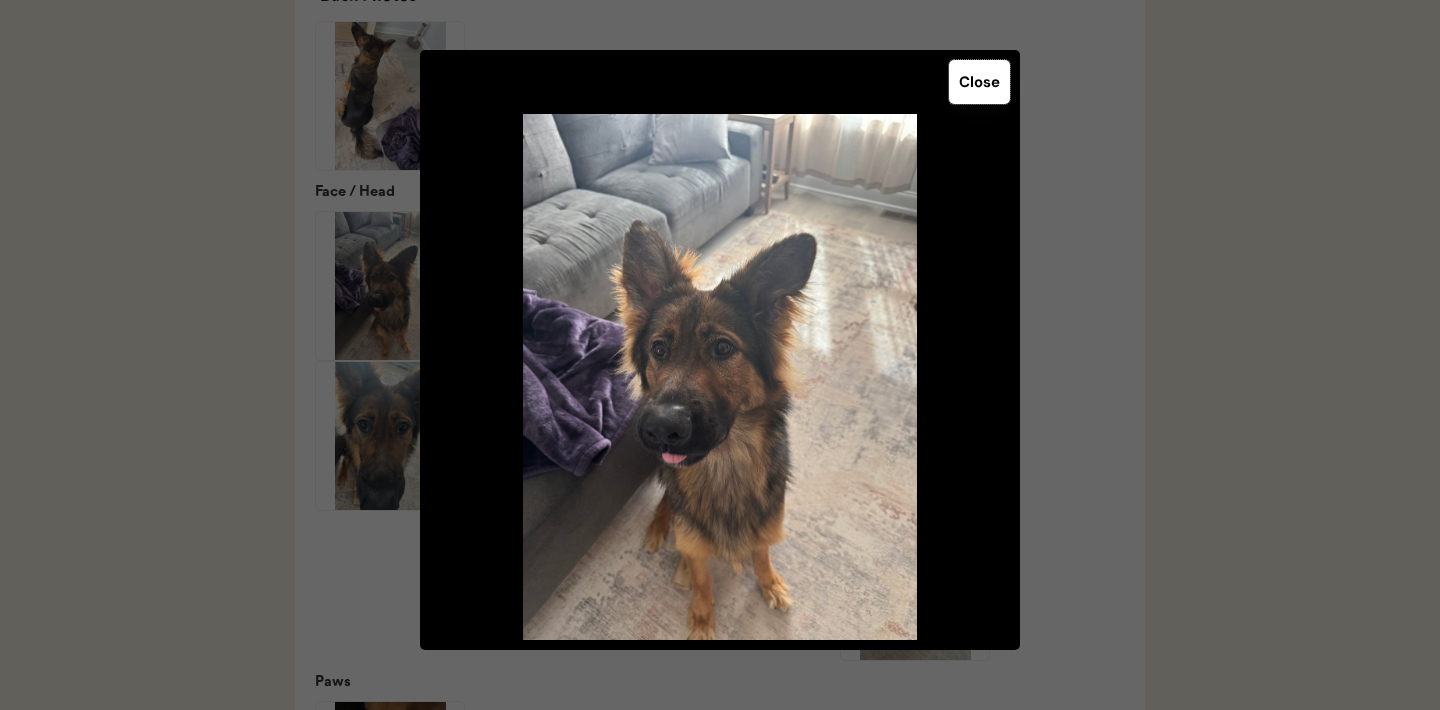 click on "Close" at bounding box center [979, 82] 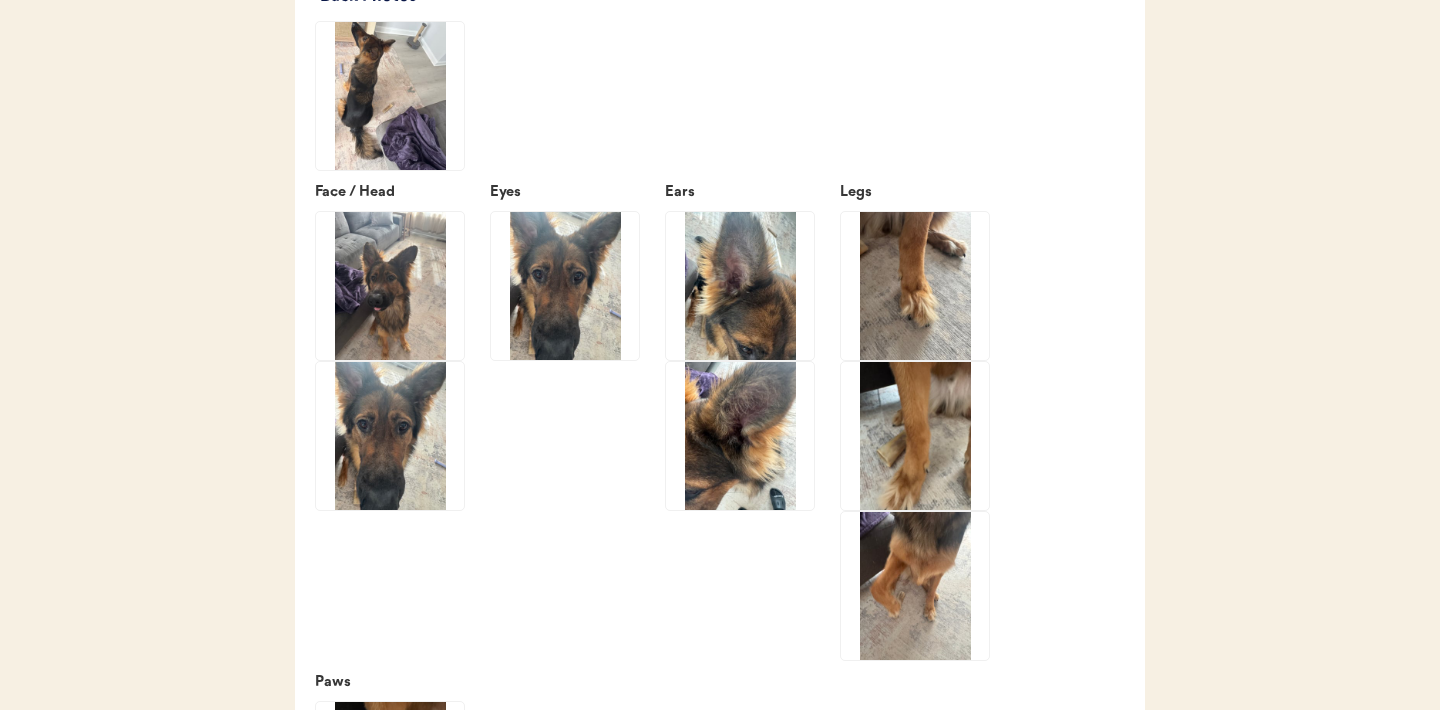 click 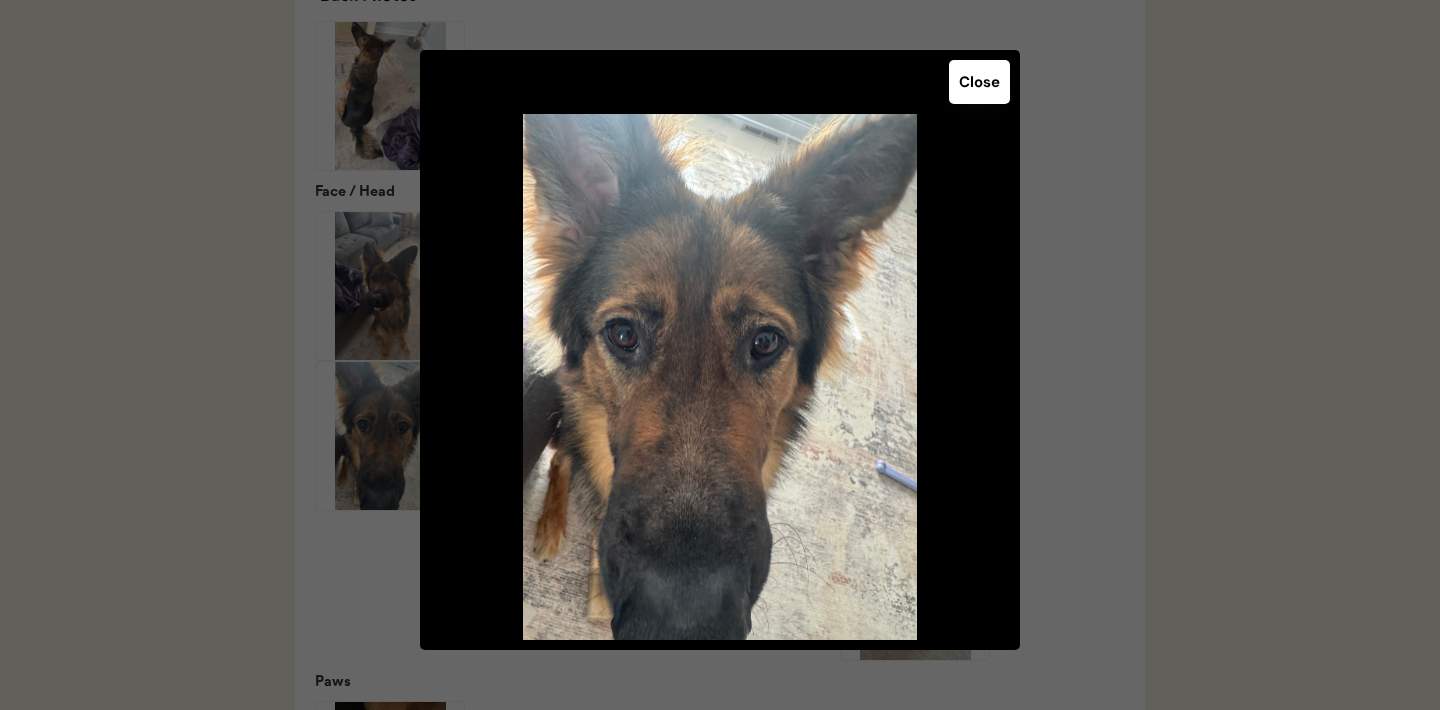 click on "Close" at bounding box center [979, 82] 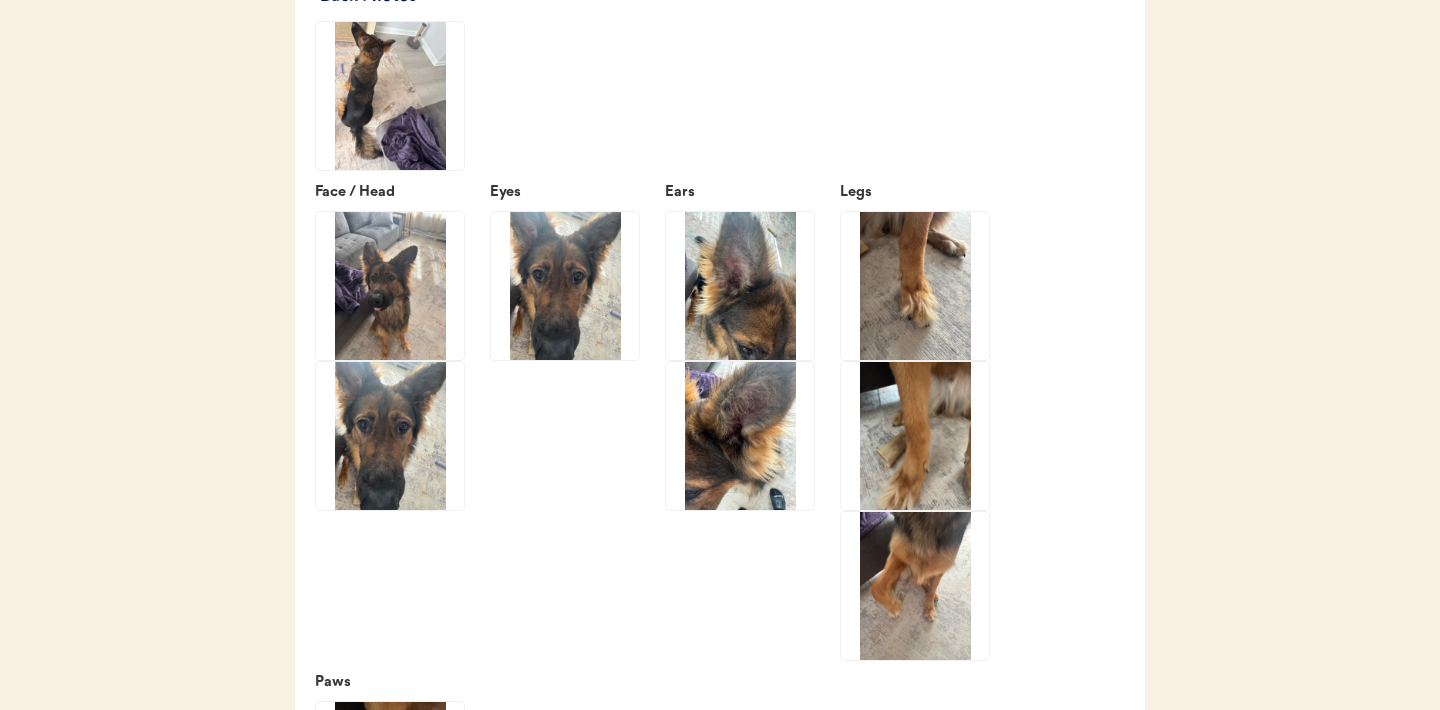 click 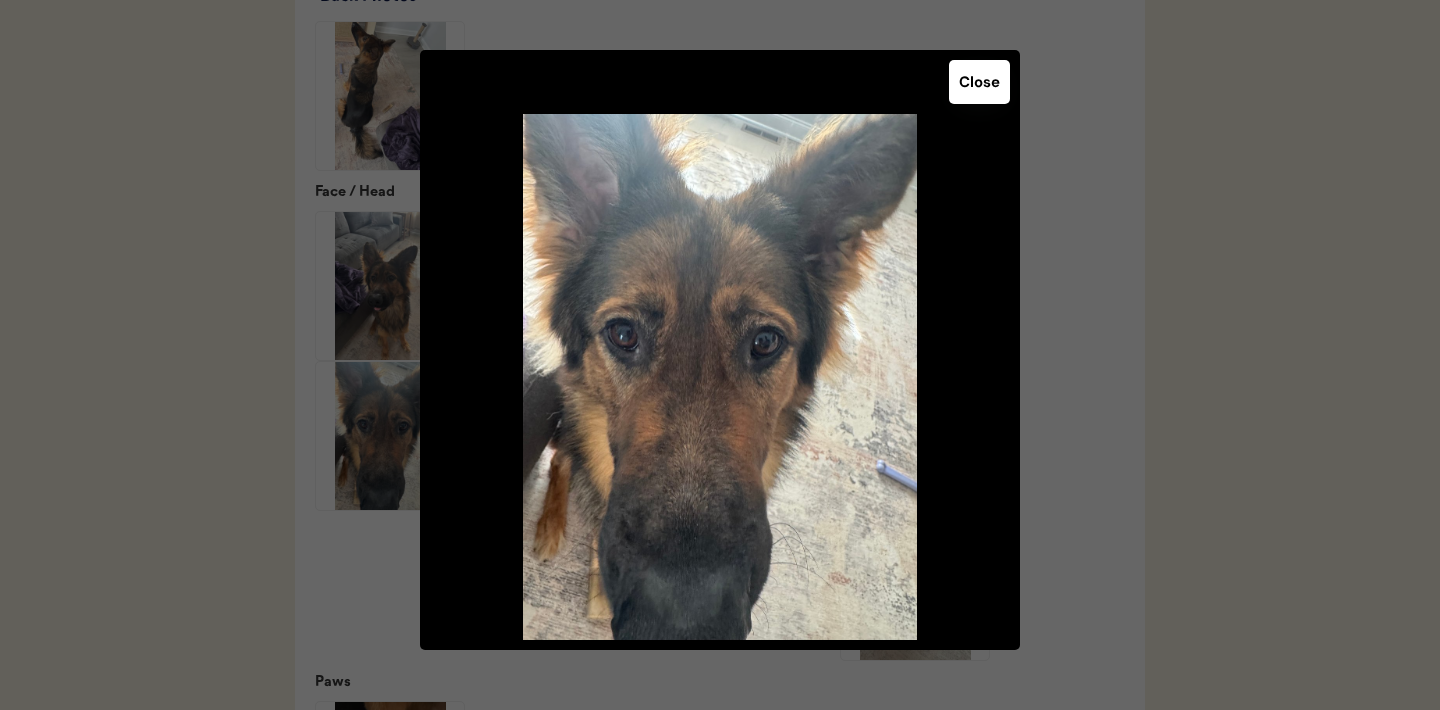 click on "Close" at bounding box center (979, 82) 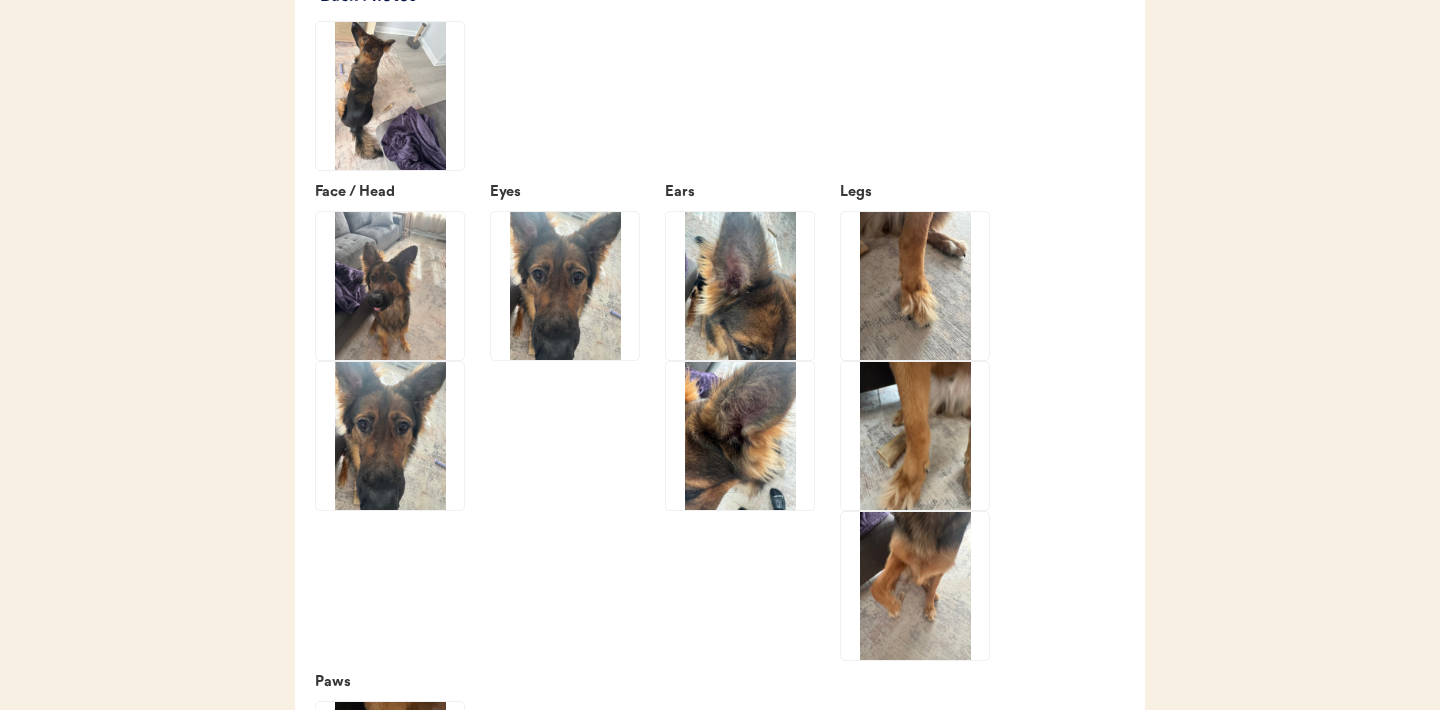 click 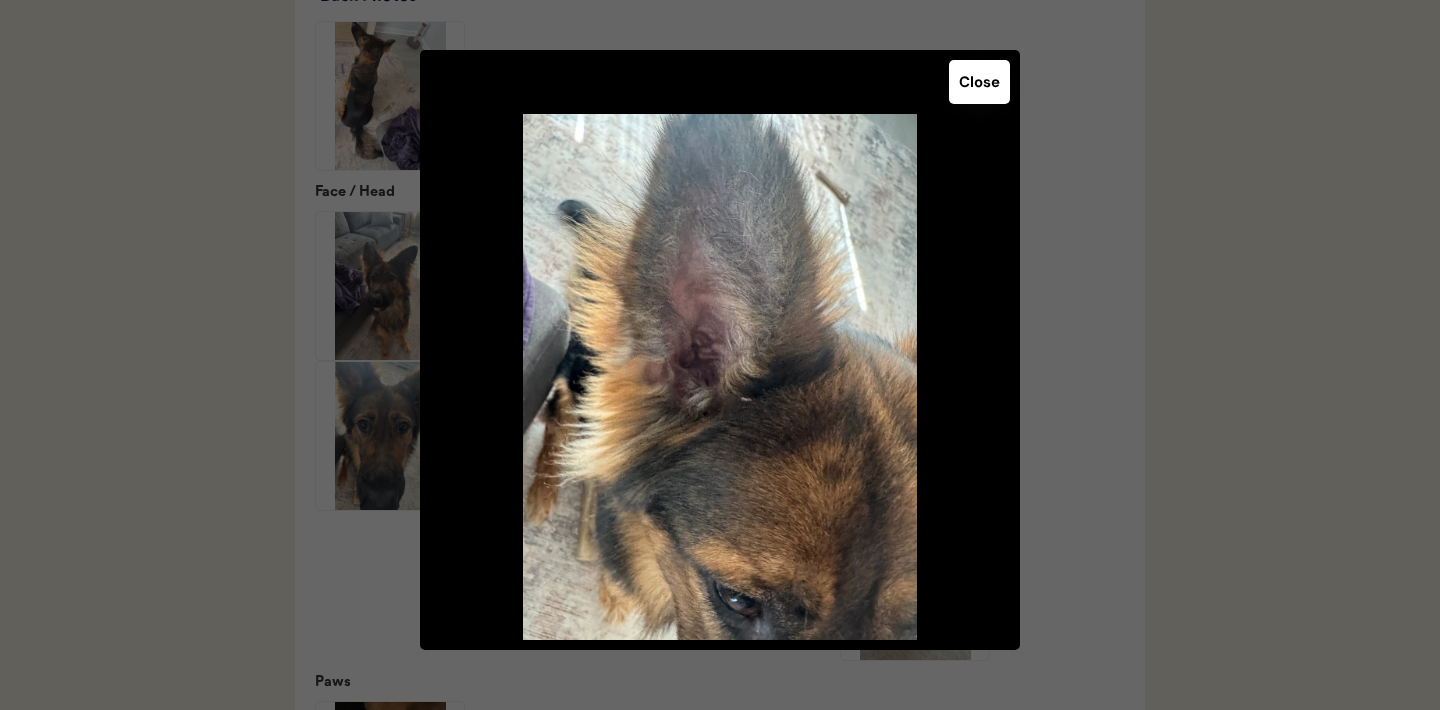 click on "Close" at bounding box center (979, 82) 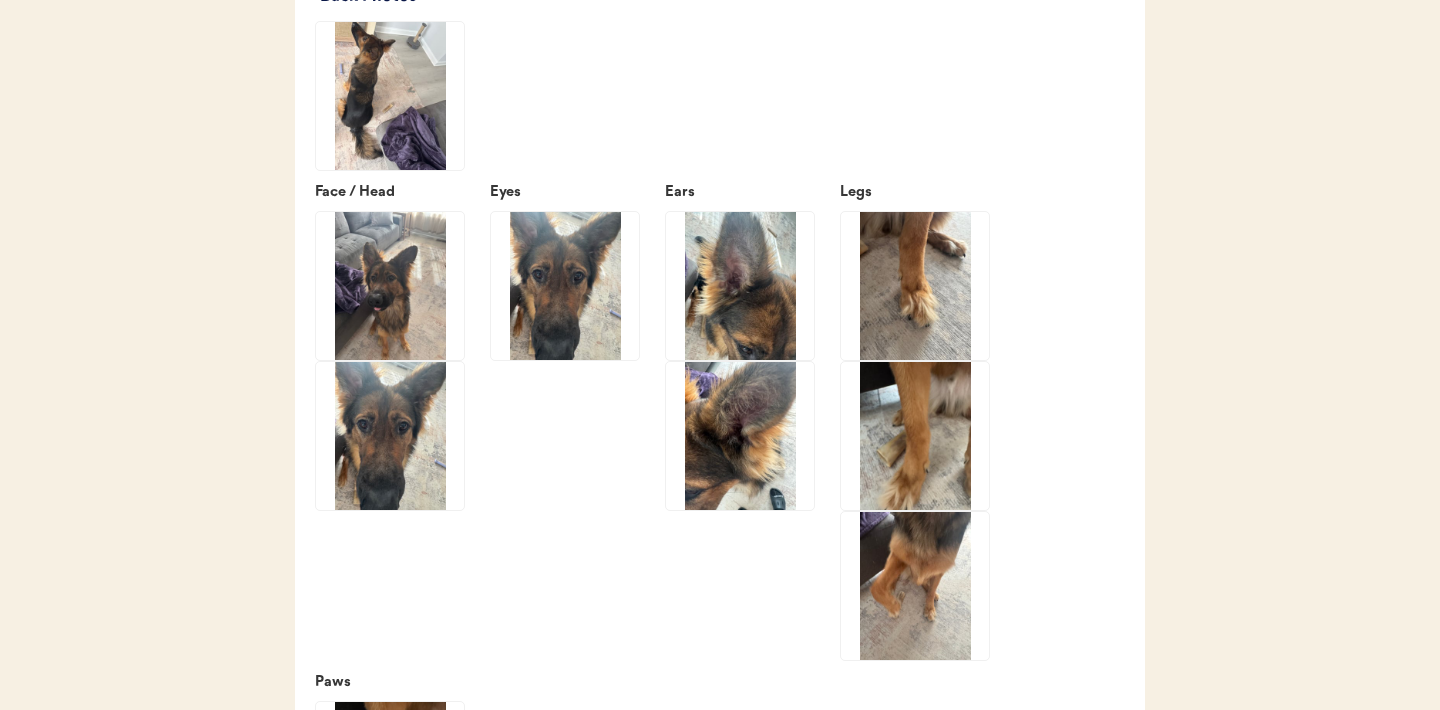 click 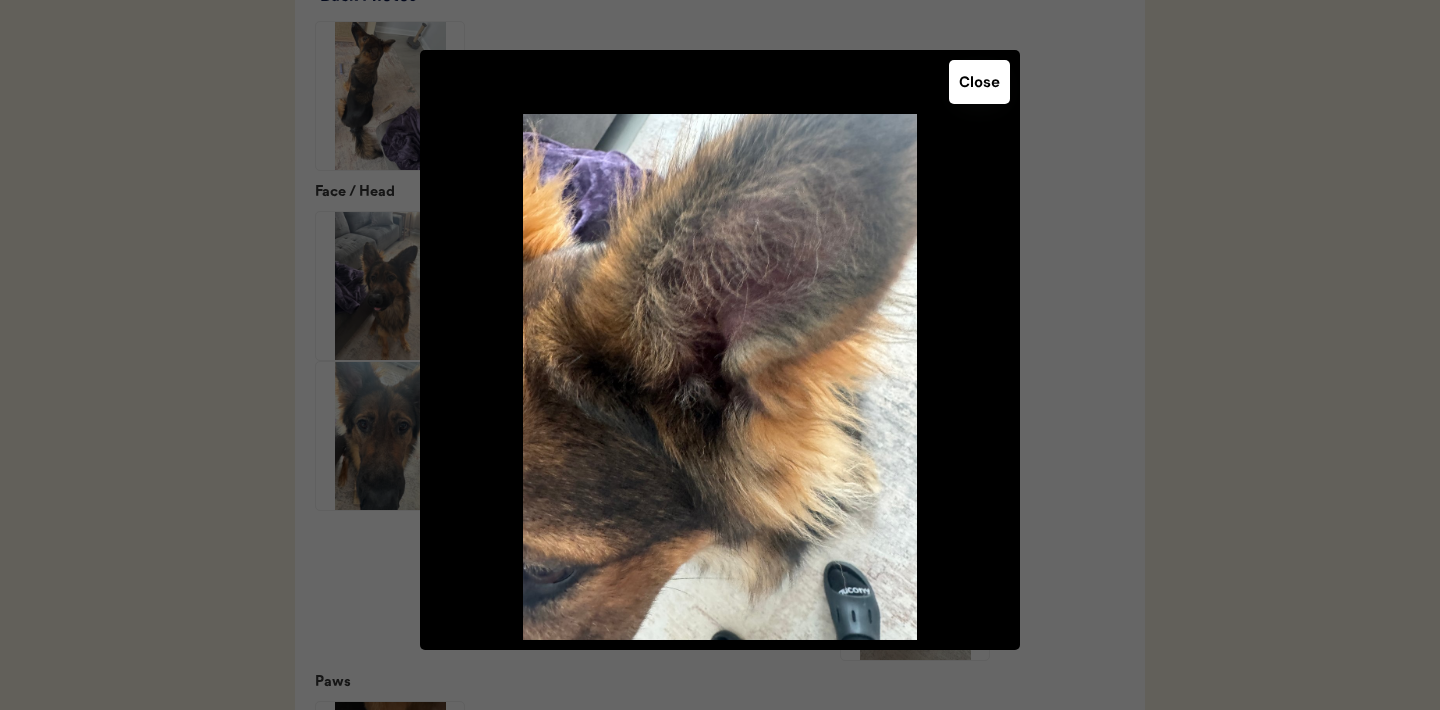 click on "Close" at bounding box center [979, 82] 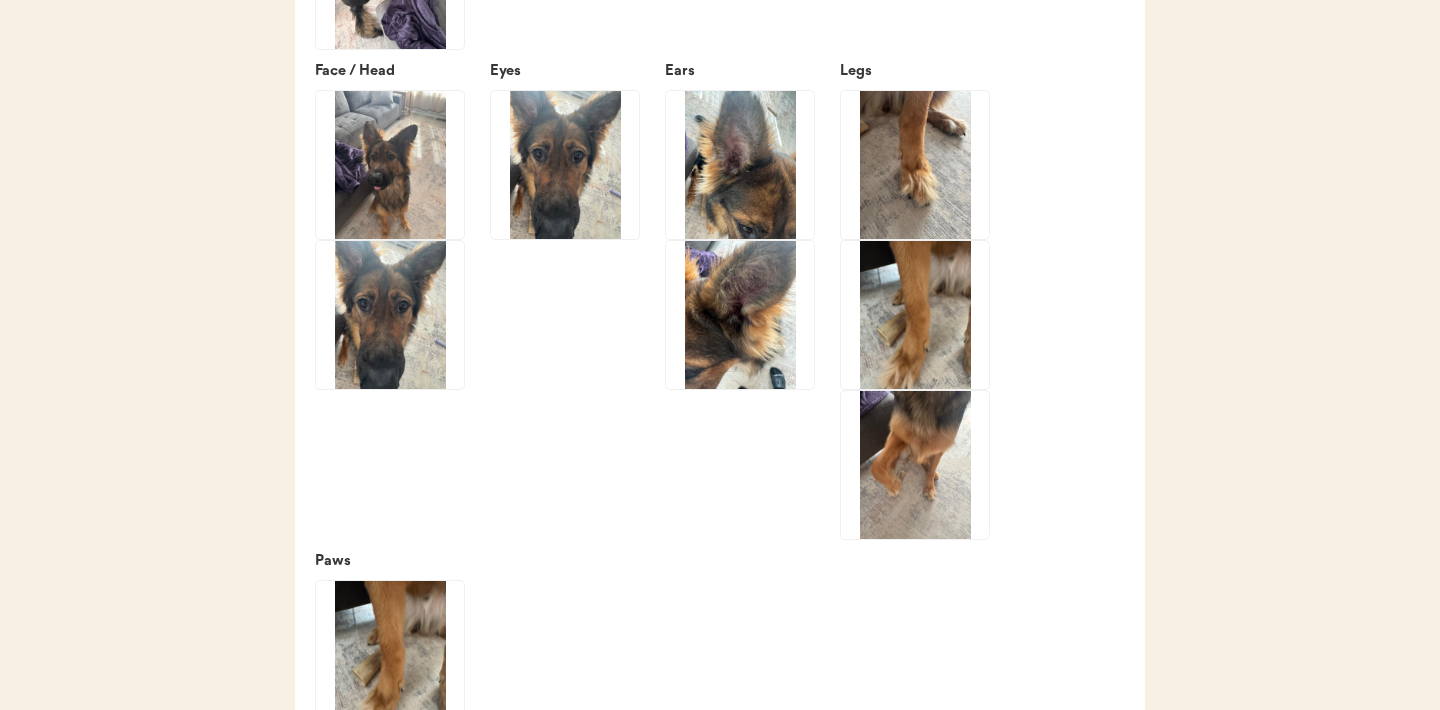 scroll, scrollTop: 2854, scrollLeft: 0, axis: vertical 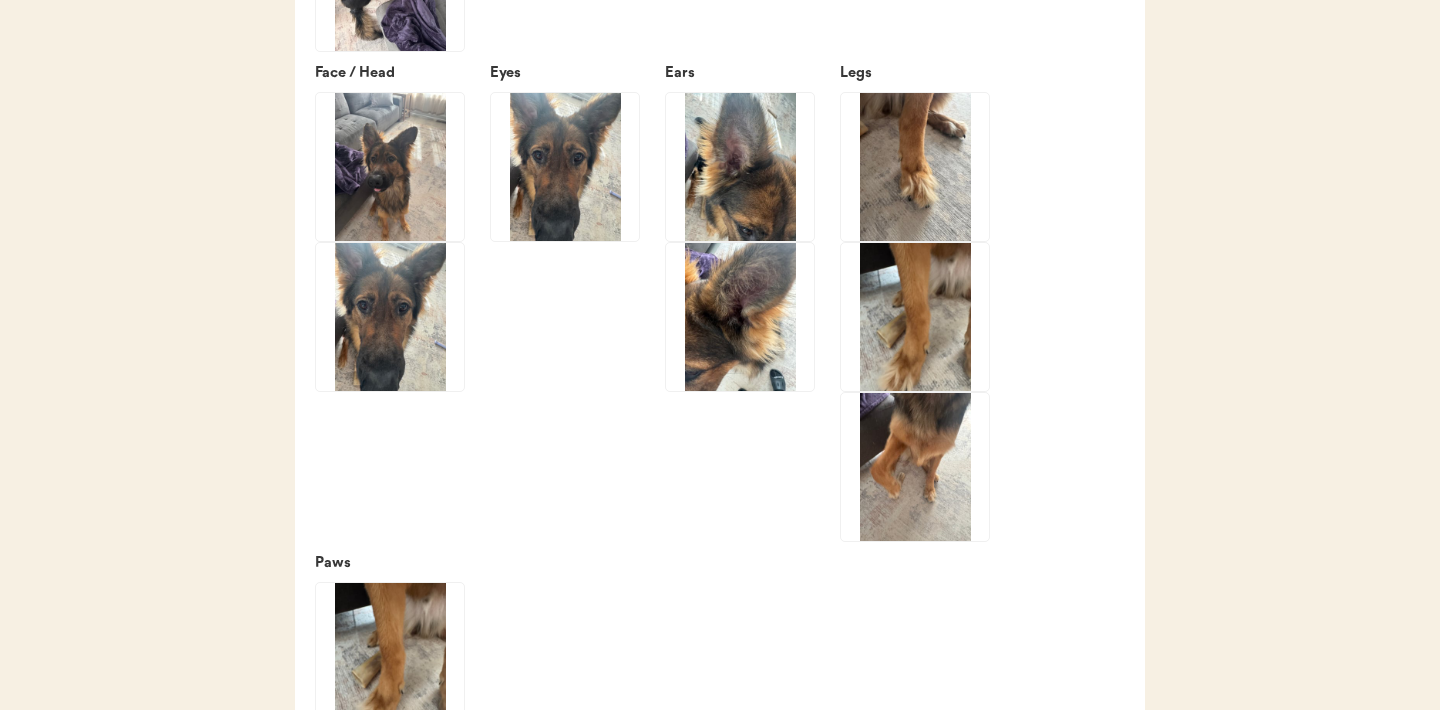 click 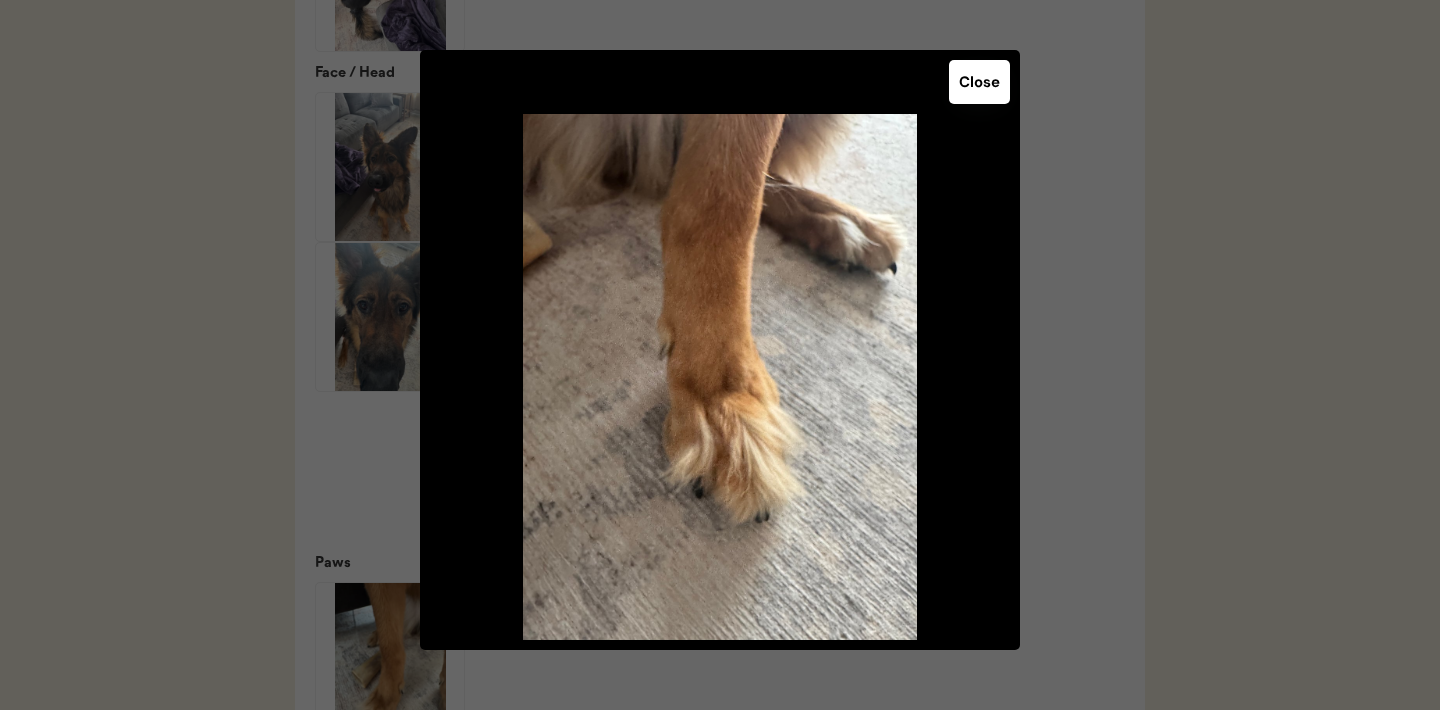click on "Close" at bounding box center [979, 82] 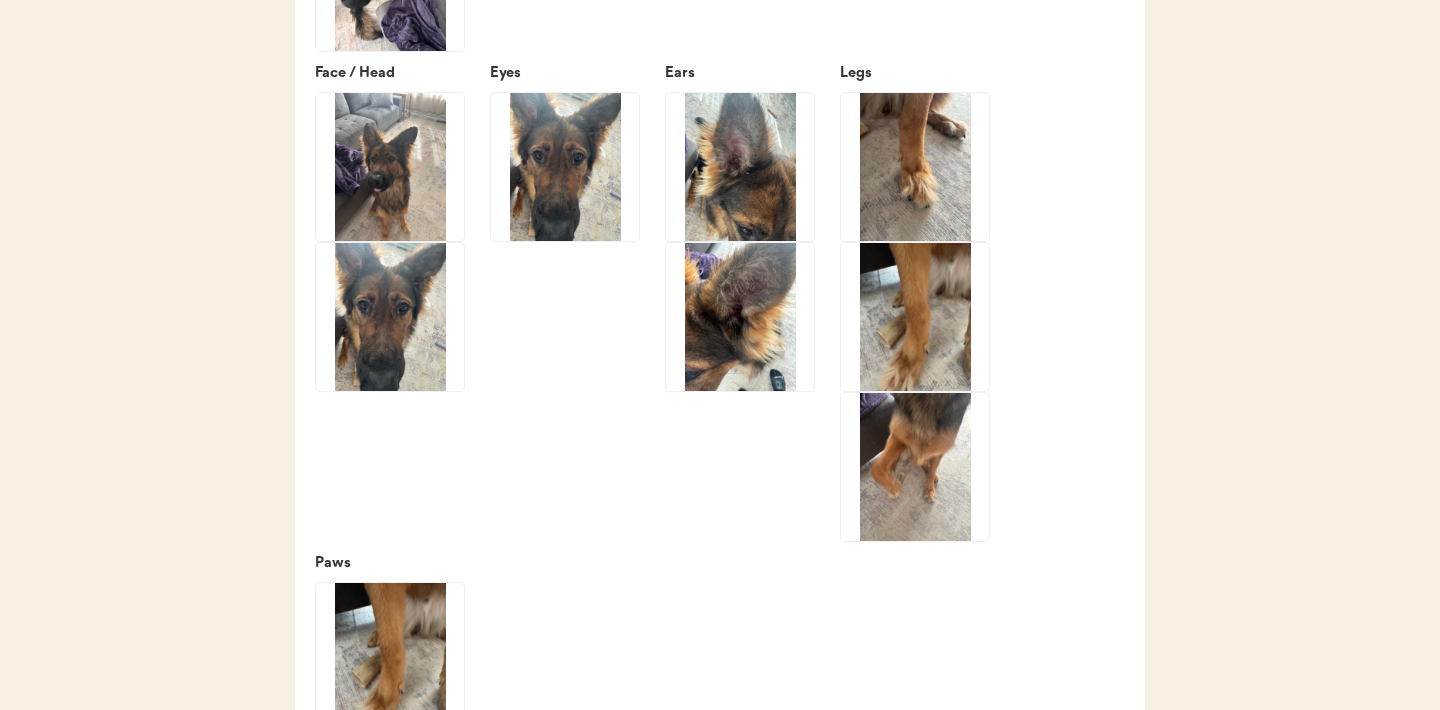 click 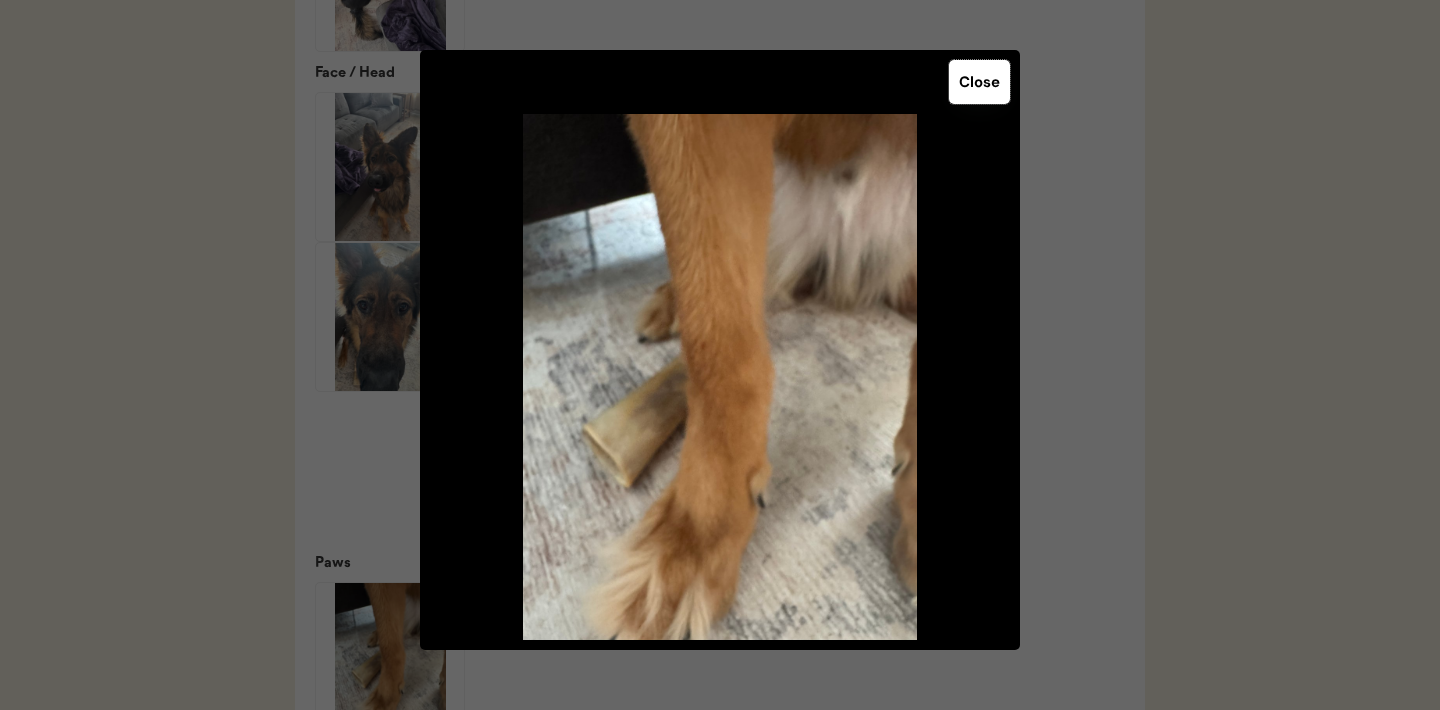 click on "Close" at bounding box center [979, 82] 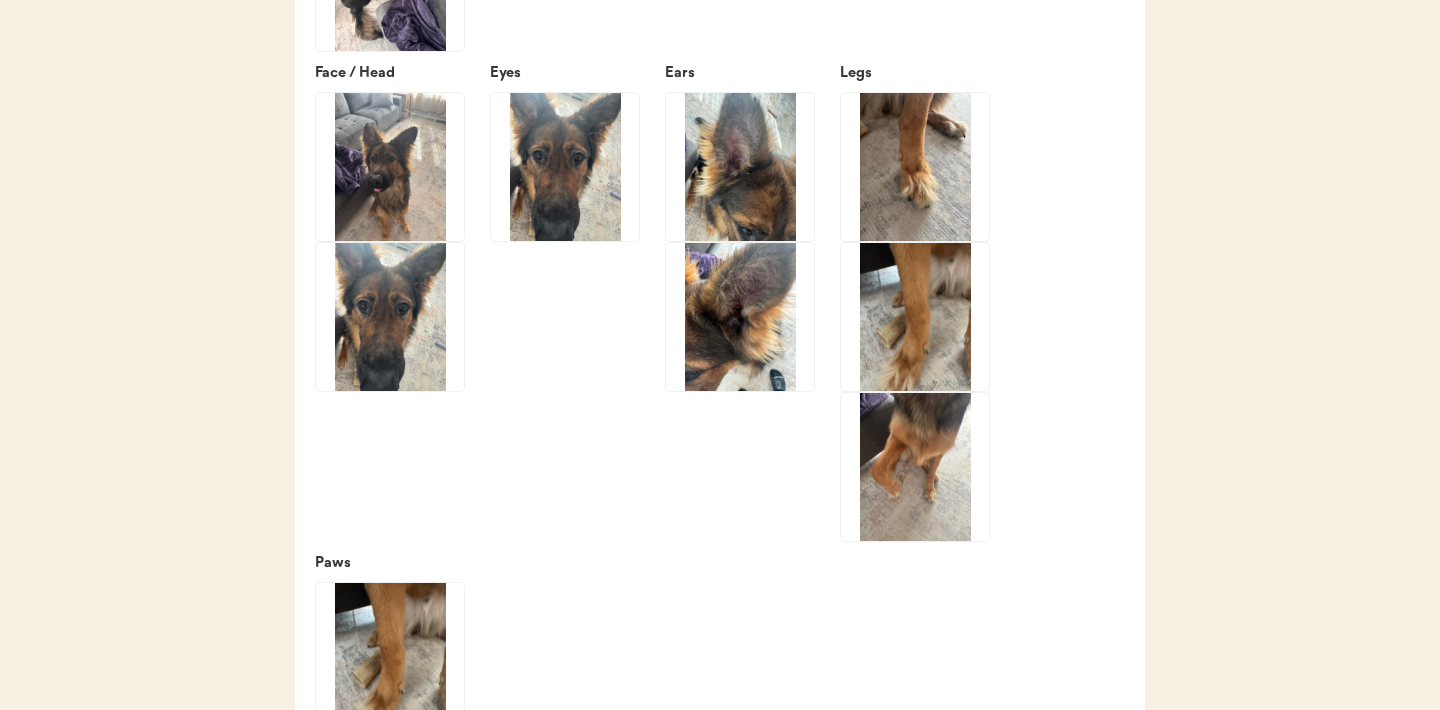 click 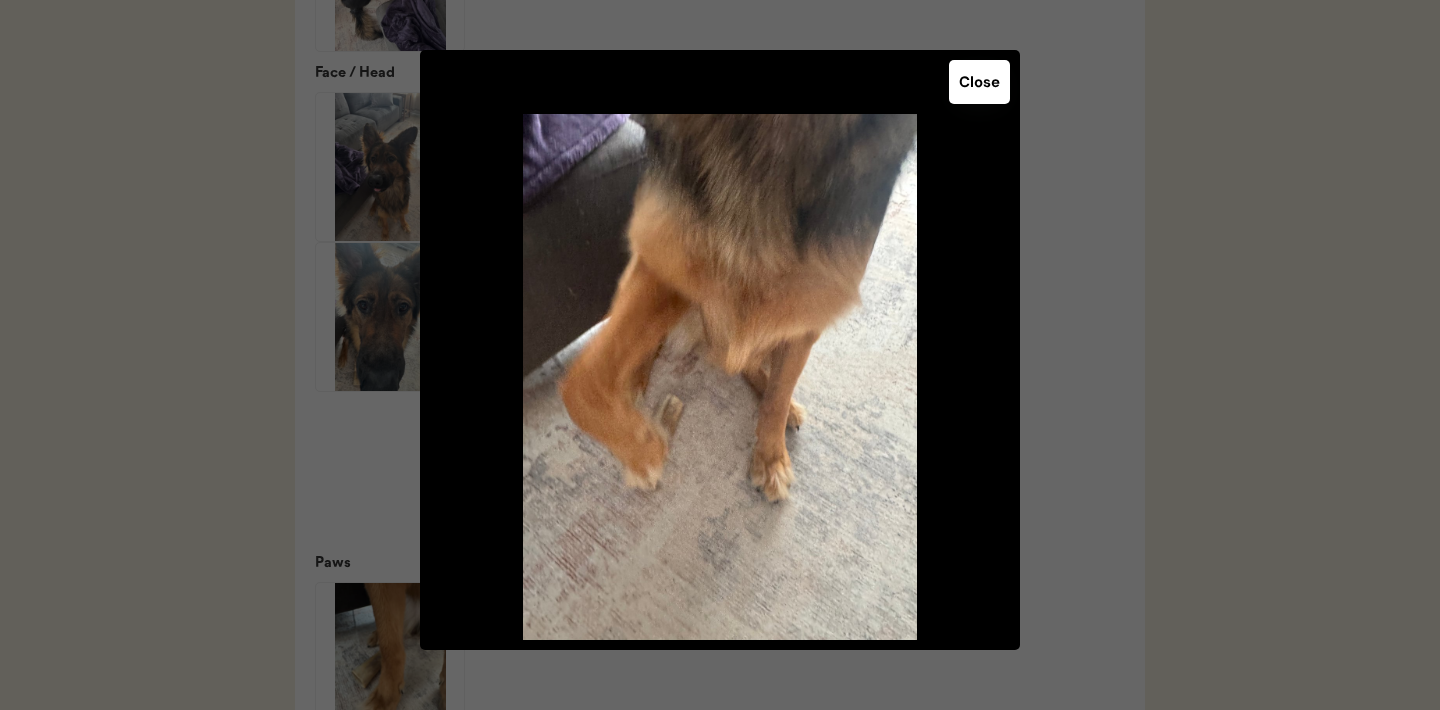 click on "Close" at bounding box center (979, 82) 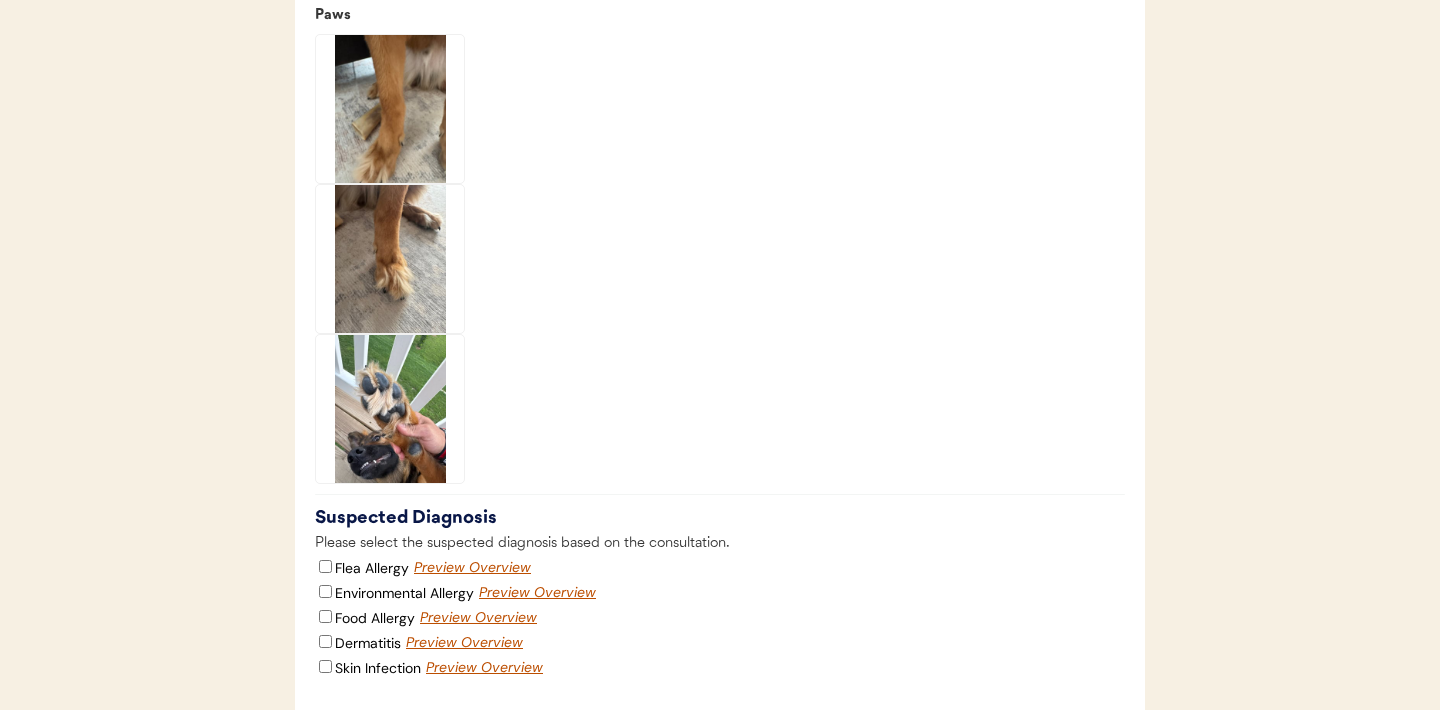 scroll, scrollTop: 3203, scrollLeft: 0, axis: vertical 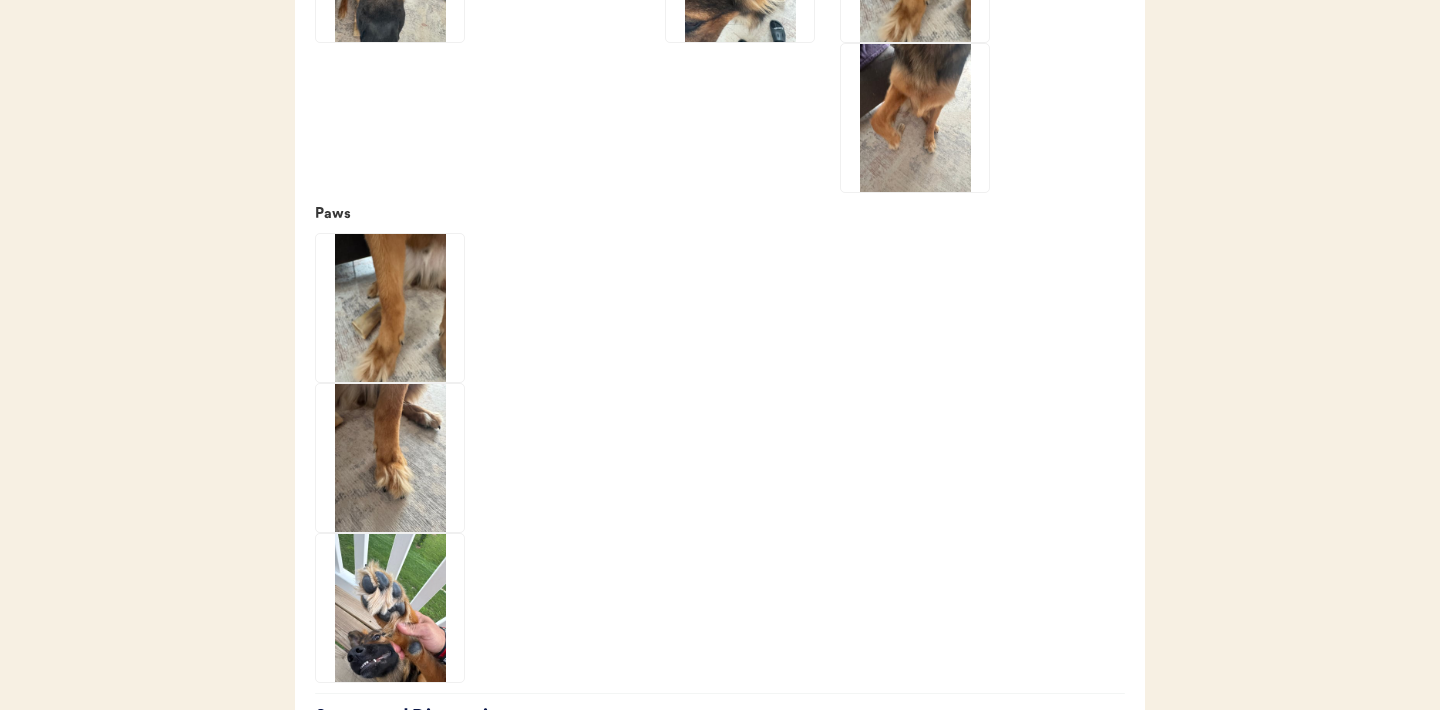 click 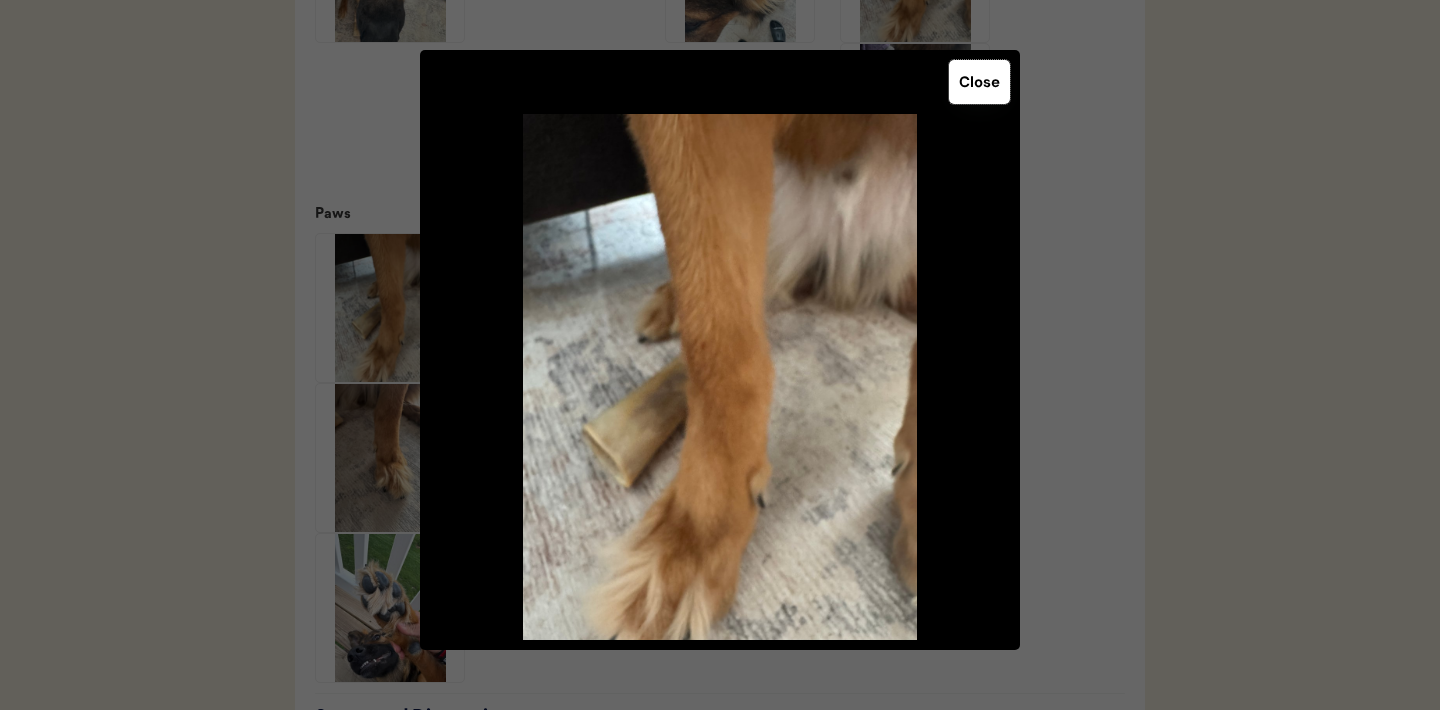 click on "Close" at bounding box center [979, 82] 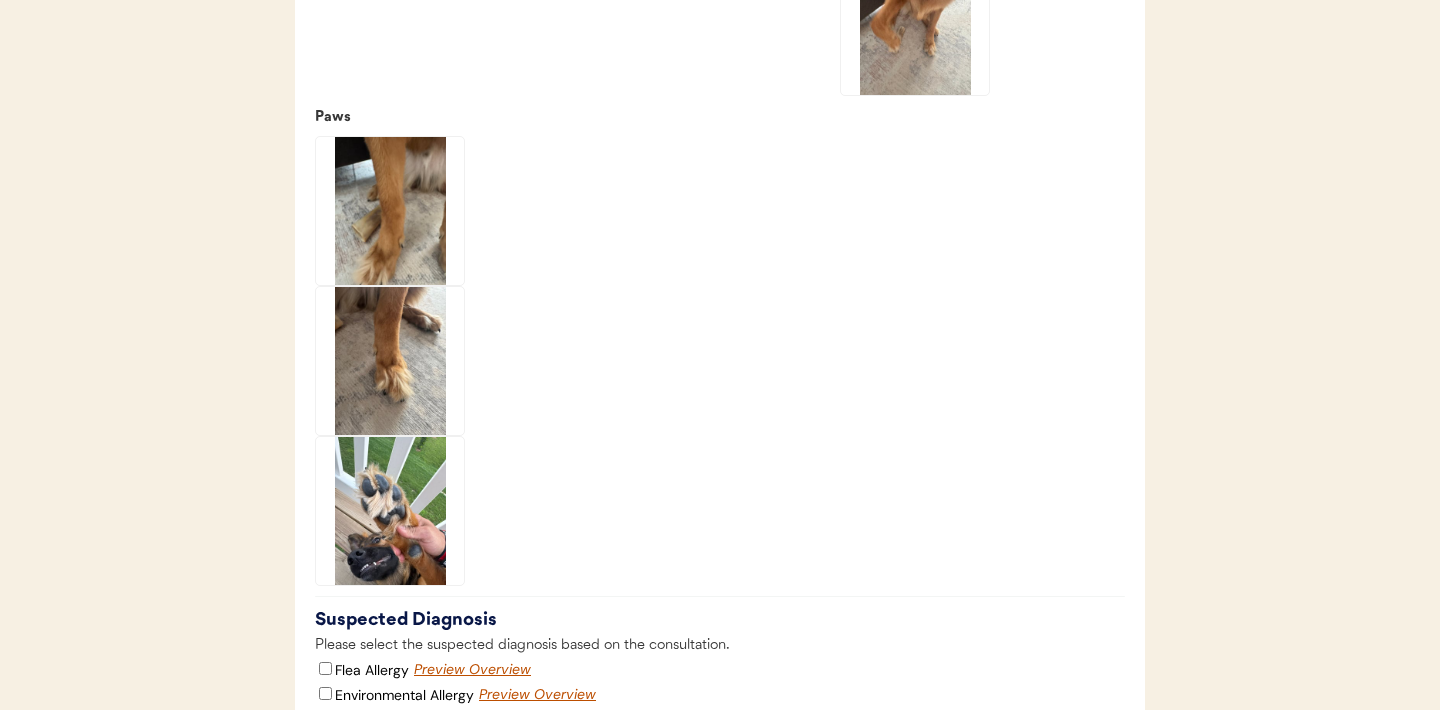 scroll, scrollTop: 3301, scrollLeft: 0, axis: vertical 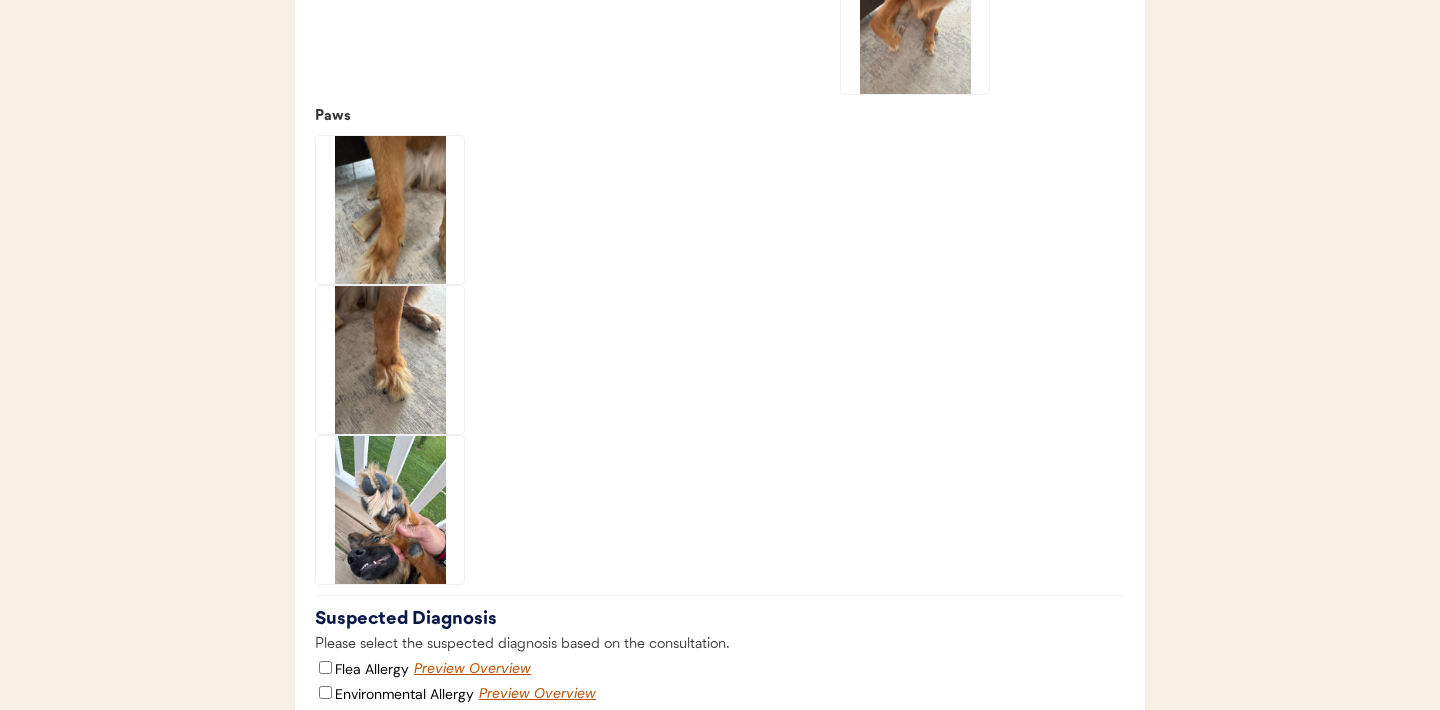 click 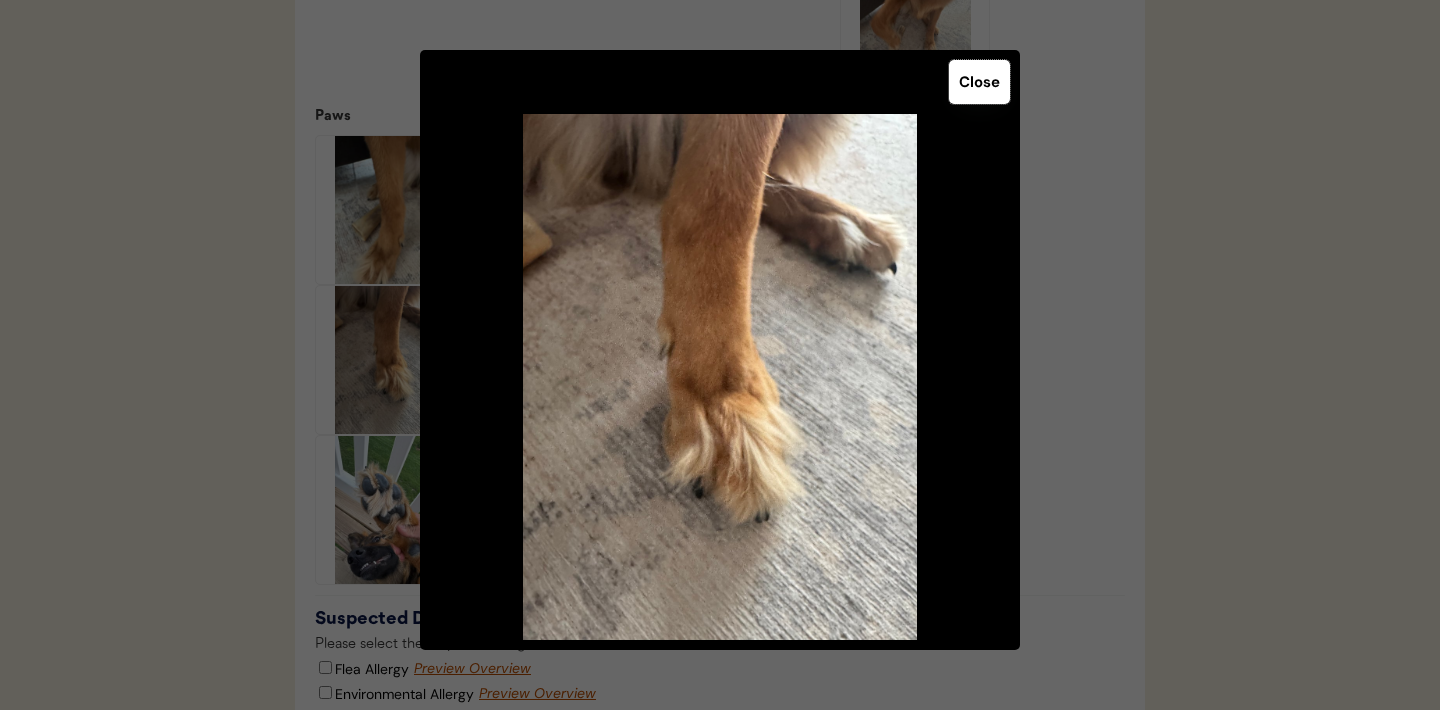 click on "Close" at bounding box center (979, 82) 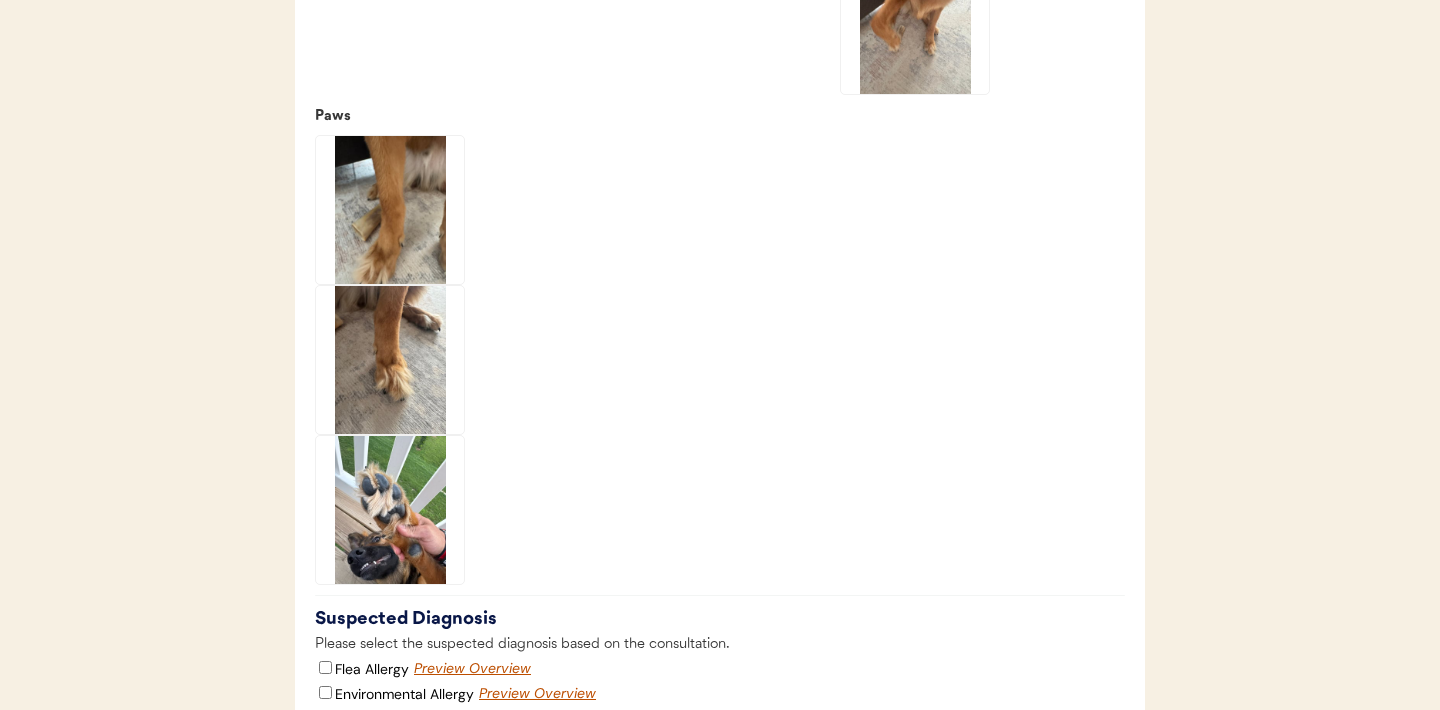 click 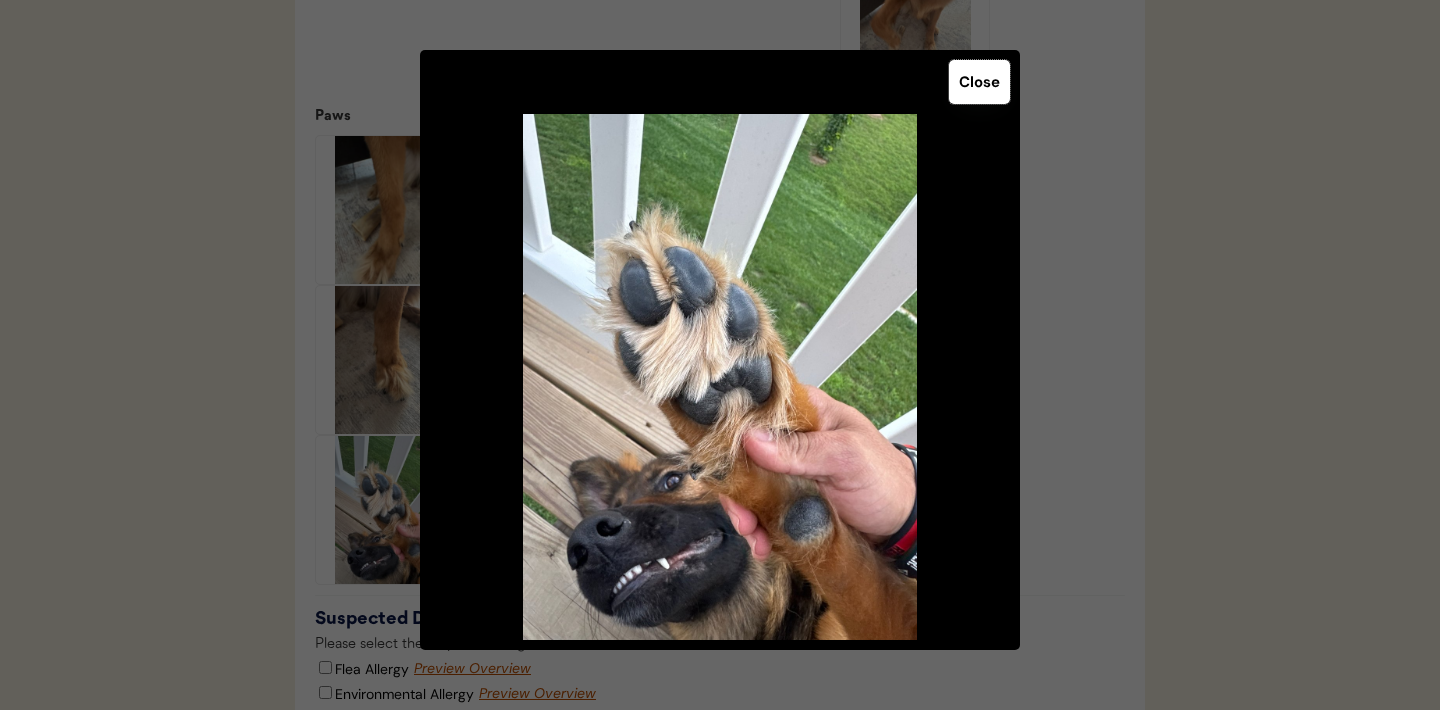 click on "Close" at bounding box center (979, 82) 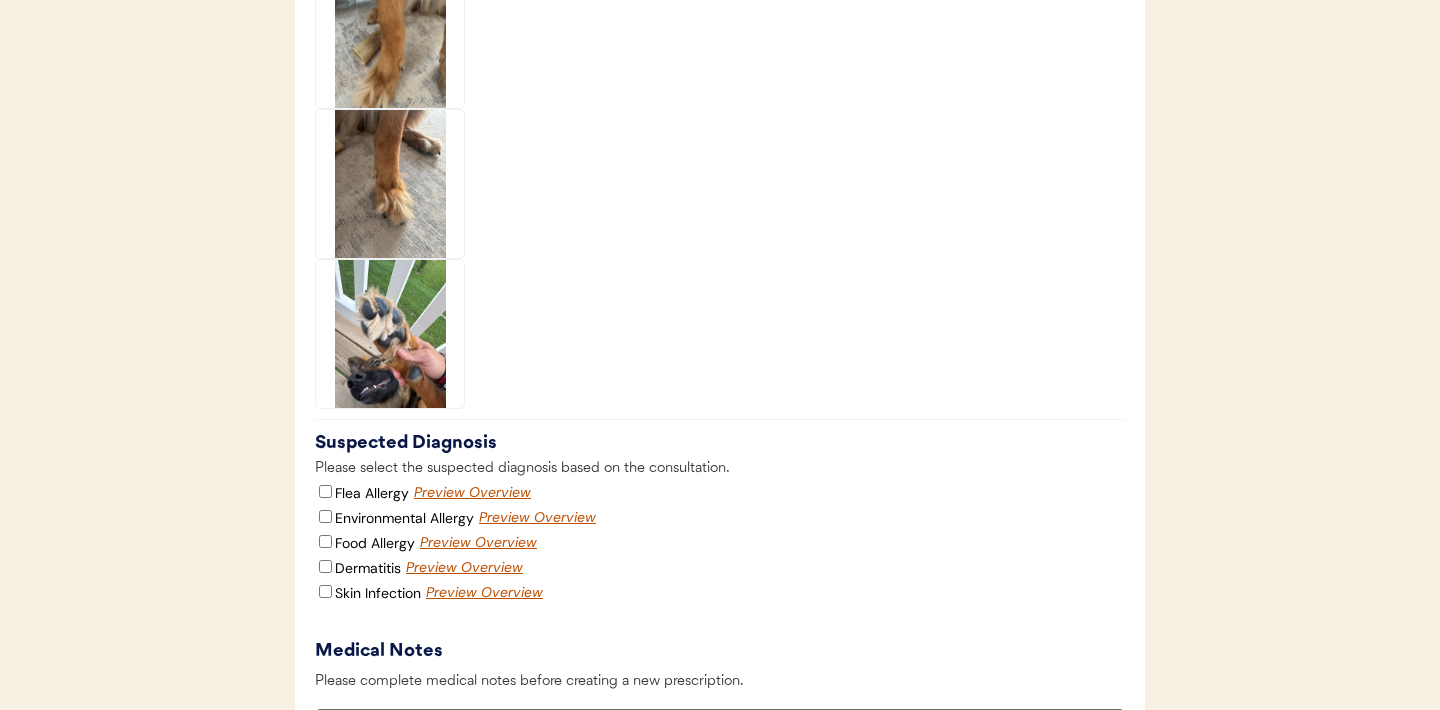scroll, scrollTop: 3479, scrollLeft: 0, axis: vertical 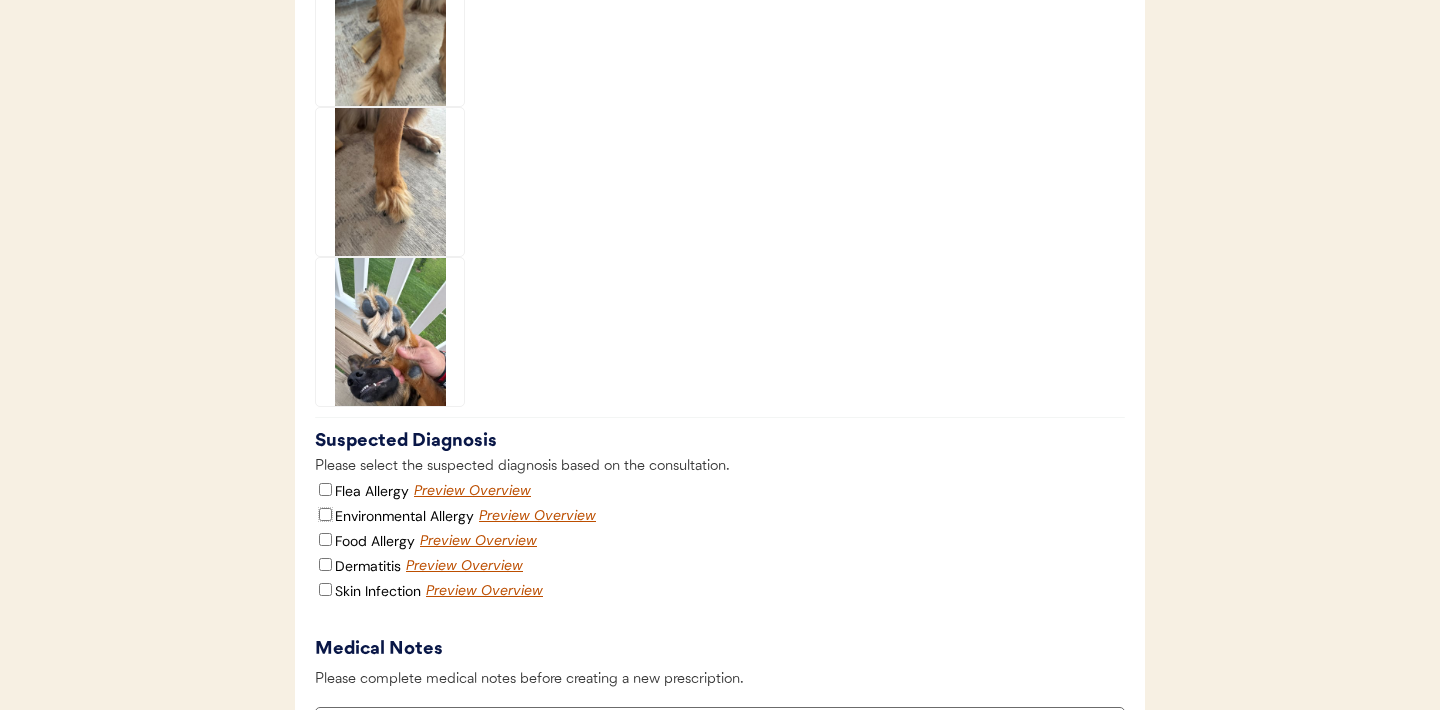 click on "Environmental Allergy" at bounding box center (325, 514) 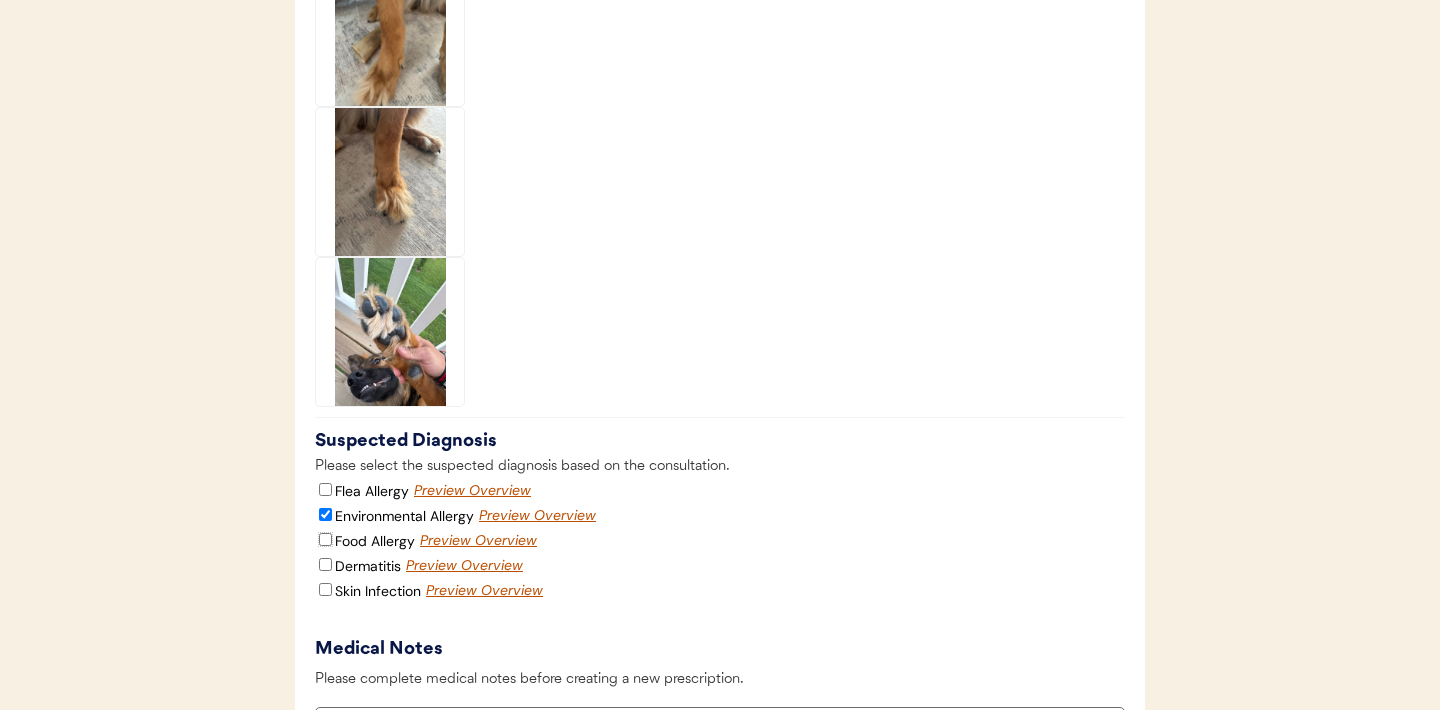 click on "Food Allergy" at bounding box center [325, 539] 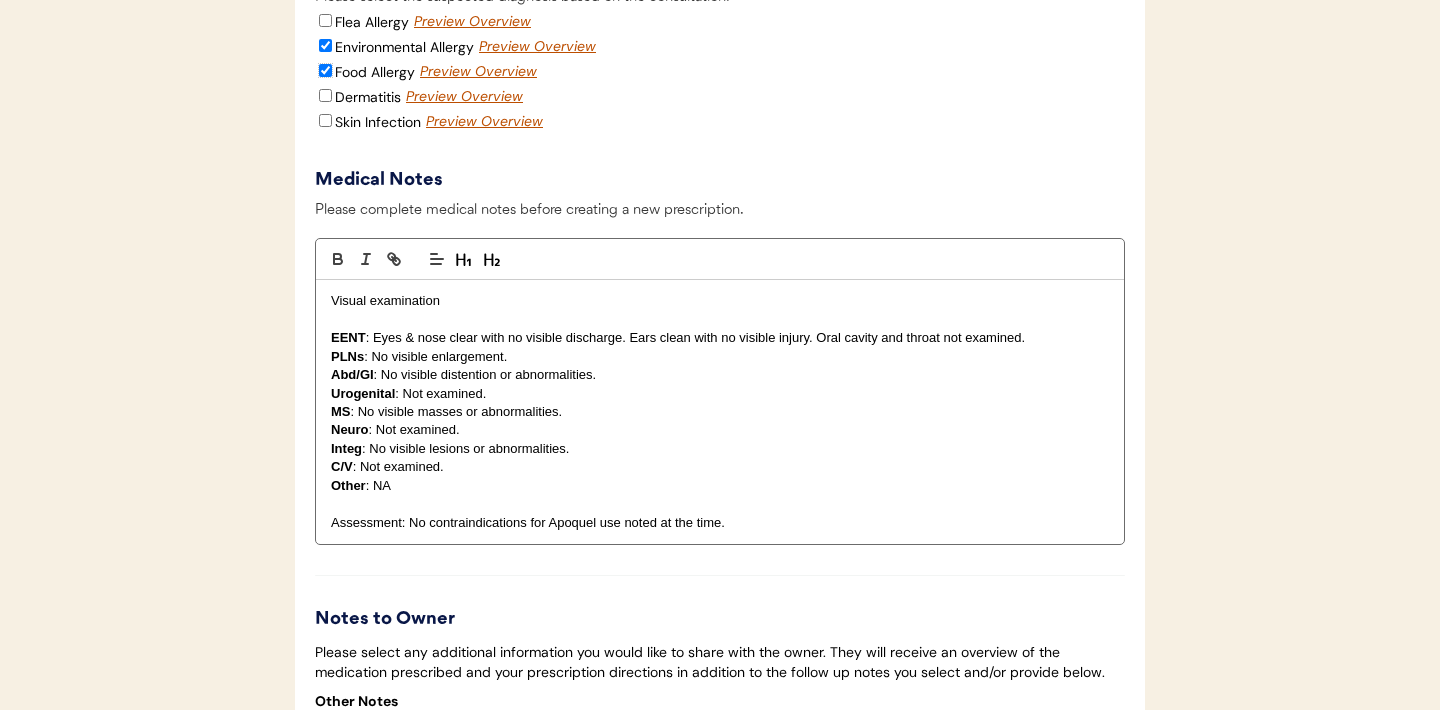 scroll, scrollTop: 4079, scrollLeft: 0, axis: vertical 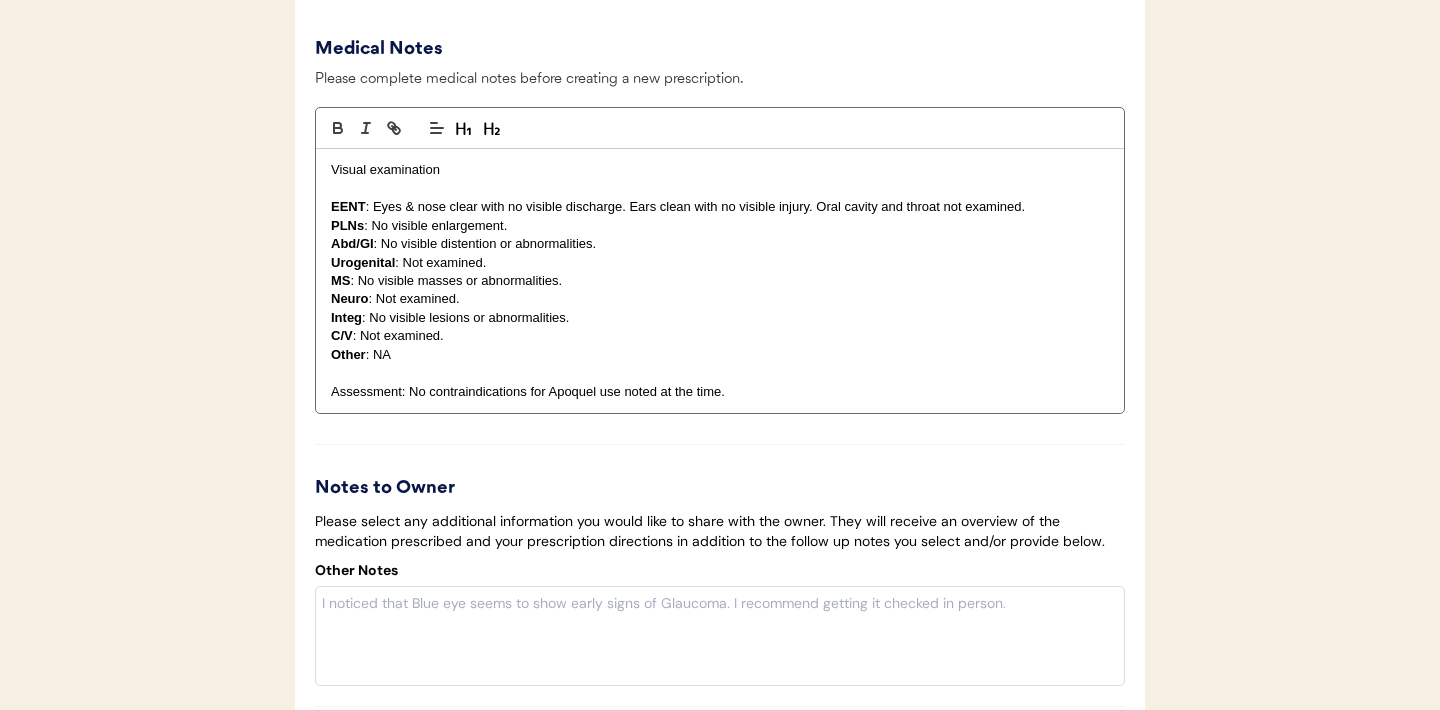 click on "Visual examination" at bounding box center (720, 170) 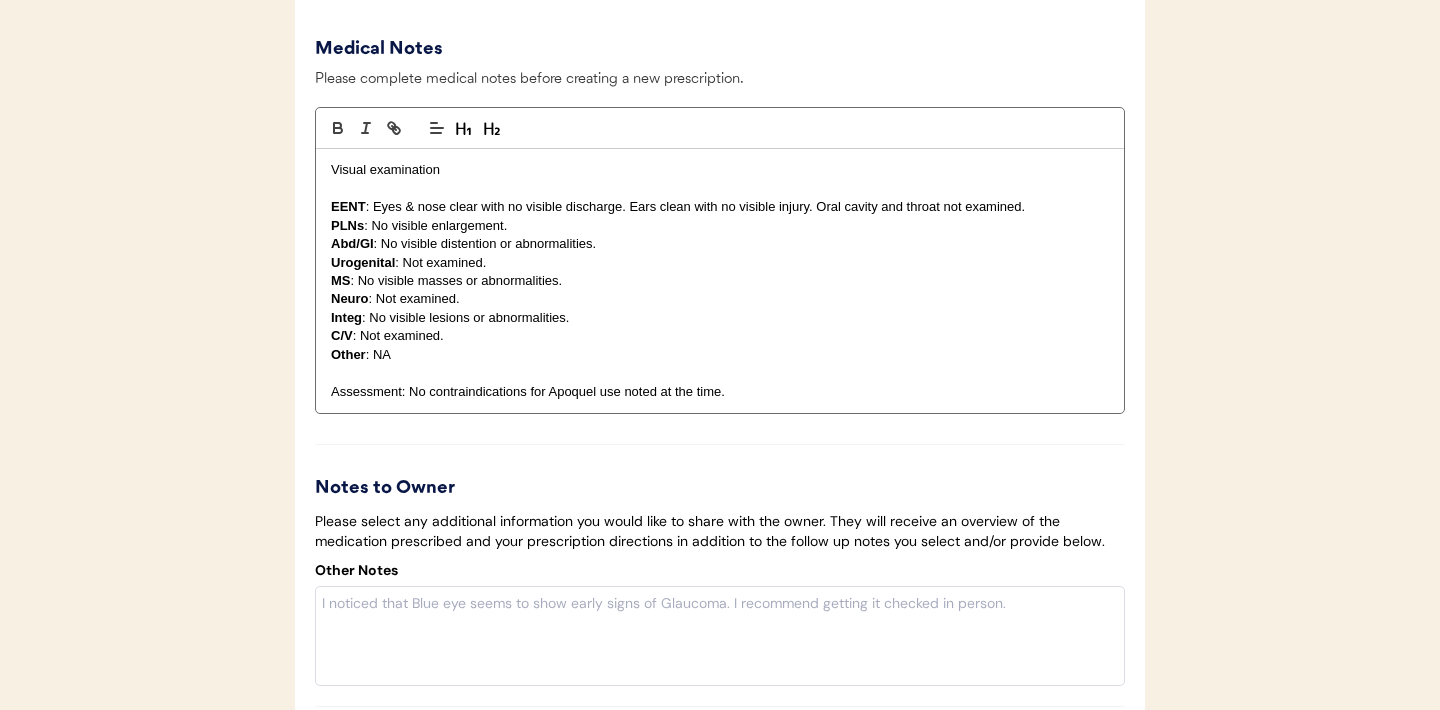 type 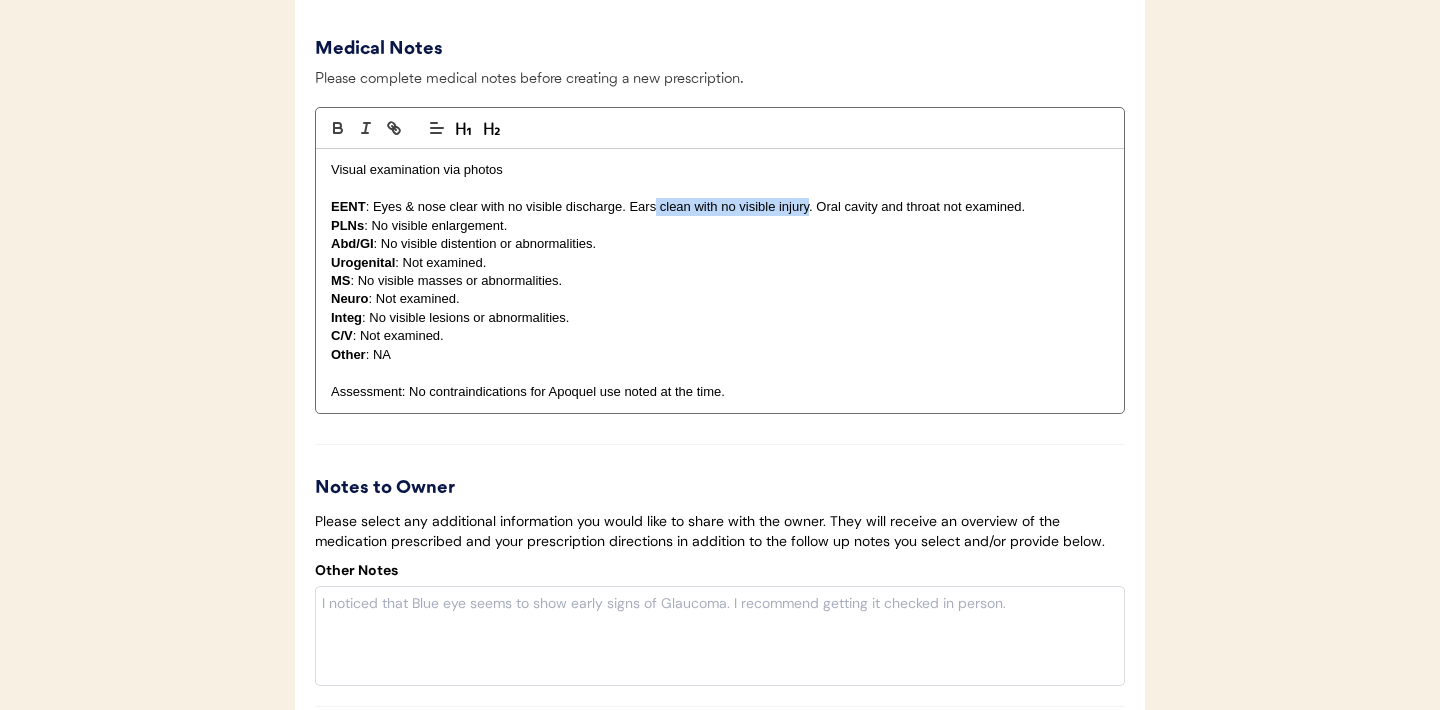 drag, startPoint x: 810, startPoint y: 238, endPoint x: 656, endPoint y: 239, distance: 154.00325 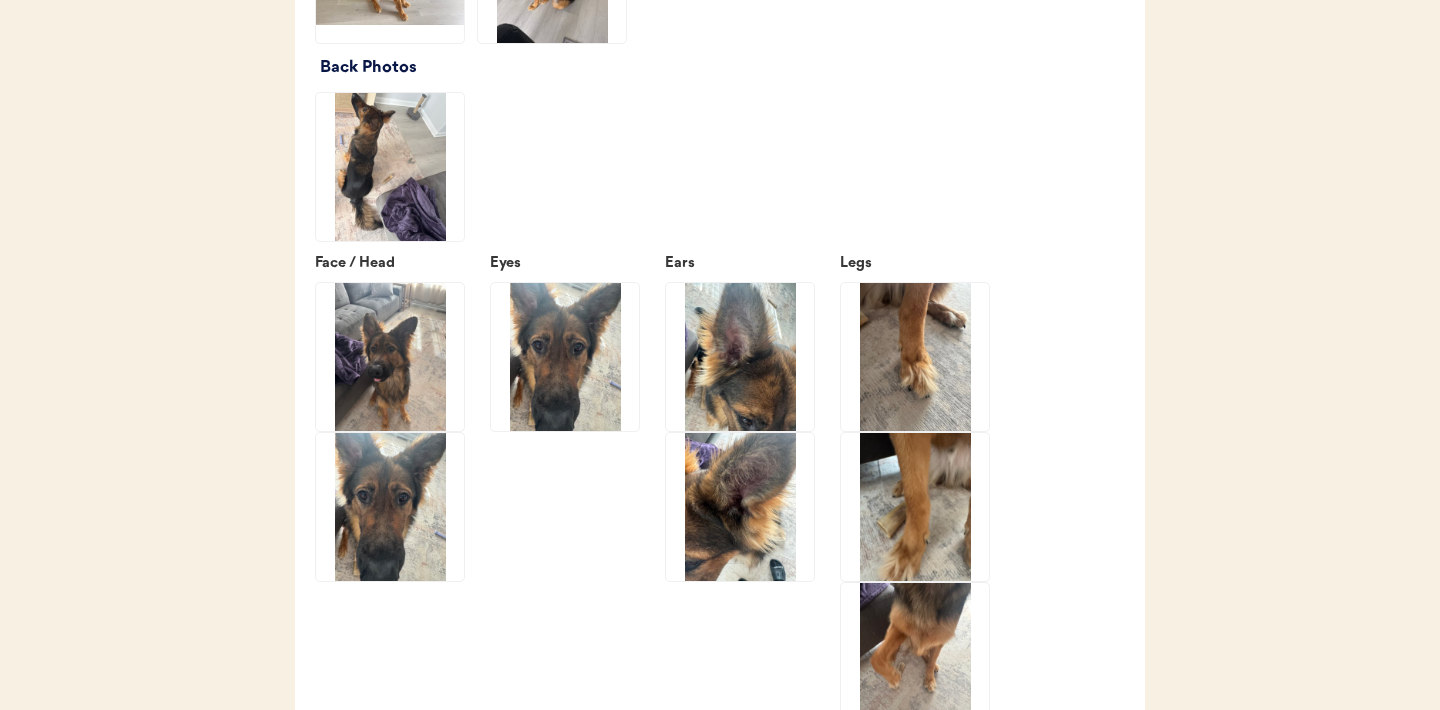 scroll, scrollTop: 2672, scrollLeft: 0, axis: vertical 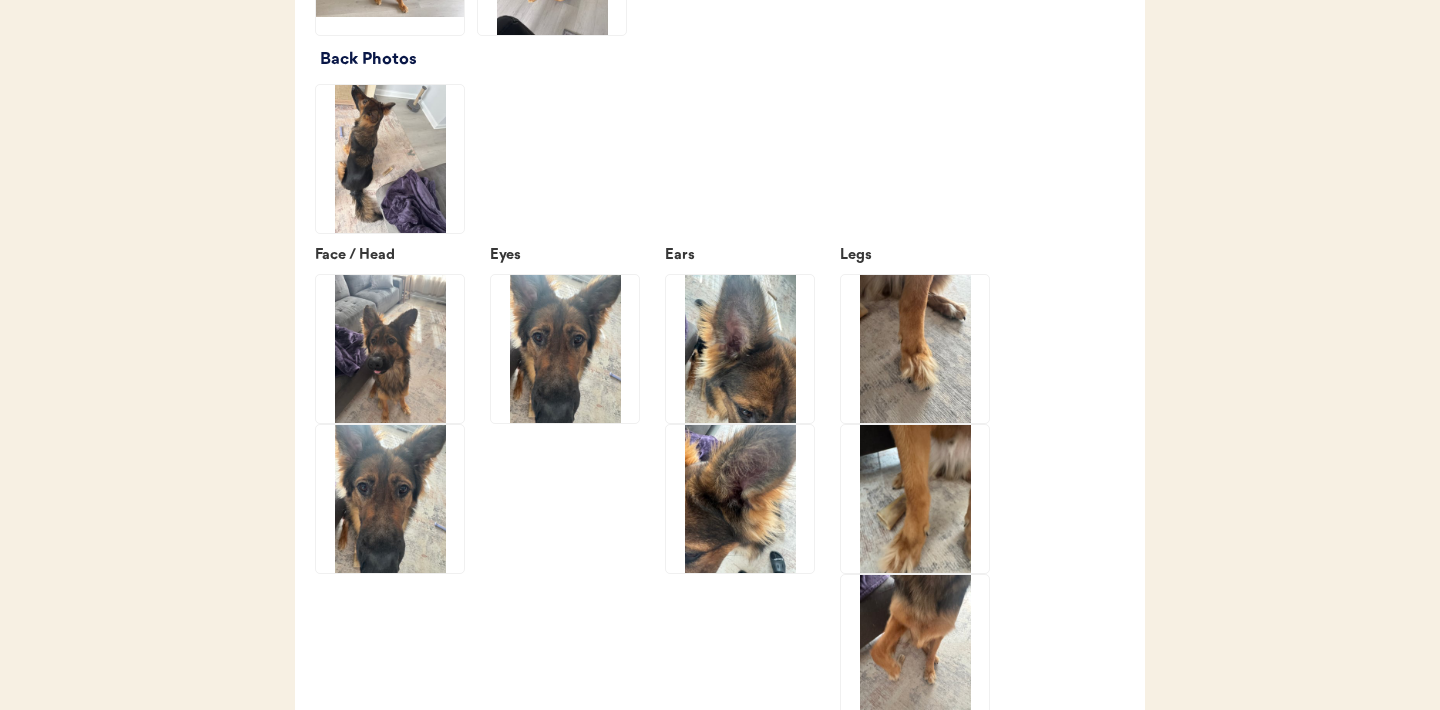 click 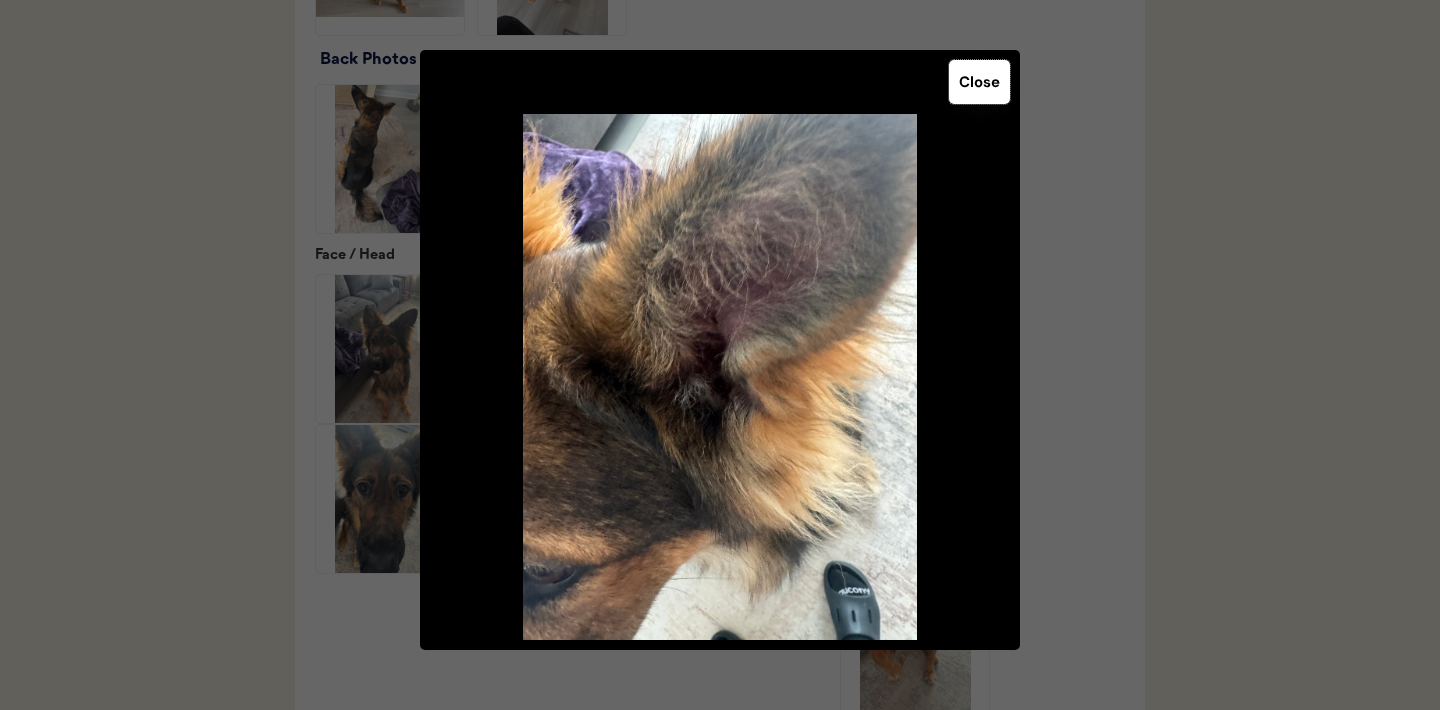 click on "Close" at bounding box center [979, 82] 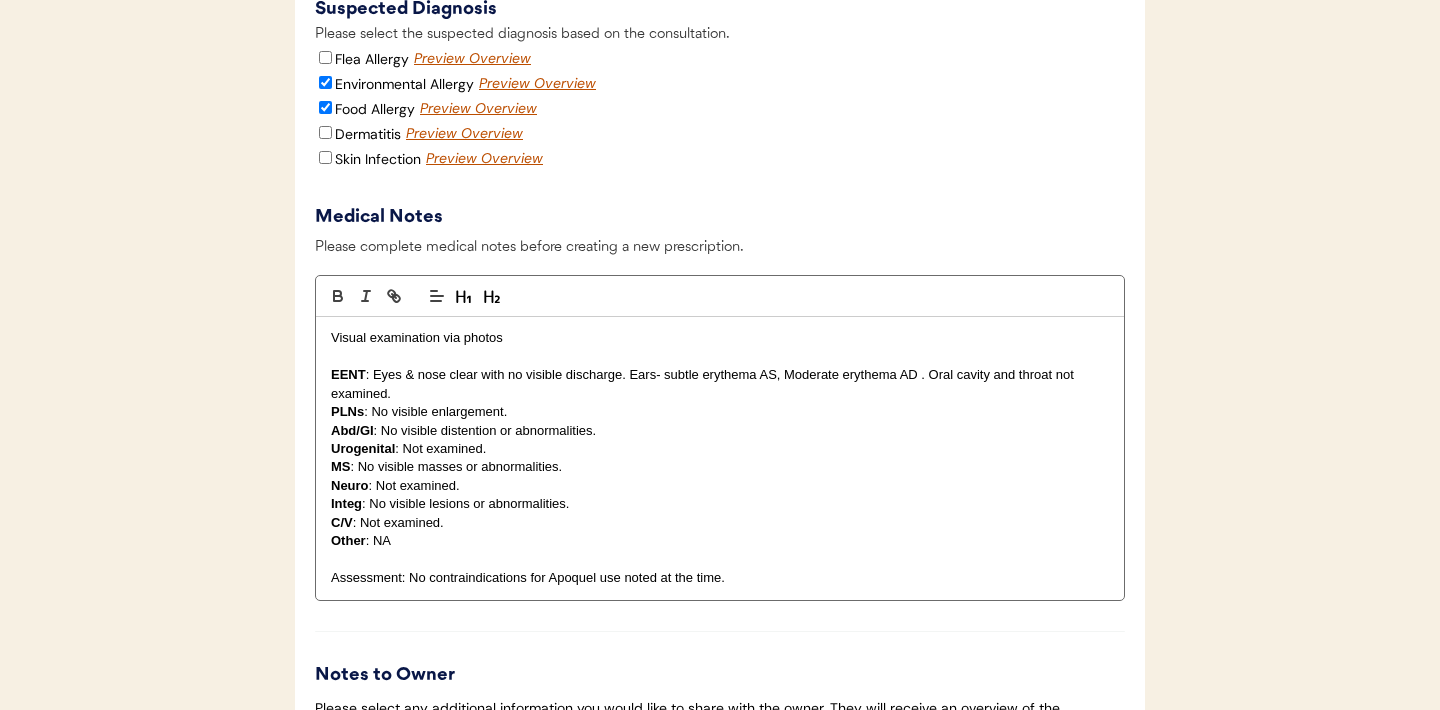 scroll, scrollTop: 3913, scrollLeft: 0, axis: vertical 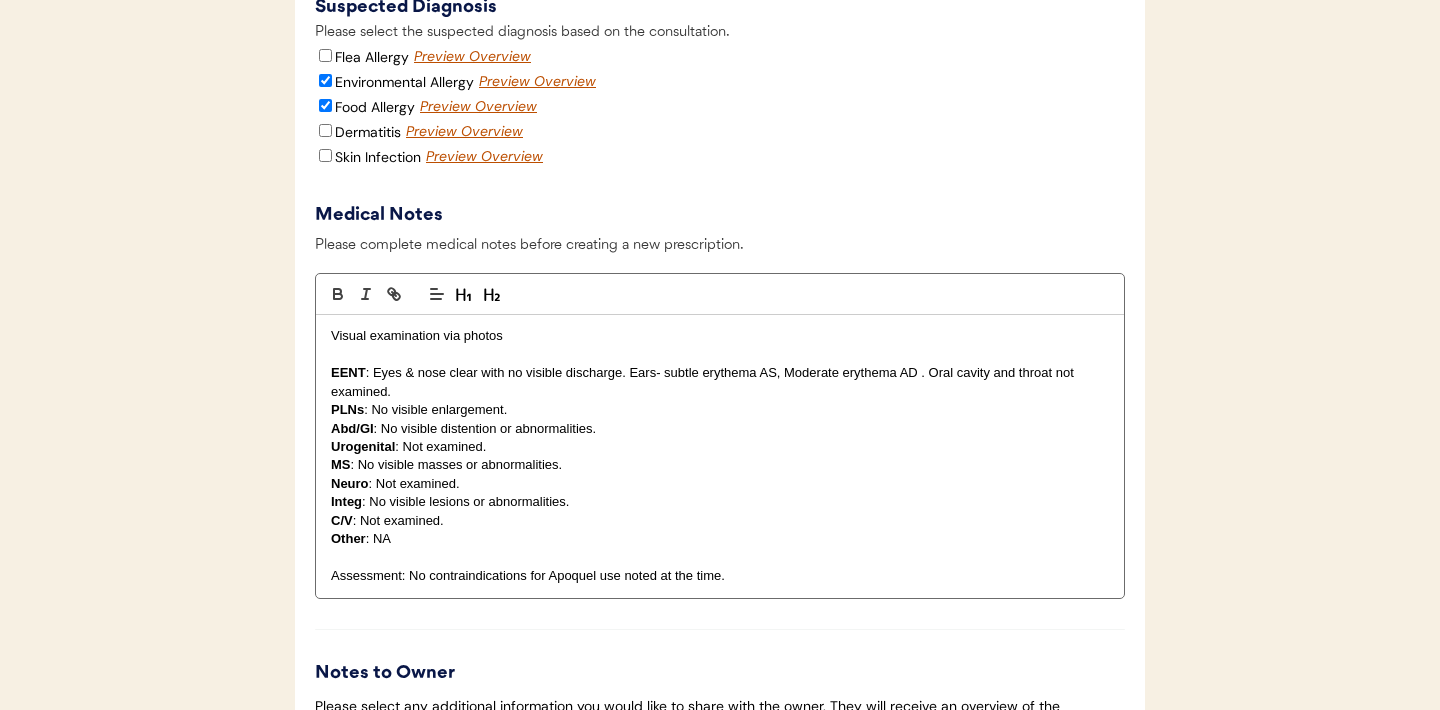 click on "EENT : Eyes & nose clear with no visible discharge. Ears- subtle erythema AS, Moderate erythema AD . Oral cavity and throat not examined." at bounding box center [720, 382] 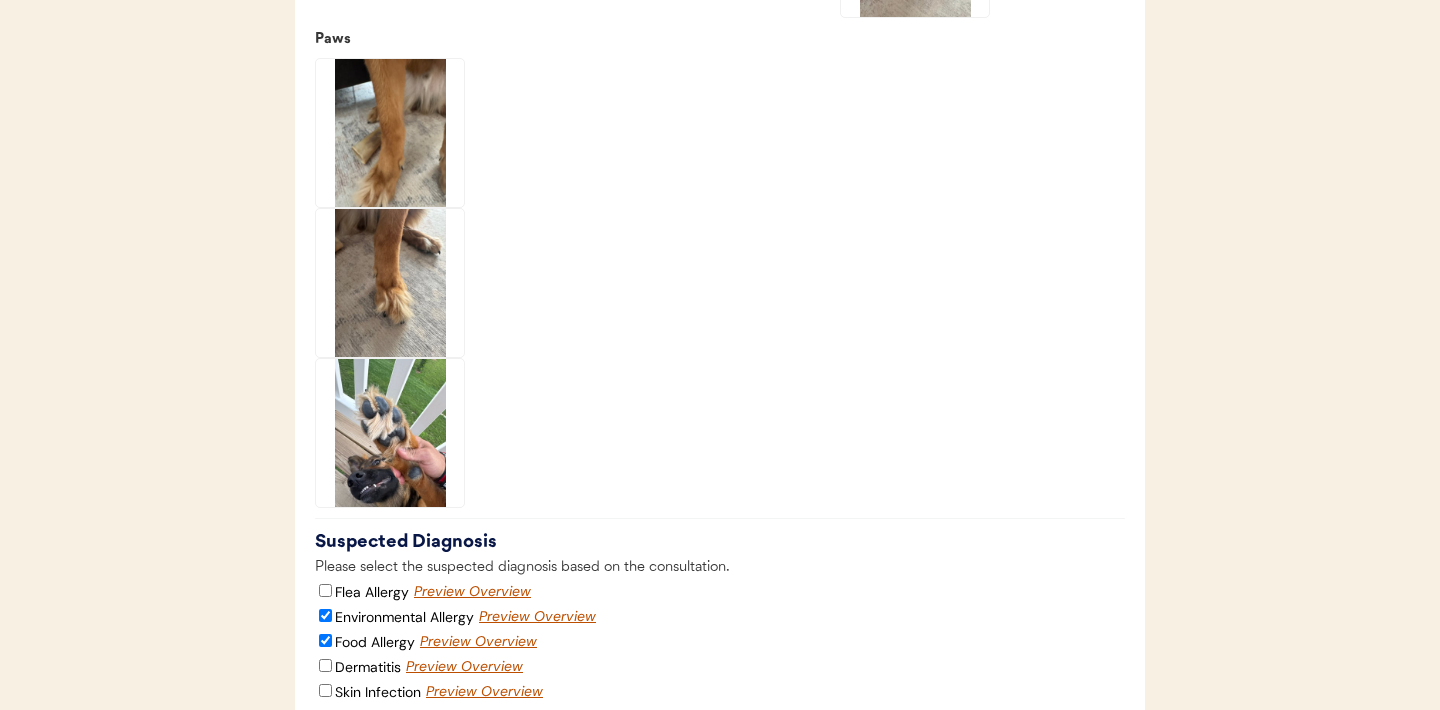 scroll, scrollTop: 3374, scrollLeft: 0, axis: vertical 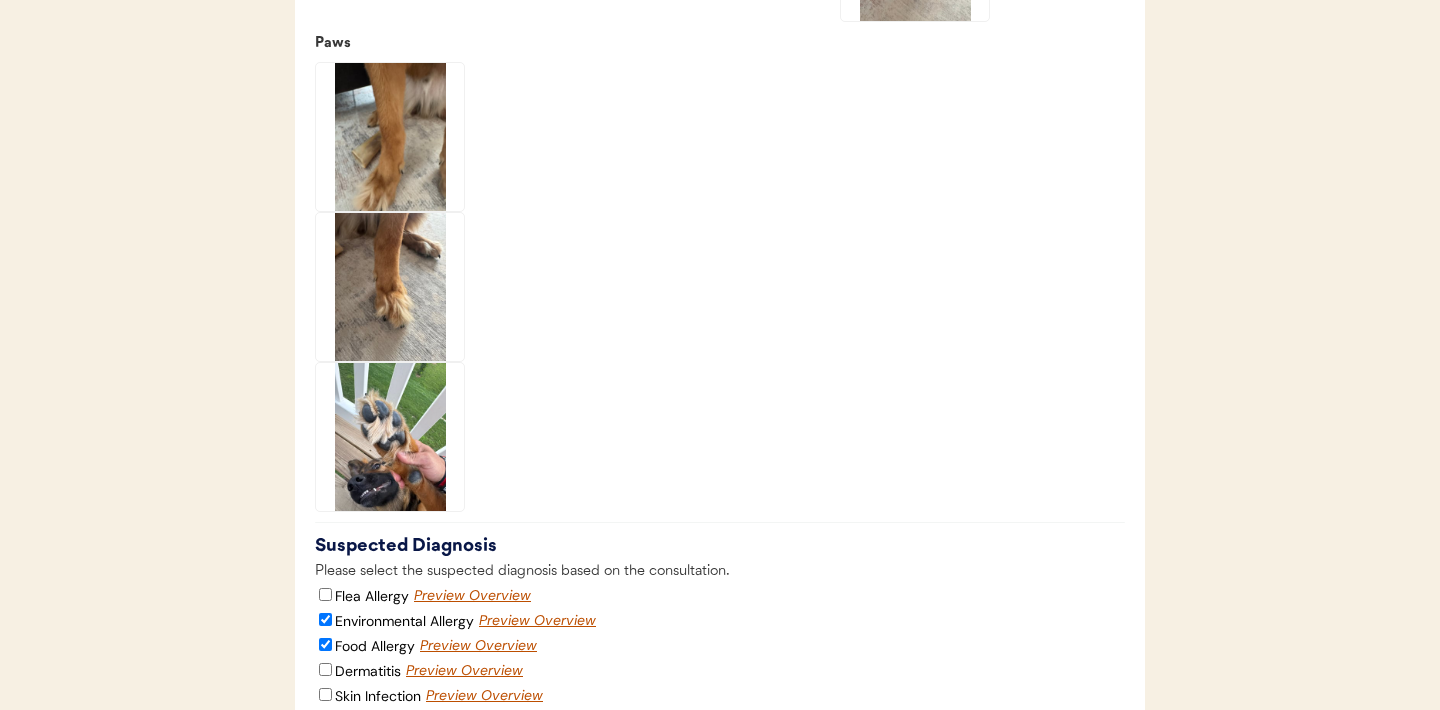 click 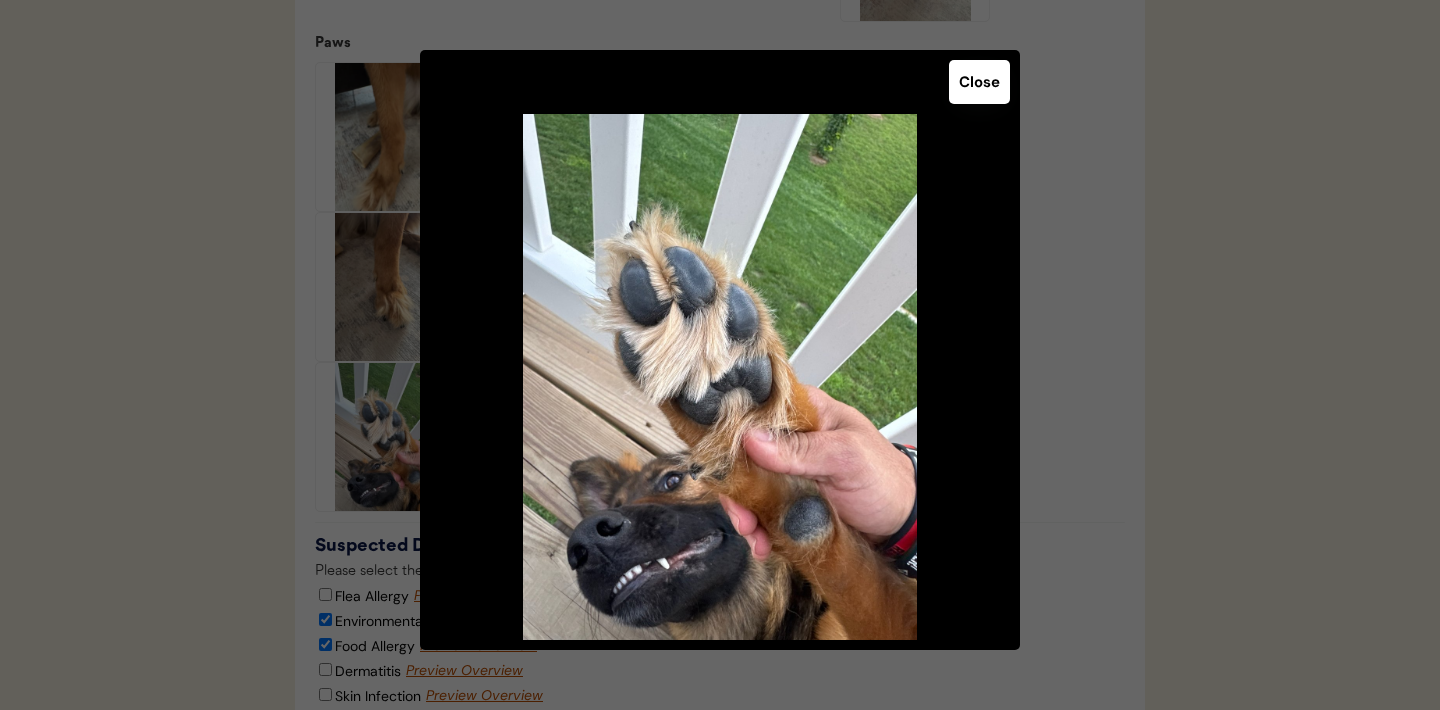 click on "Close" at bounding box center [979, 82] 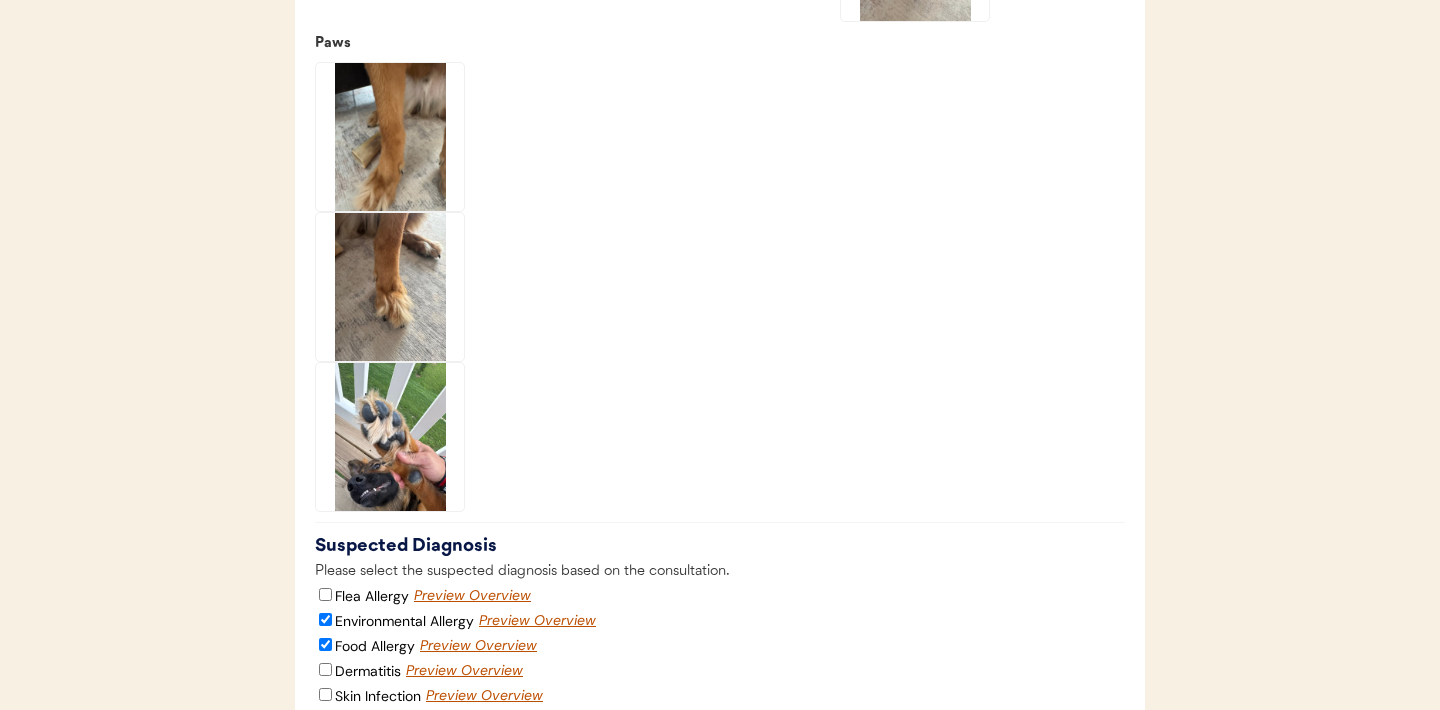 click 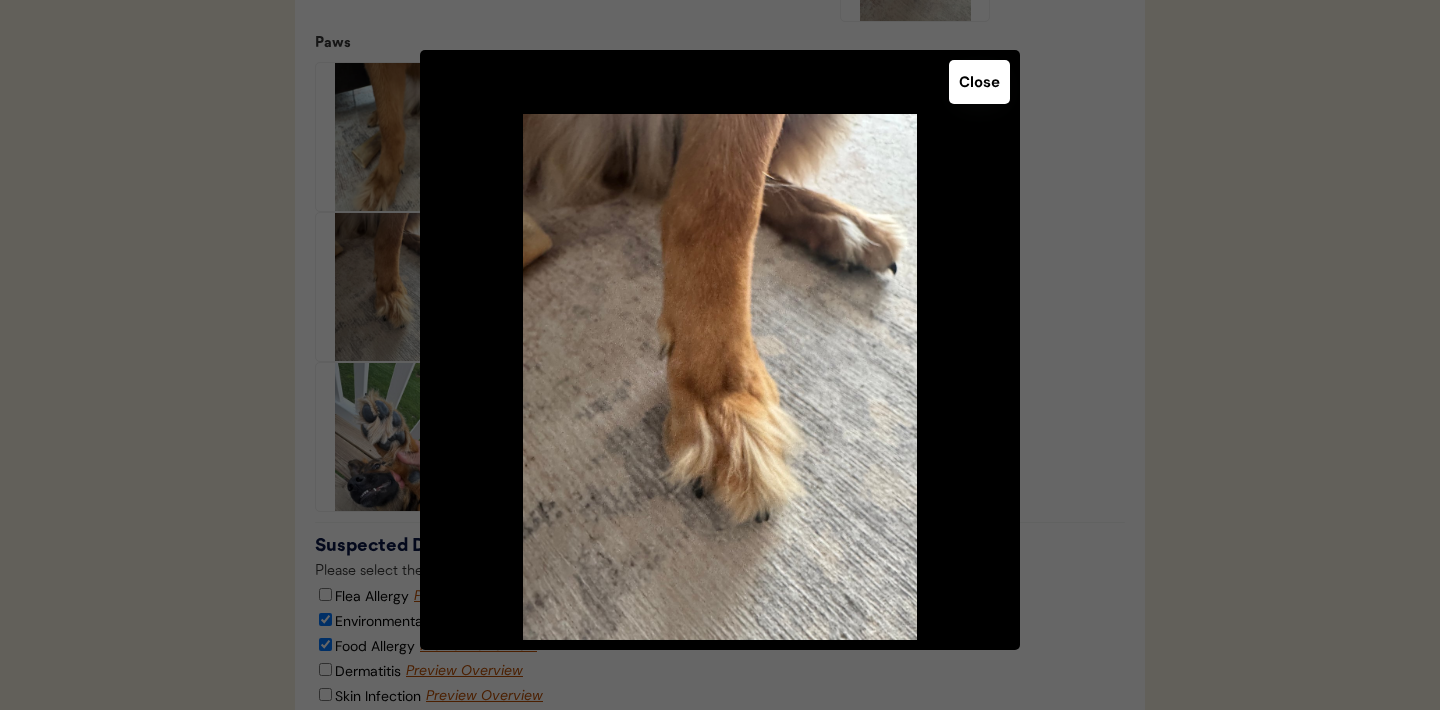 click on "Close" at bounding box center [979, 82] 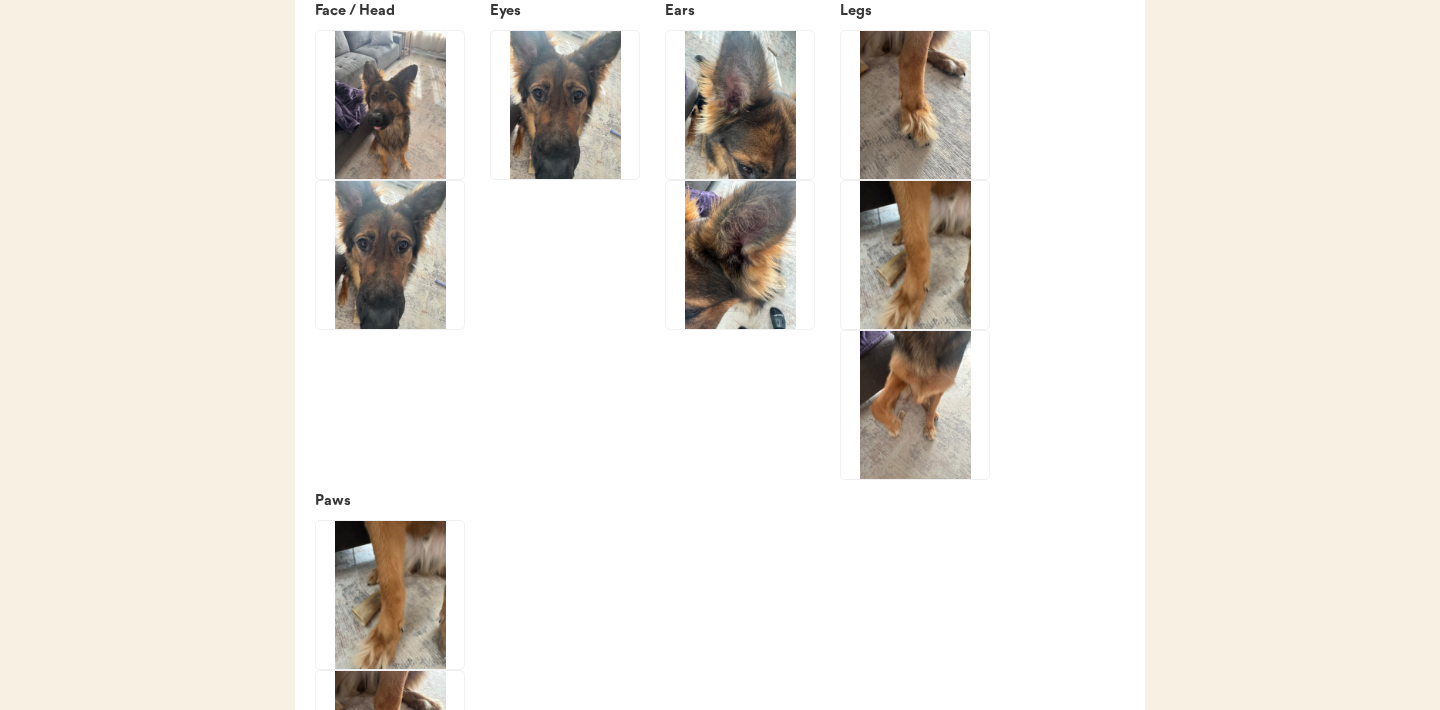 scroll, scrollTop: 2917, scrollLeft: 0, axis: vertical 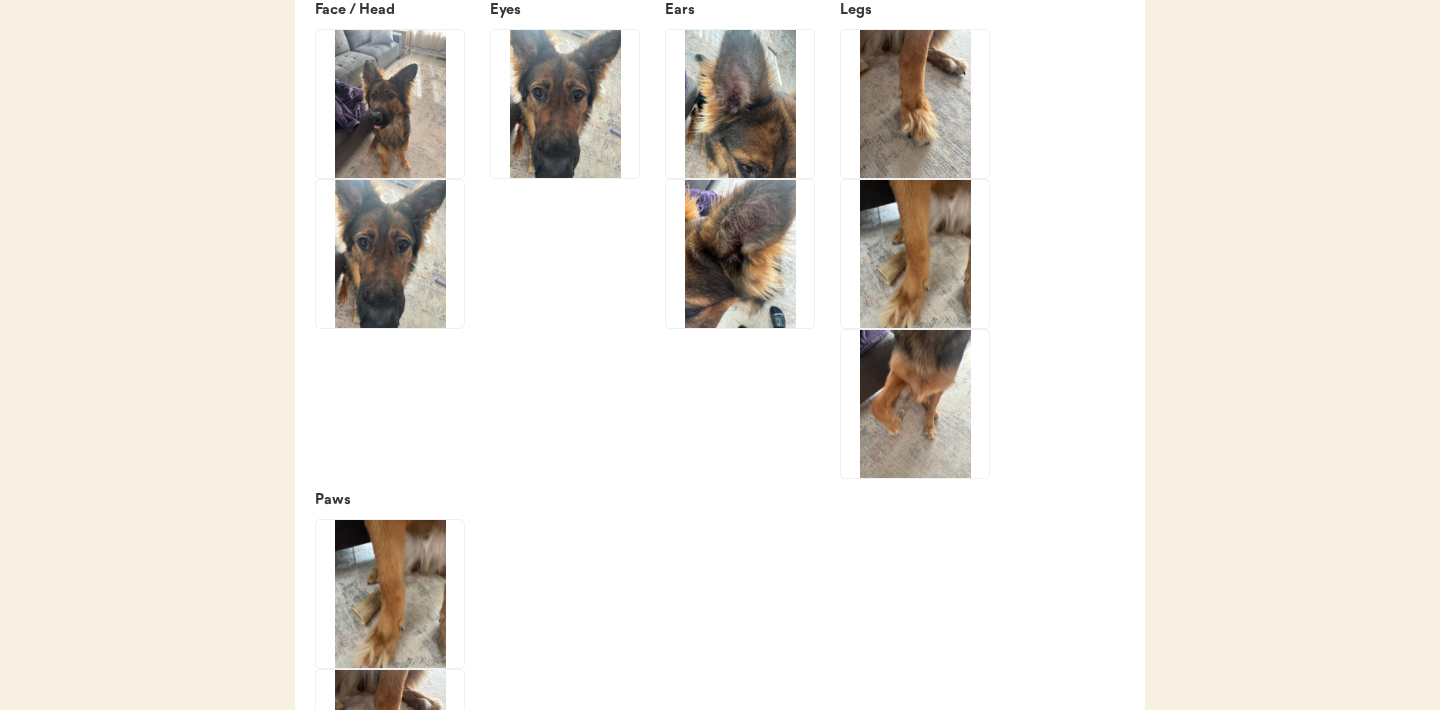 click 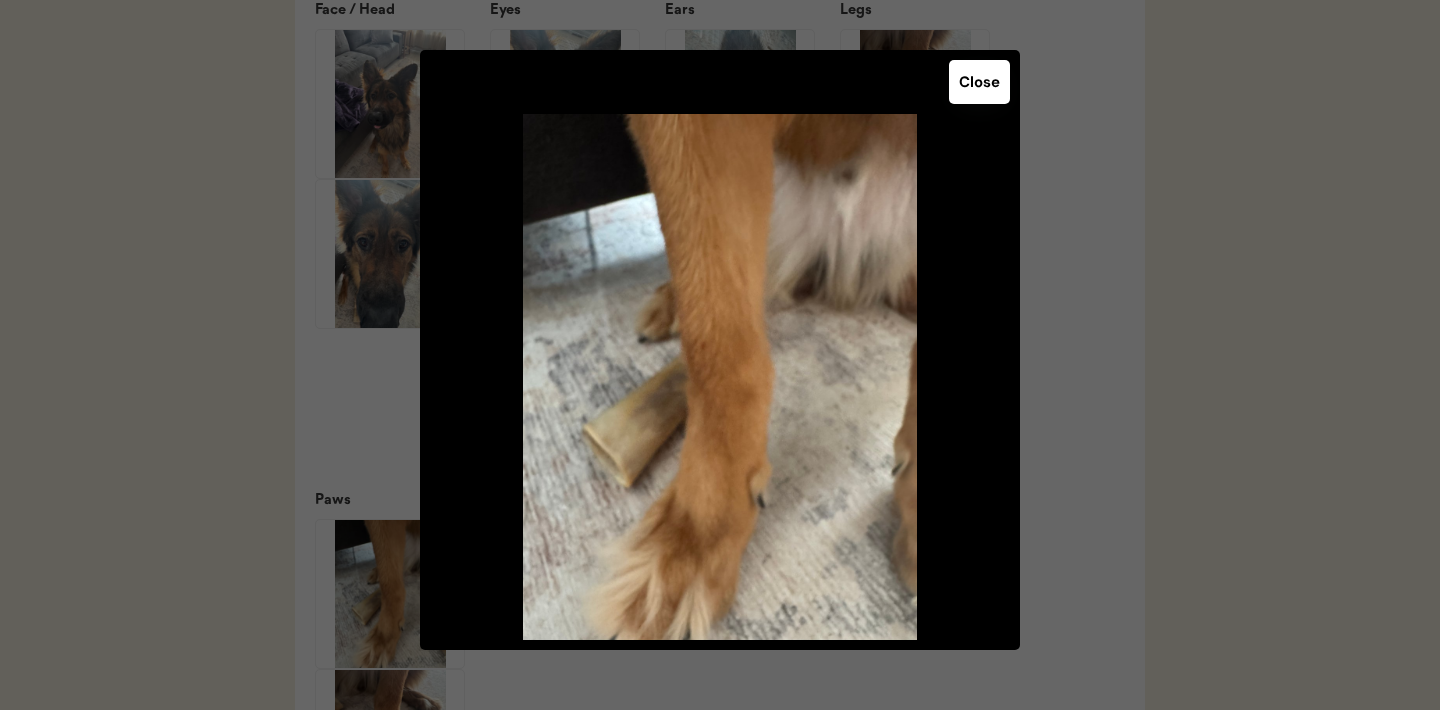 click on "Close" at bounding box center [979, 82] 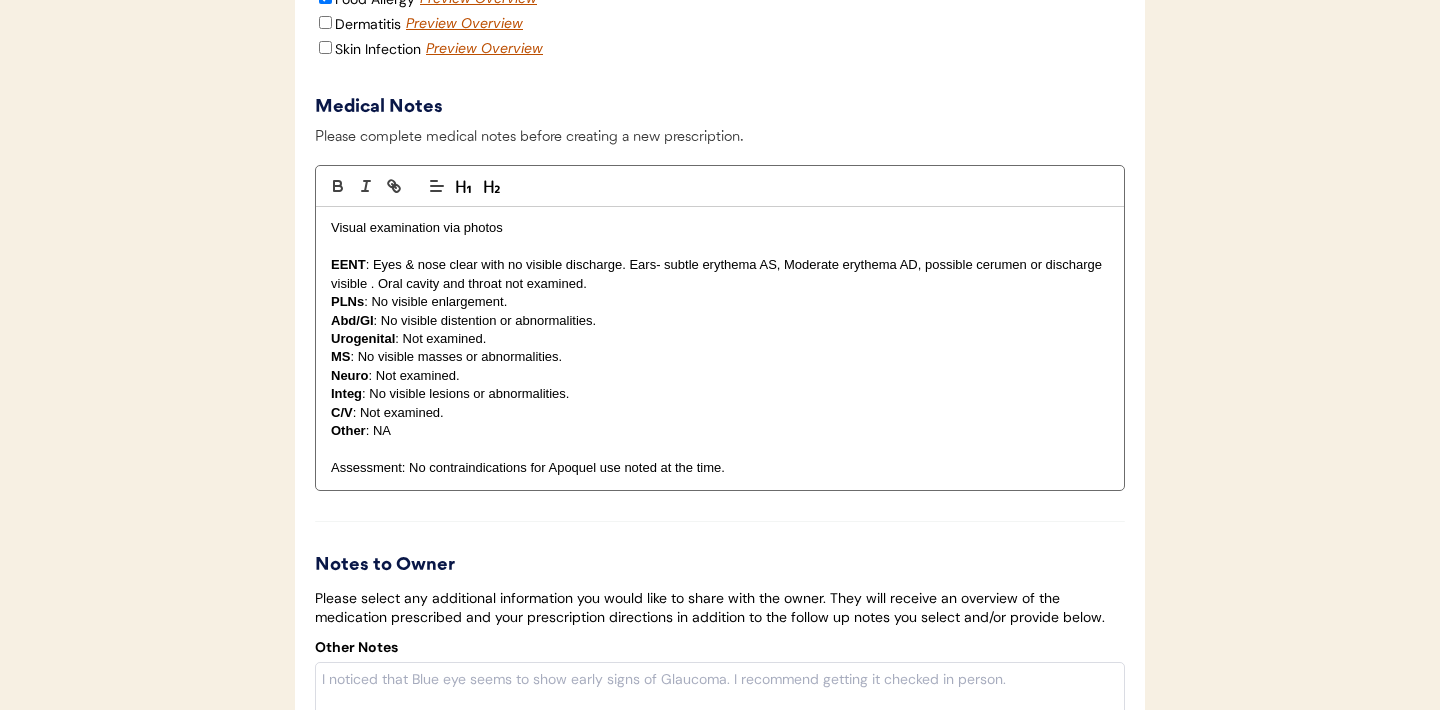 scroll, scrollTop: 4019, scrollLeft: 0, axis: vertical 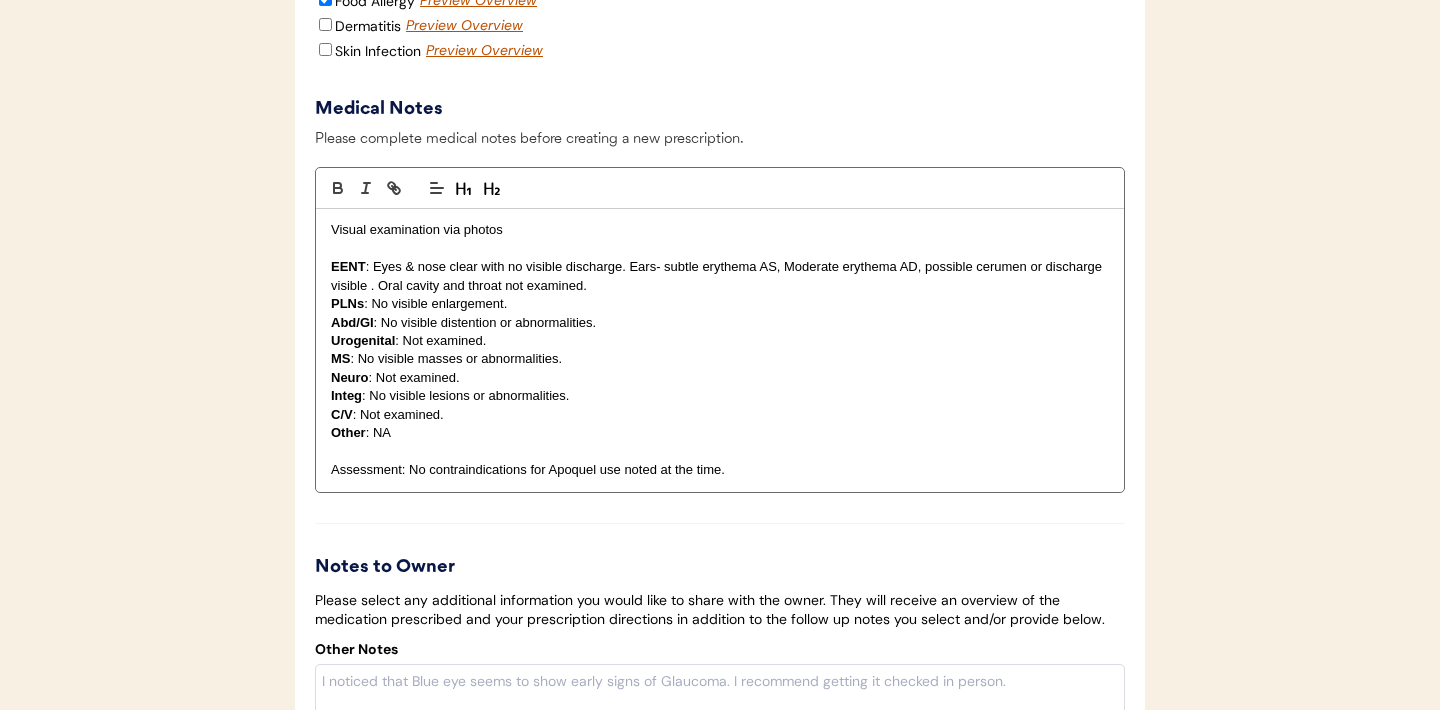 click on "Assessment: No contraindications for Apoquel use noted at the time." at bounding box center (720, 470) 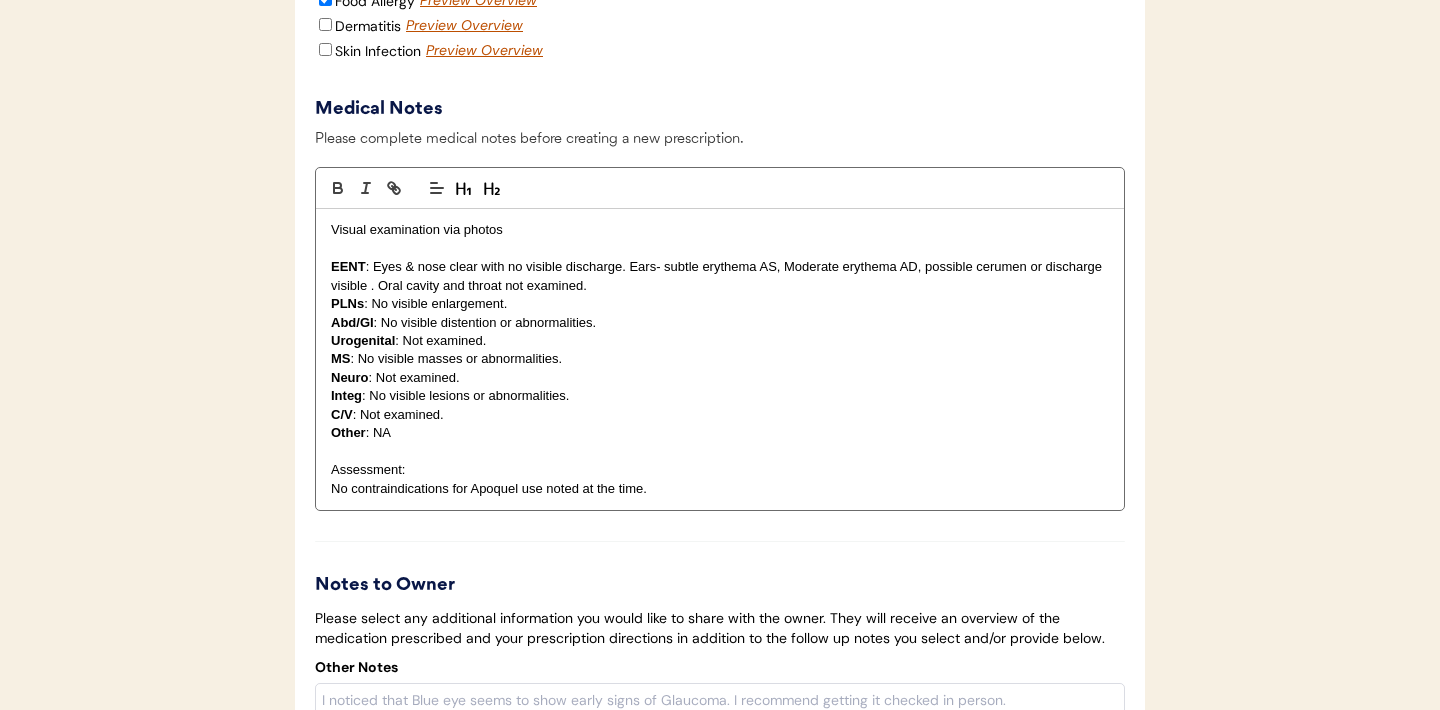 click on "Assessment:" at bounding box center [720, 470] 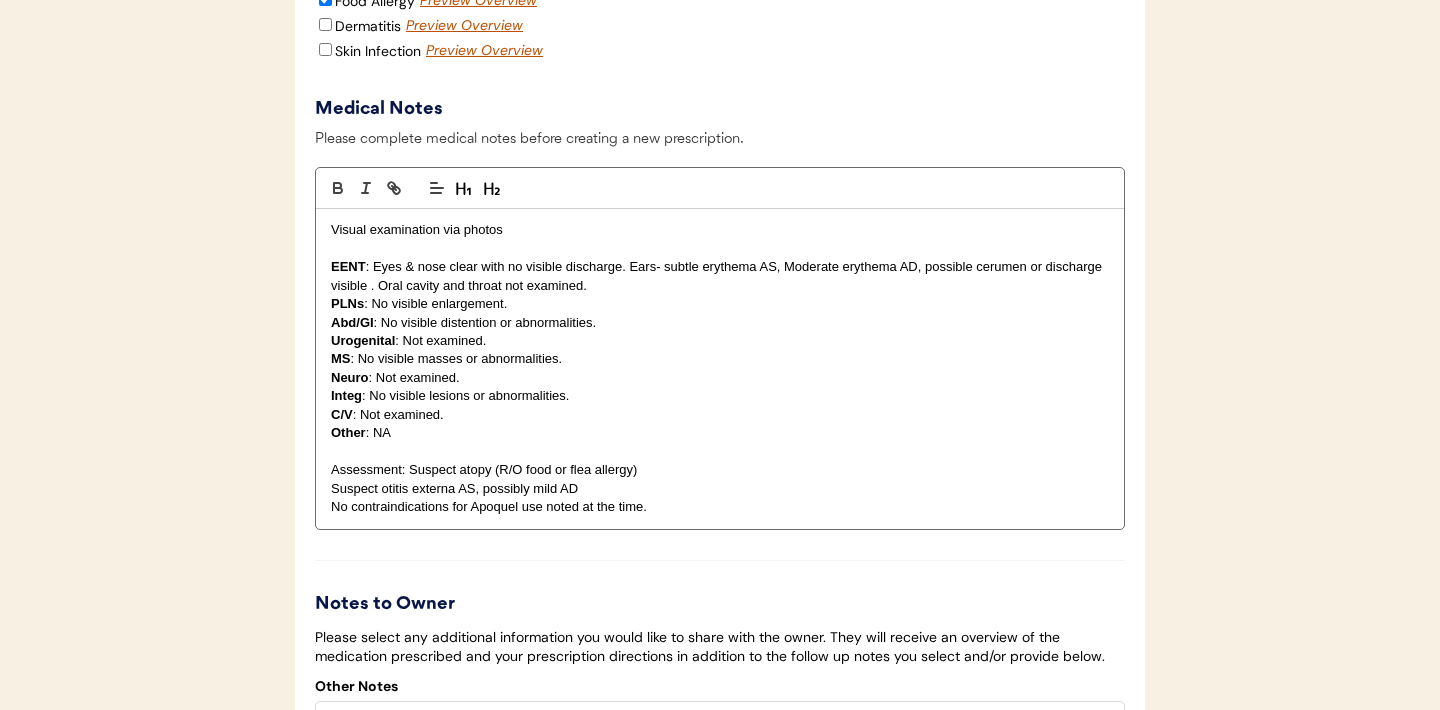 click on "Visual examination via photos EENT : Eyes & nose clear with no visible discharge. Ears- subtle erythema AS, Moderate erythema AD, possible cerumen or discharge visible . Oral cavity and throat not examined. PLNs : No visible enlargement. Abd/GI : No visible distention or abnormalities. Urogenital : Not examined. MS : No visible masses or abnormalities. Neuro : Not examined. Integ : No visible lesions or abnormalities. C/V : Not examined. Other : NA Assessment: Suspect atopy (R/O food or flea allergy) Suspect otitis externa AS, possibly mild AD No contraindications for Apoquel use noted at the time." at bounding box center [720, 368] 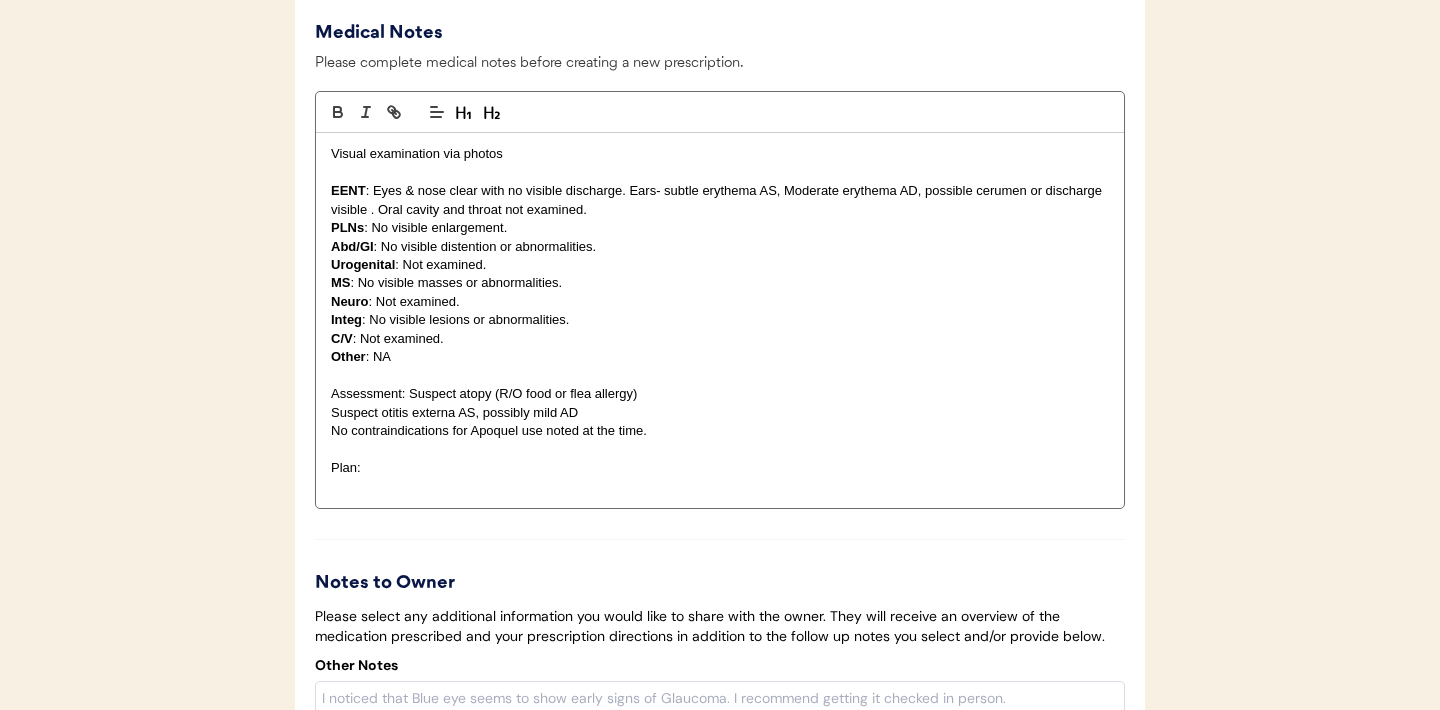 scroll, scrollTop: 4098, scrollLeft: 0, axis: vertical 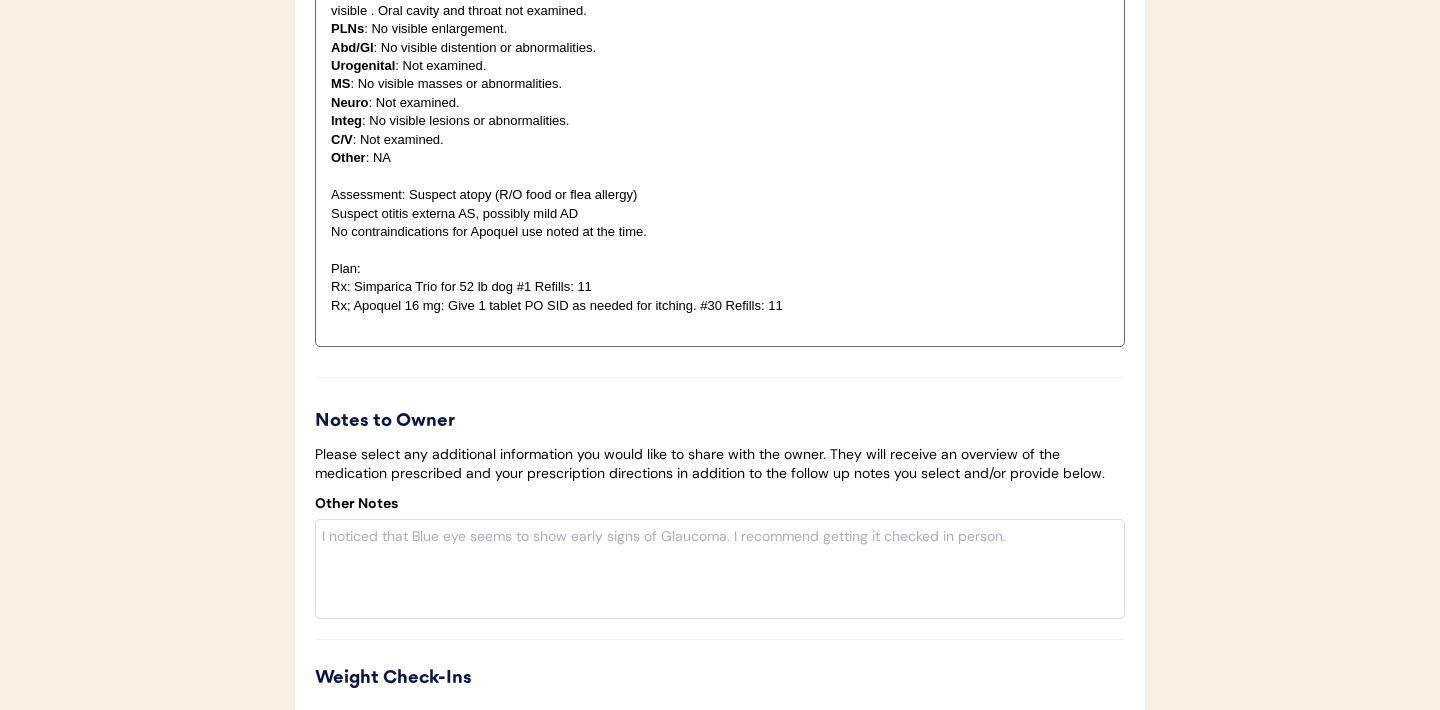 click on "Rx: Simparica Trio for 52 lb dog #1 Refills: 11" at bounding box center (720, 287) 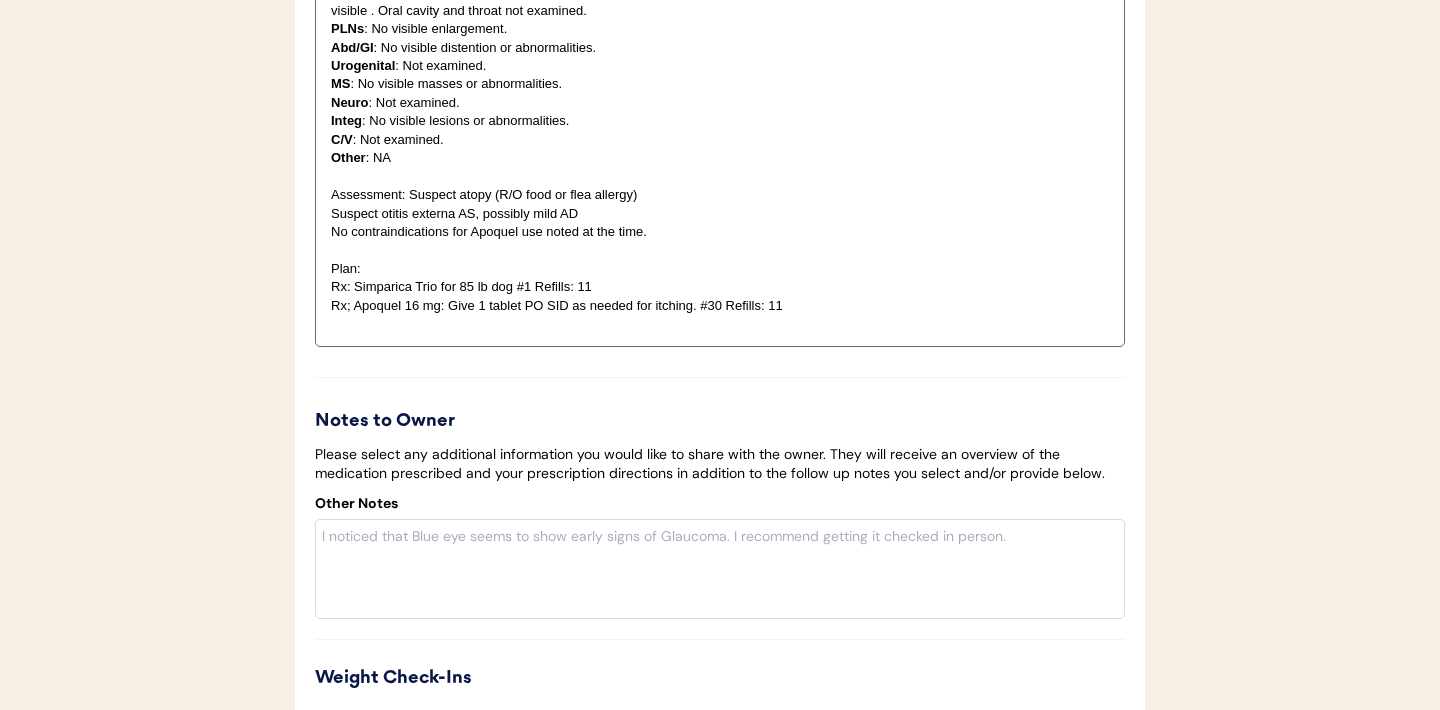 click on "Rx; Apoquel 16 mg: Give 1 tablet PO SID as needed for itching. #30 Refills: 11" at bounding box center (720, 306) 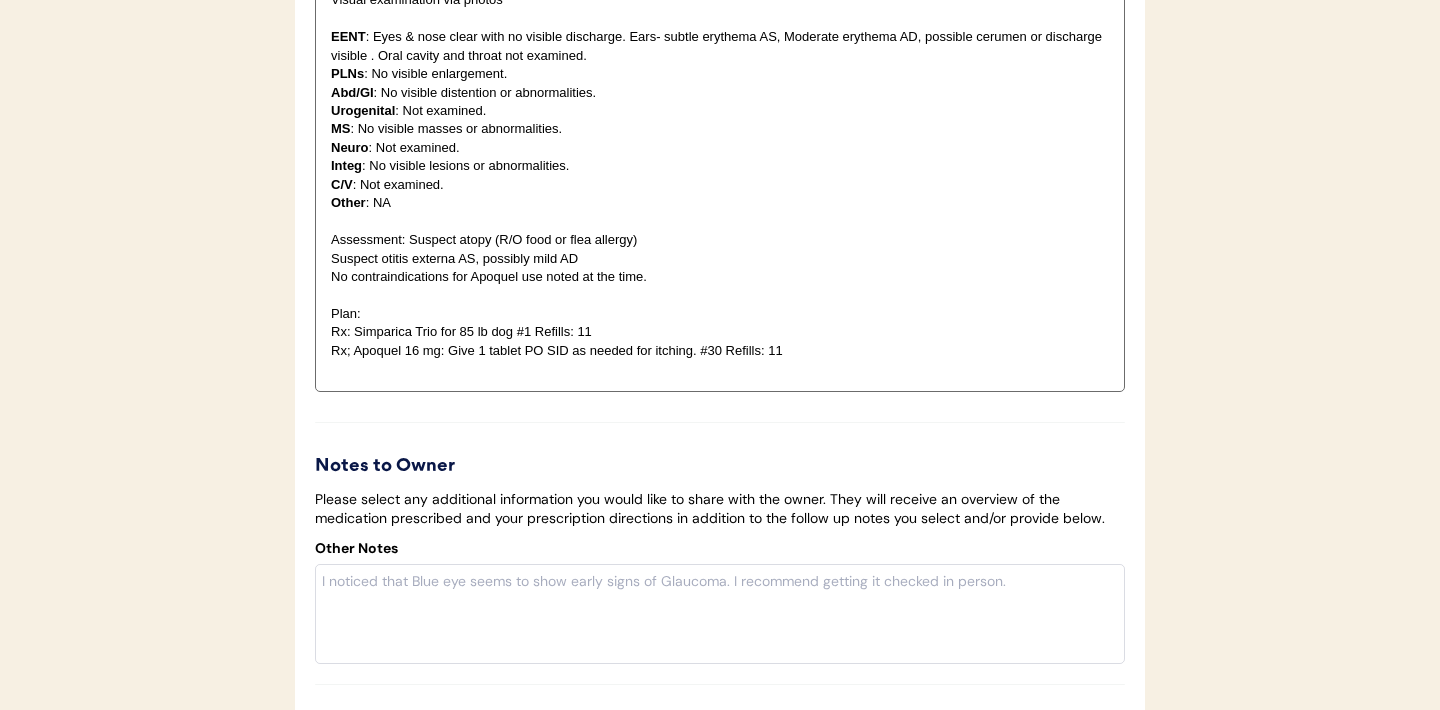 scroll, scrollTop: 4247, scrollLeft: 0, axis: vertical 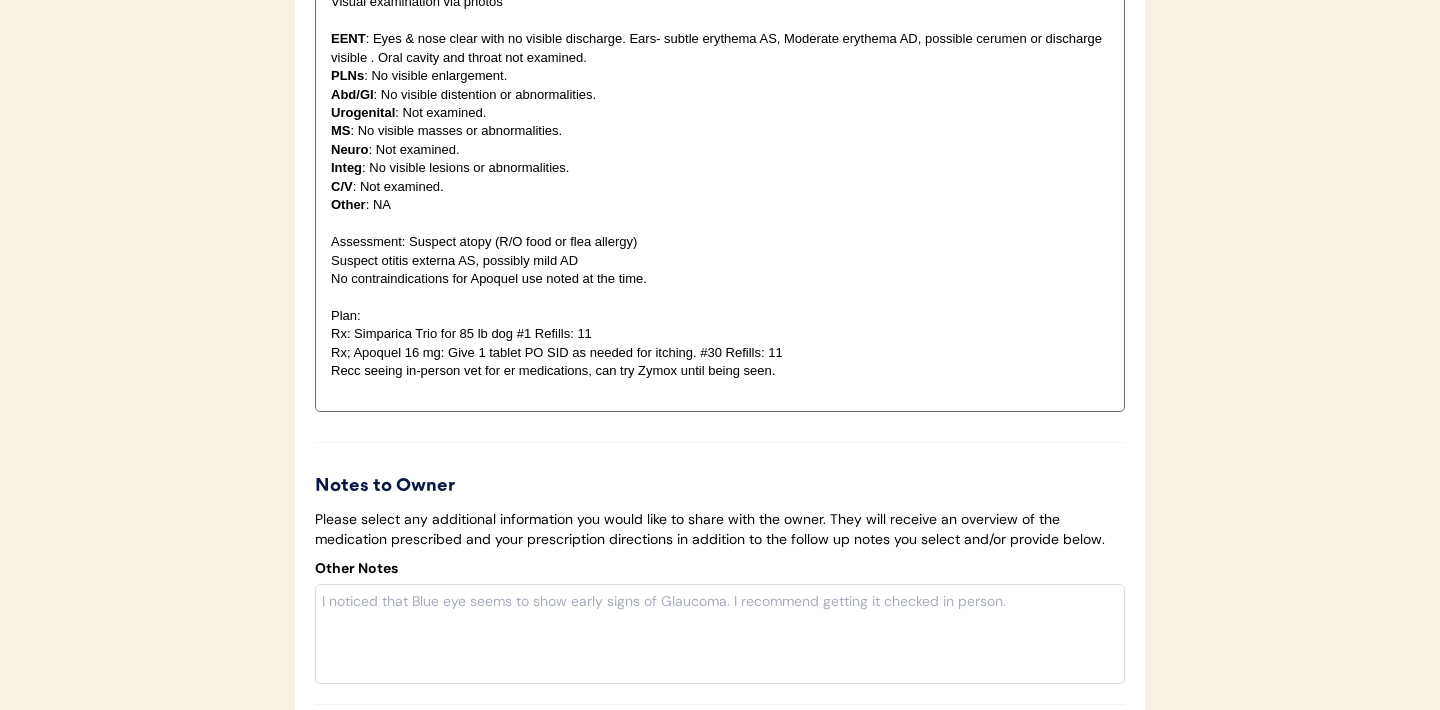 click on "Recc seeing in-person vet for er medications, can try Zymox until being seen." at bounding box center [720, 371] 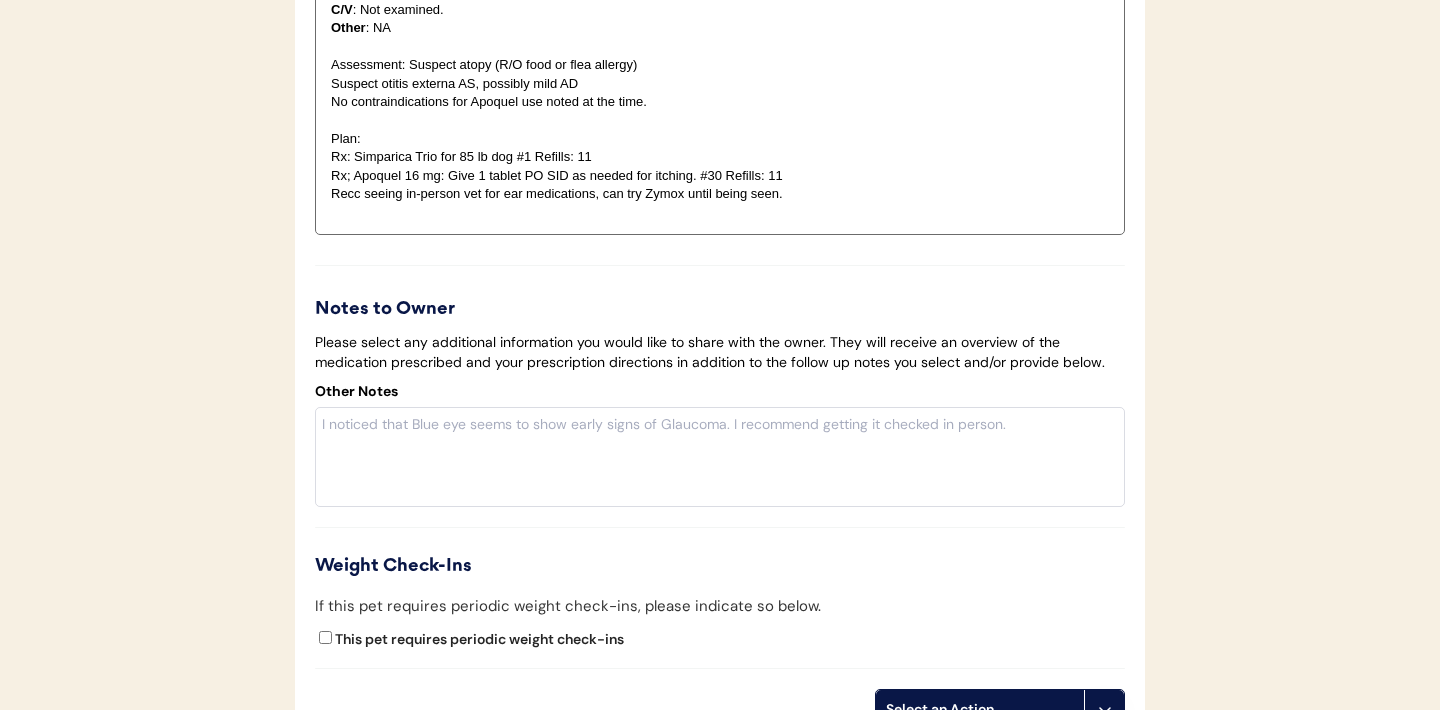 scroll, scrollTop: 4453, scrollLeft: 0, axis: vertical 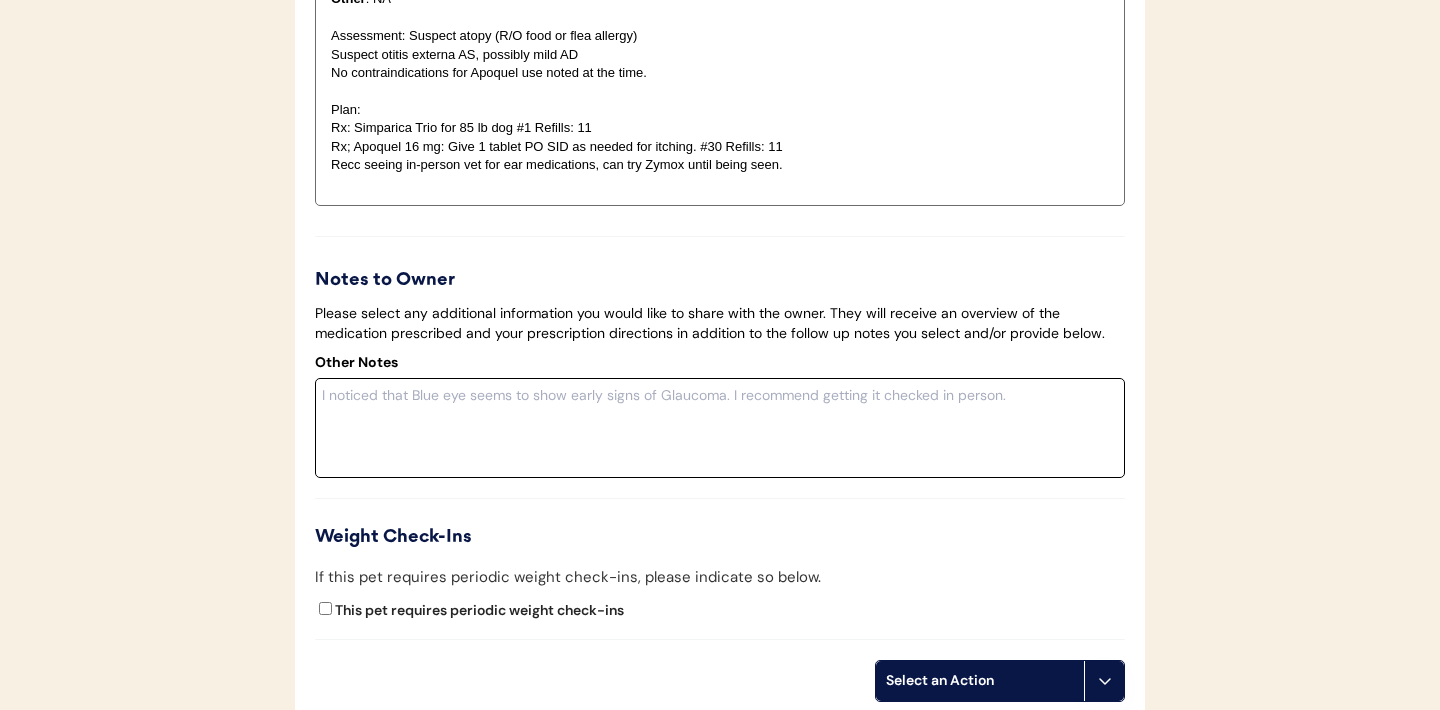 click at bounding box center [720, 428] 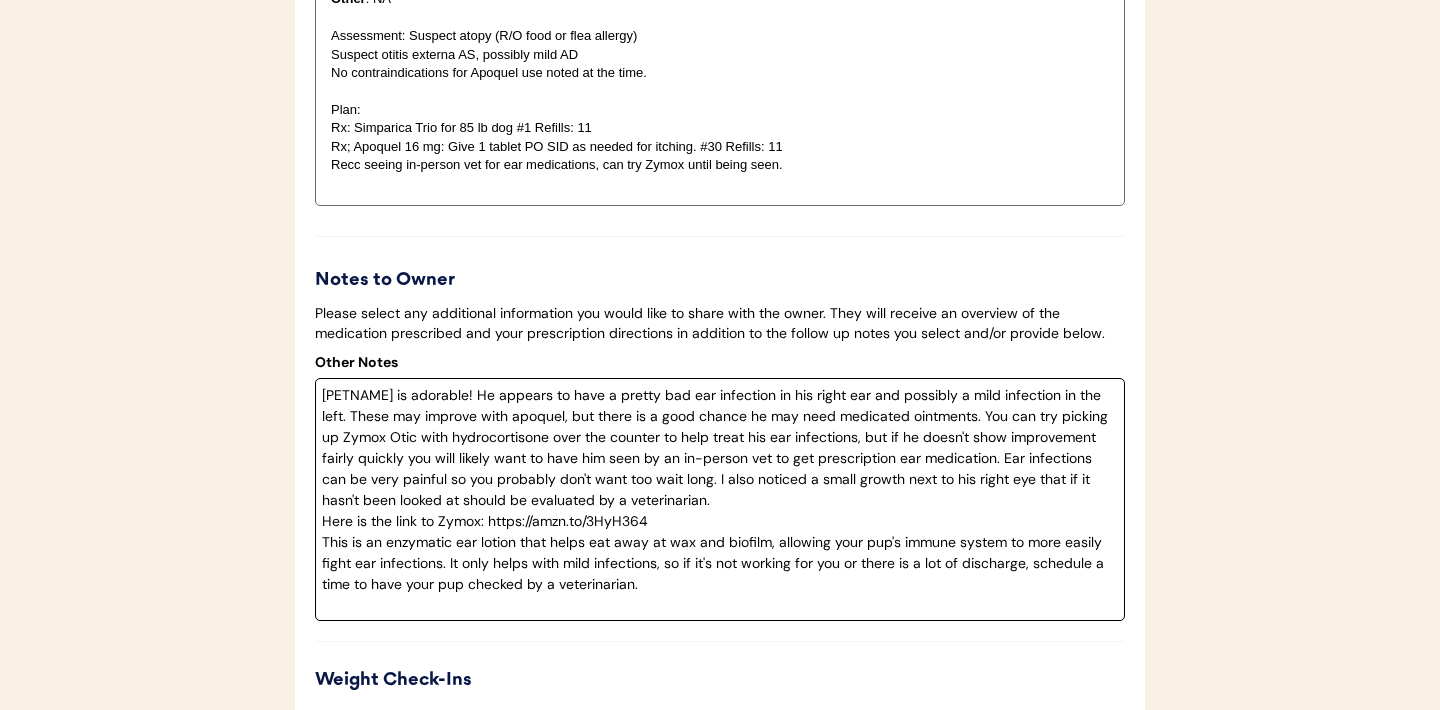 click on "Max is adorable! He appears to have a pretty bad ear infection in his right ear and possibly a mild infection in the left. These may improve with apoquel, but there is a good chance he may need medicated ointments. You can try picking up Zymox Otic with hydrocortisone over the counter to help treat his ear infections, but if he doesn't show improvement fairly quickly you will likely want to have him seen by an in-person vet to get prescription ear medication. Ear infections can be very painful so you probably don't want too wait long. I also noticed a small growth next to his right eye that if it hasn't been looked at should be evaluated by a veterinarian.
Here is the link to Zymox: https://amzn.to/3HyH364
This is an enzymatic ear lotion that helps eat away at wax and biofilm, allowing your pup's immune system to more easily fight ear infections. It only helps with mild infections, so if it's not working for you or there is a lot of discharge, schedule a time to have your pup checked by a veterinarian." at bounding box center (720, 499) 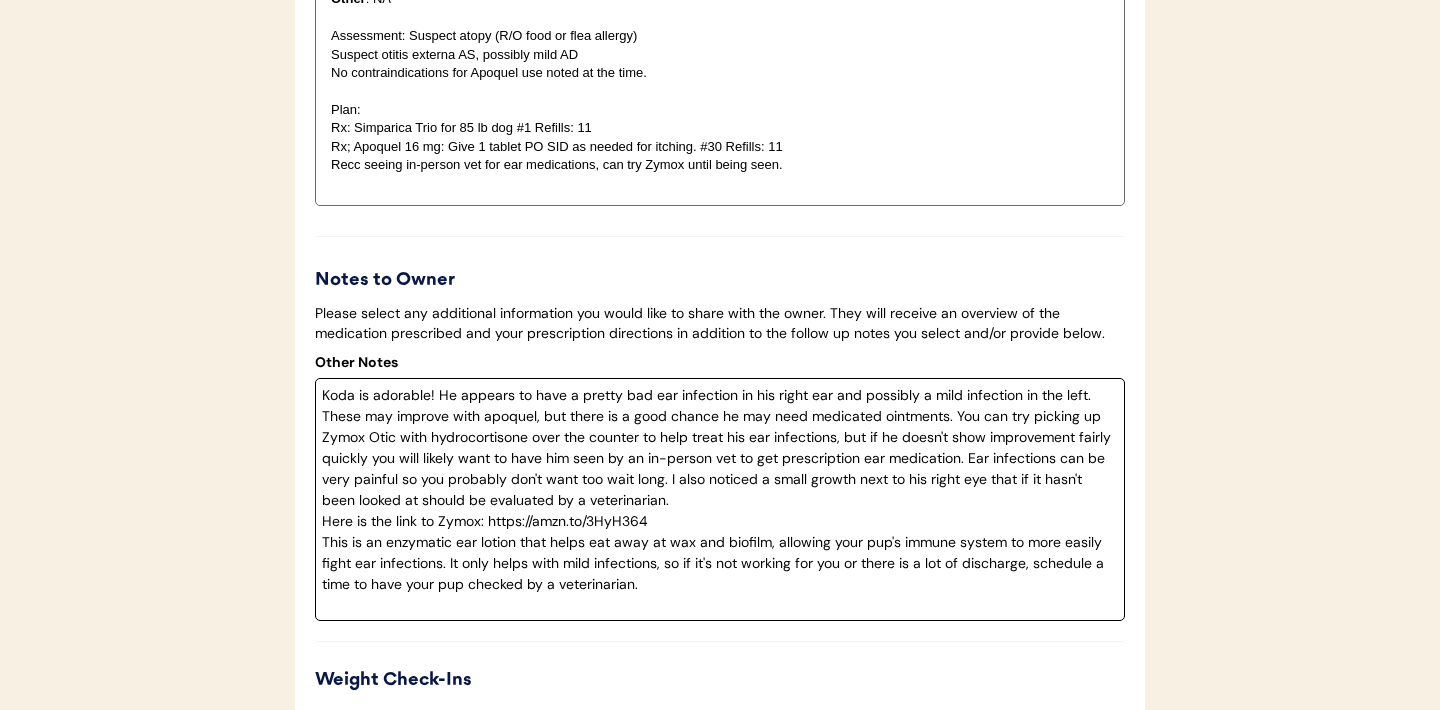 drag, startPoint x: 579, startPoint y: 420, endPoint x: 644, endPoint y: 426, distance: 65.27634 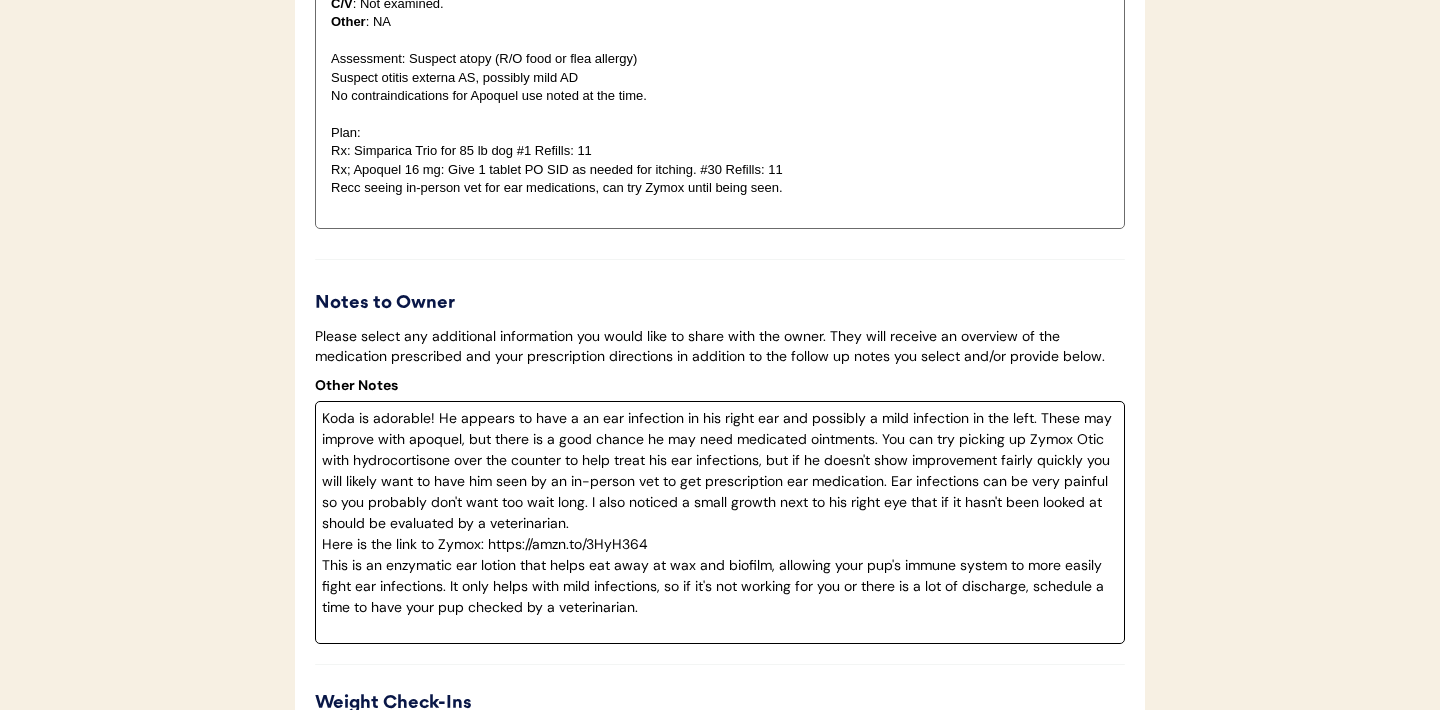 scroll, scrollTop: 4429, scrollLeft: 0, axis: vertical 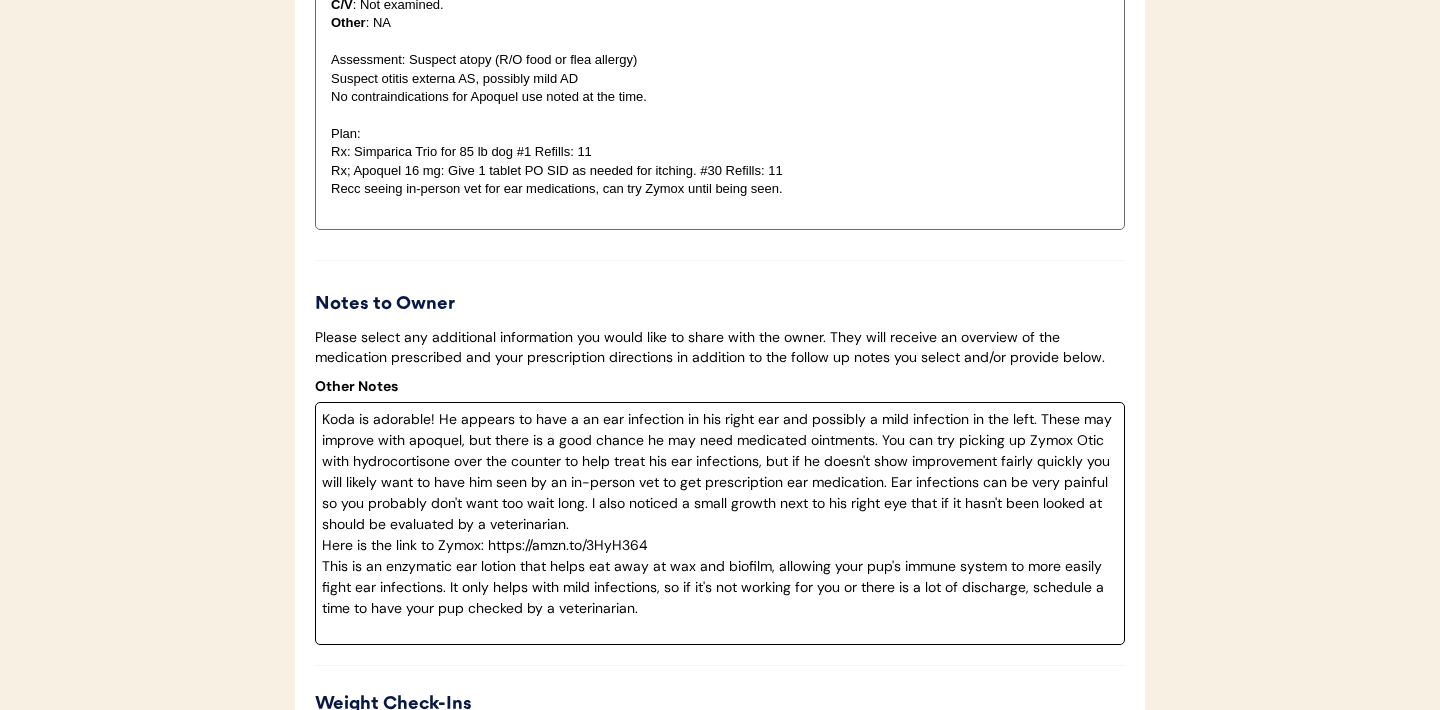 click on "Koda is adorable! He appears to have a an ear infection in his right ear and possibly a mild infection in the left. These may improve with apoquel, but there is a good chance he may need medicated ointments. You can try picking up Zymox Otic with hydrocortisone over the counter to help treat his ear infections, but if he doesn't show improvement fairly quickly you will likely want to have him seen by an in-person vet to get prescription ear medication. Ear infections can be very painful so you probably don't want too wait long. I also noticed a small growth next to his right eye that if it hasn't been looked at should be evaluated by a veterinarian.
Here is the link to Zymox: https://amzn.to/3HyH364
This is an enzymatic ear lotion that helps eat away at wax and biofilm, allowing your pup's immune system to more easily fight ear infections. It only helps with mild infections, so if it's not working for you or there is a lot of discharge, schedule a time to have your pup checked by a veterinarian." at bounding box center [720, 523] 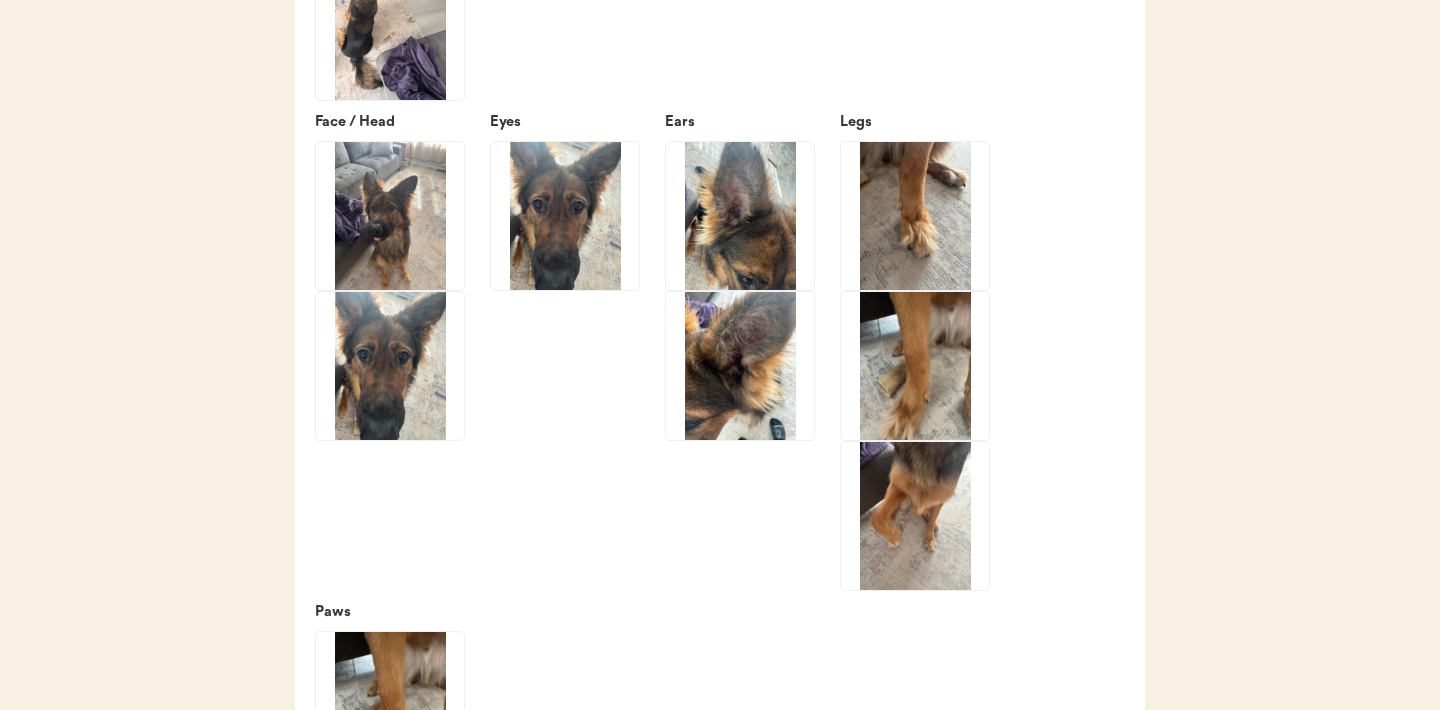 scroll, scrollTop: 2820, scrollLeft: 0, axis: vertical 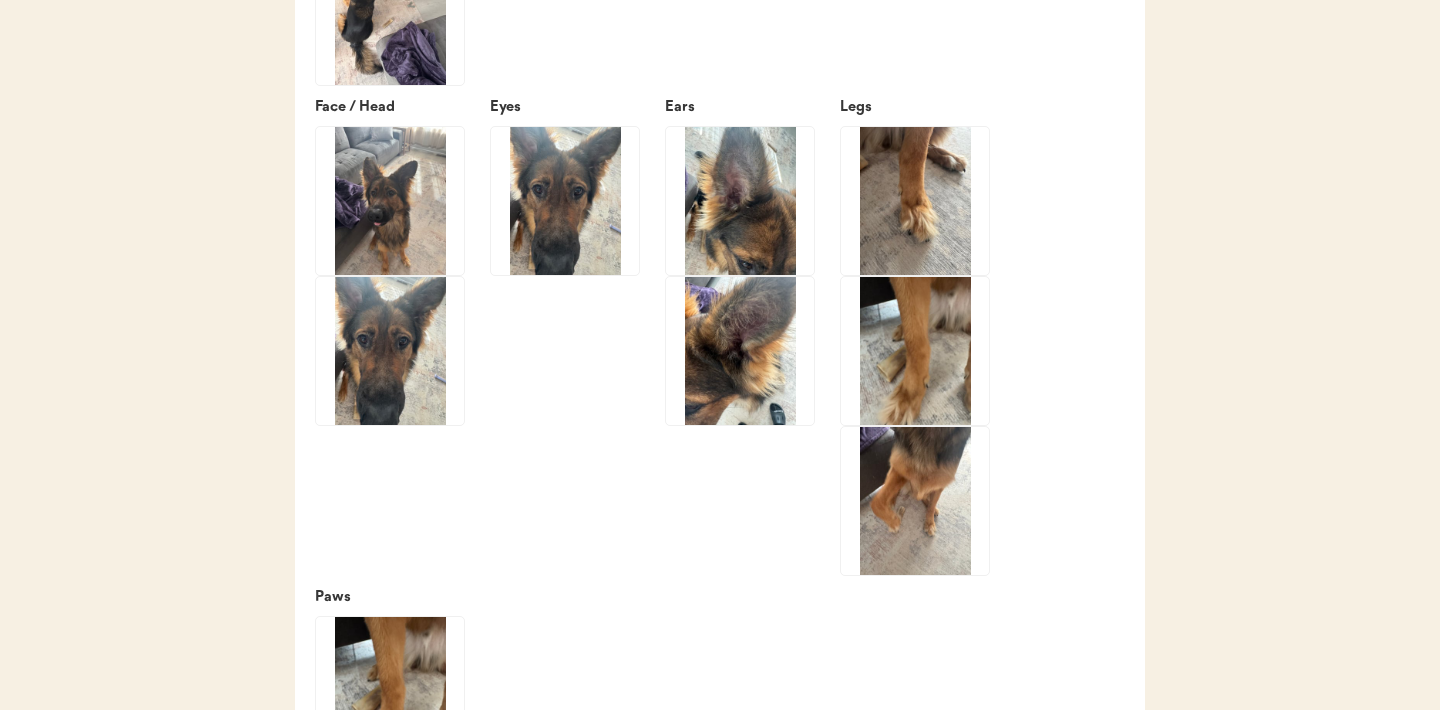 click 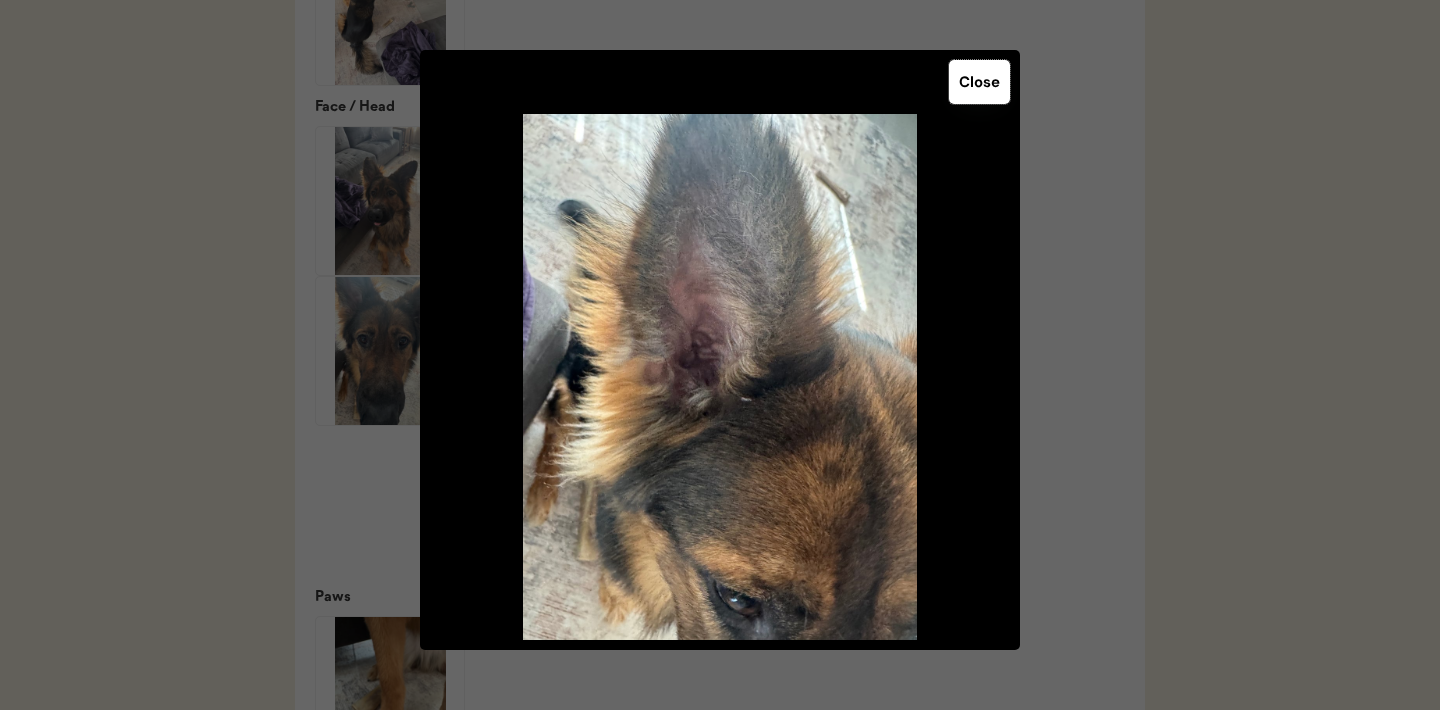 click on "Close" at bounding box center (979, 82) 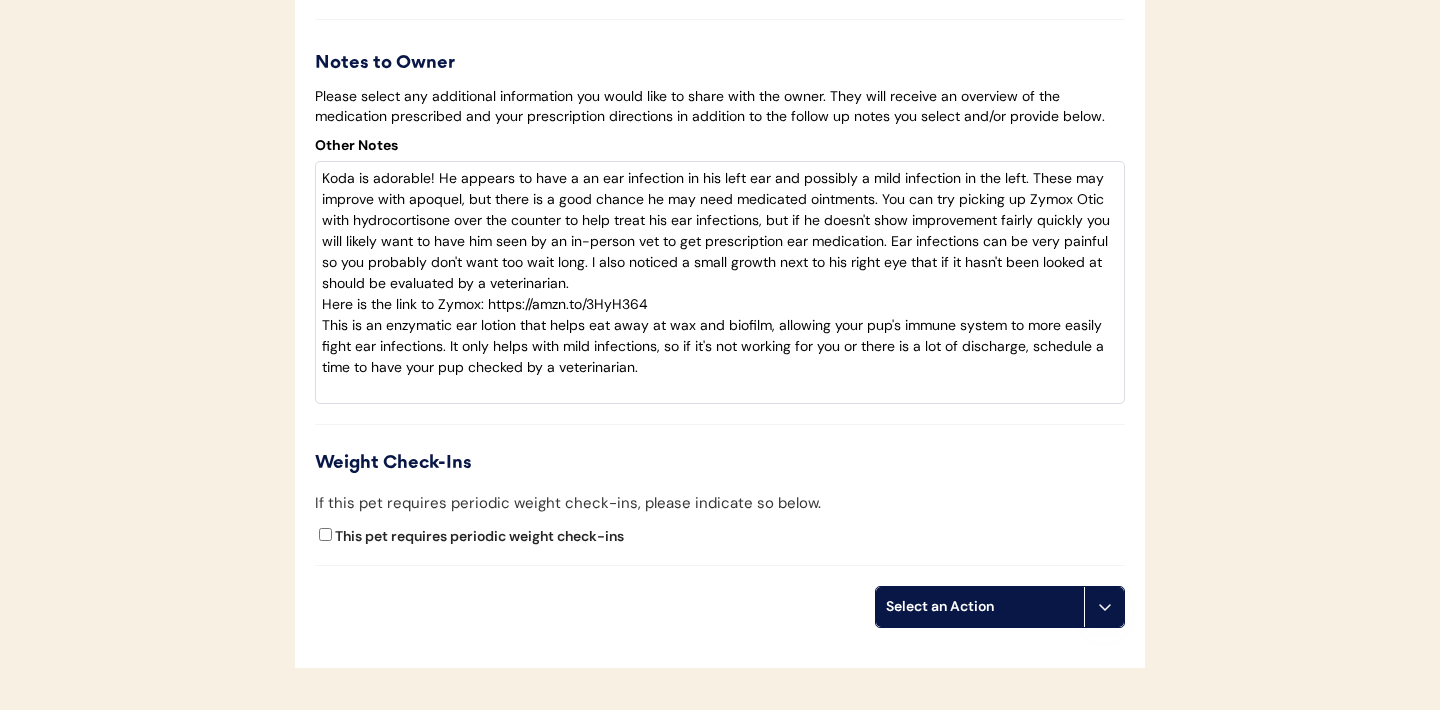 scroll, scrollTop: 4557, scrollLeft: 0, axis: vertical 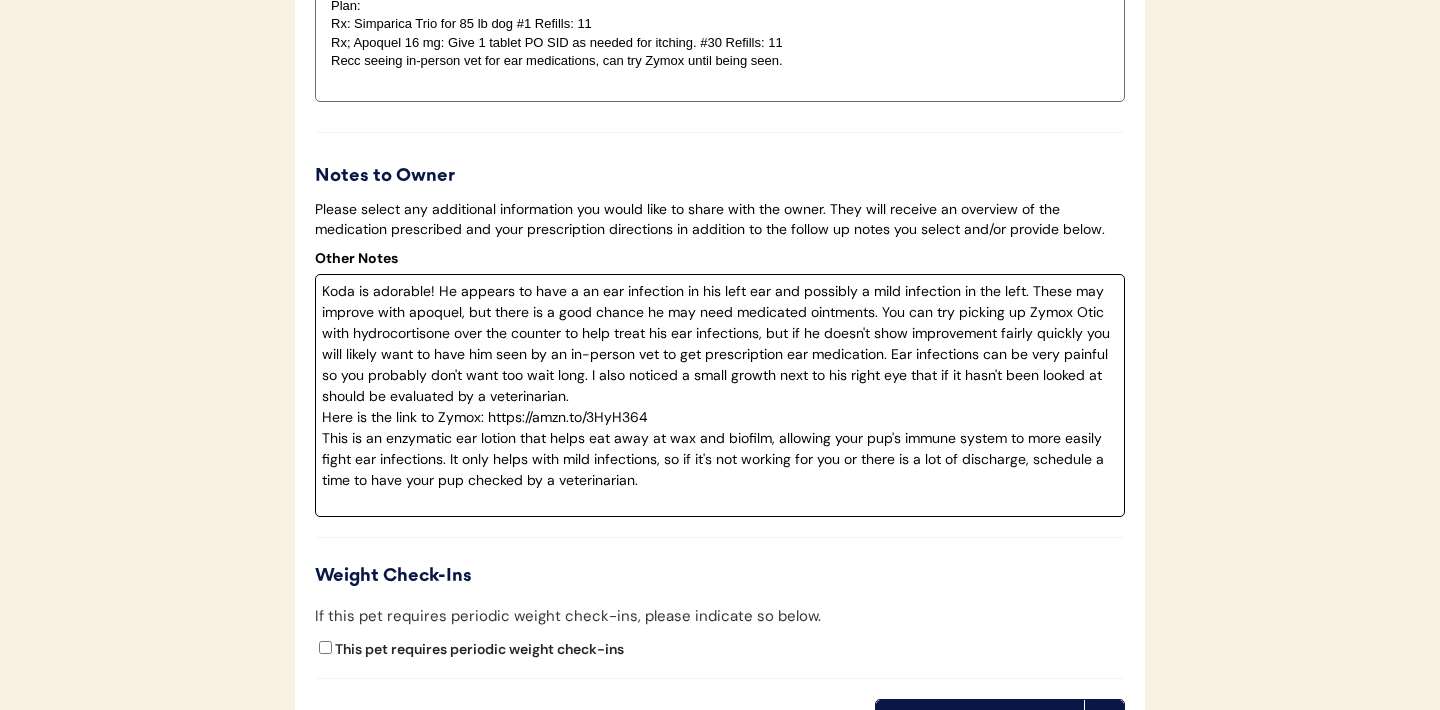 drag, startPoint x: 771, startPoint y: 318, endPoint x: 1018, endPoint y: 325, distance: 247.09917 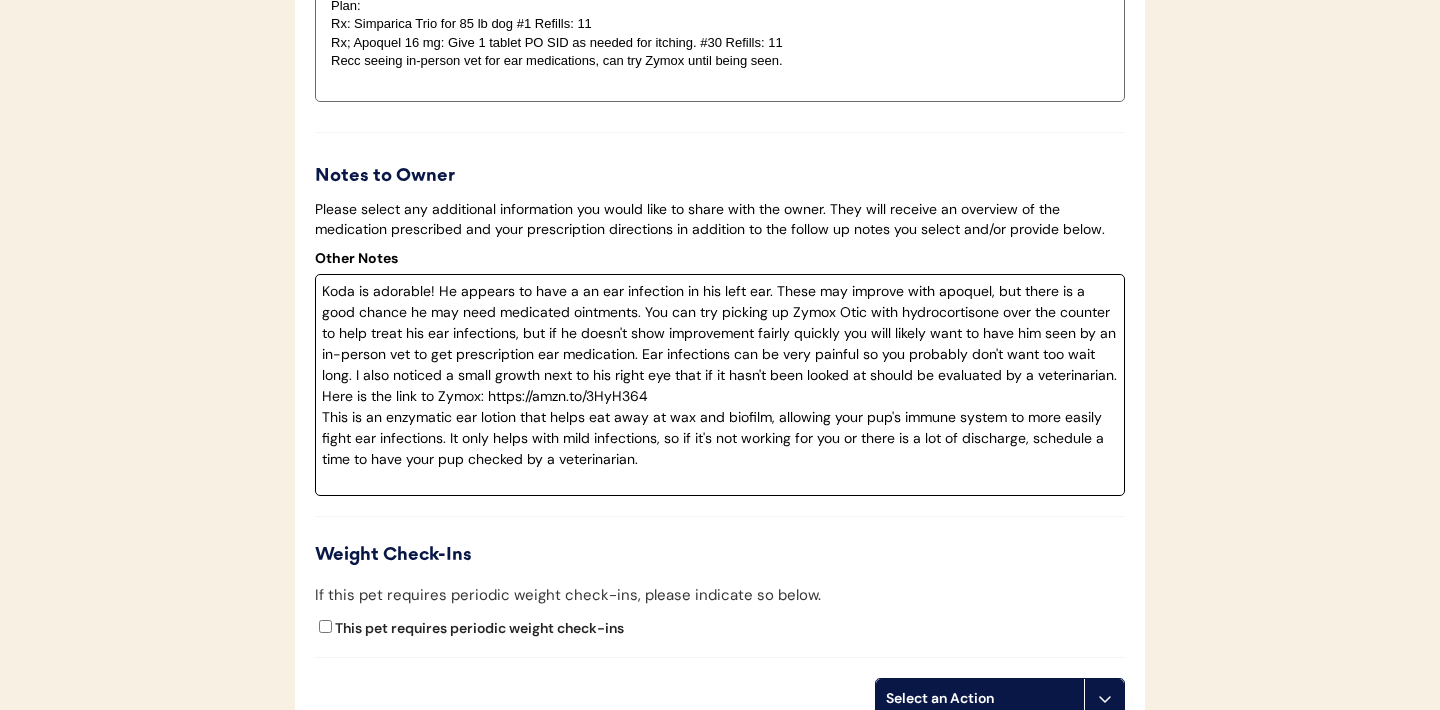 click on "Koda is adorable! He appears to have a an ear infection in his left ear. These may improve with apoquel, but there is a good chance he may need medicated ointments. You can try picking up Zymox Otic with hydrocortisone over the counter to help treat his ear infections, but if he doesn't show improvement fairly quickly you will likely want to have him seen by an in-person vet to get prescription ear medication. Ear infections can be very painful so you probably don't want too wait long. I also noticed a small growth next to his right eye that if it hasn't been looked at should be evaluated by a veterinarian.
Here is the link to Zymox: https://amzn.to/3HyH364
This is an enzymatic ear lotion that helps eat away at wax and biofilm, allowing your pup's immune system to more easily fight ear infections. It only helps with mild infections, so if it's not working for you or there is a lot of discharge, schedule a time to have your pup checked by a veterinarian." at bounding box center [720, 385] 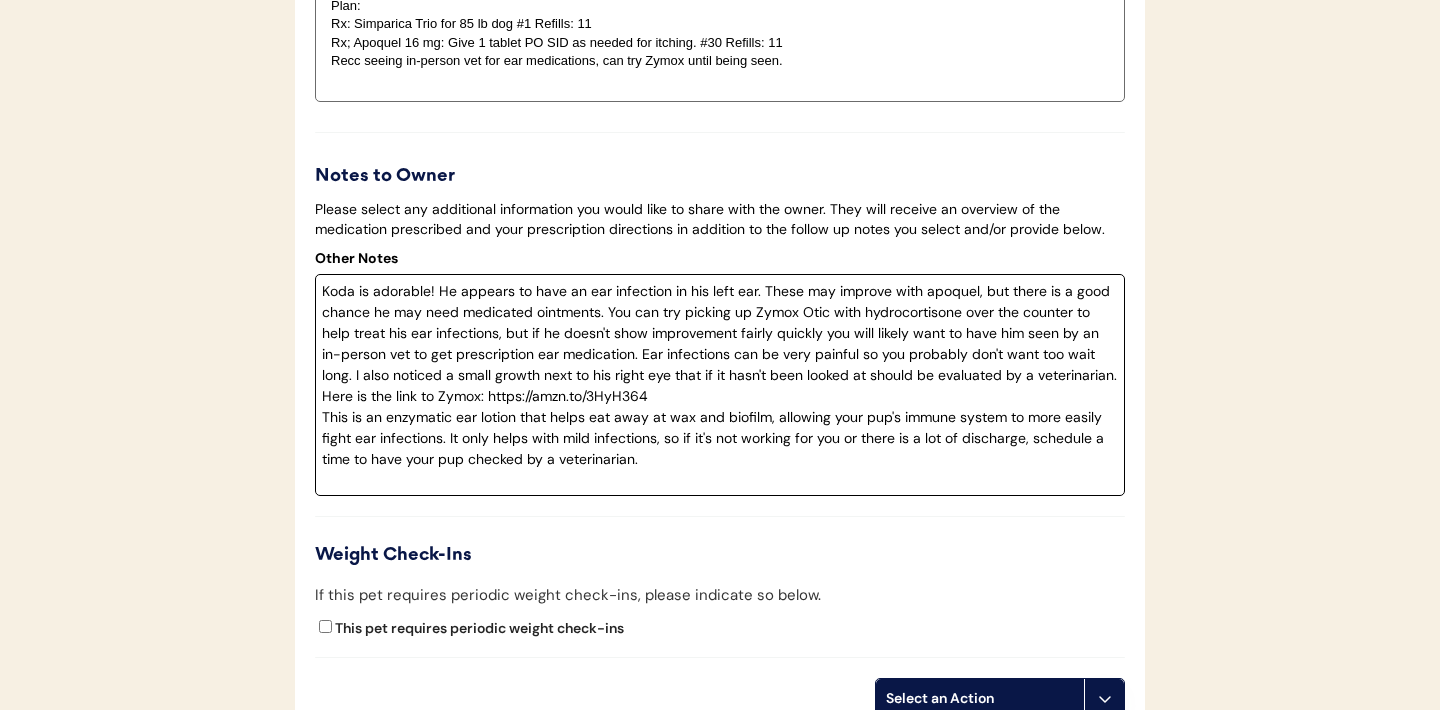 click on "Koda is adorable! He appears to have an ear infection in his left ear. These may improve with apoquel, but there is a good chance he may need medicated ointments. You can try picking up Zymox Otic with hydrocortisone over the counter to help treat his ear infections, but if he doesn't show improvement fairly quickly you will likely want to have him seen by an in-person vet to get prescription ear medication. Ear infections can be very painful so you probably don't want too wait long. I also noticed a small growth next to his right eye that if it hasn't been looked at should be evaluated by a veterinarian.
Here is the link to Zymox: https://amzn.to/3HyH364
This is an enzymatic ear lotion that helps eat away at wax and biofilm, allowing your pup's immune system to more easily fight ear infections. It only helps with mild infections, so if it's not working for you or there is a lot of discharge, schedule a time to have your pup checked by a veterinarian." at bounding box center [720, 385] 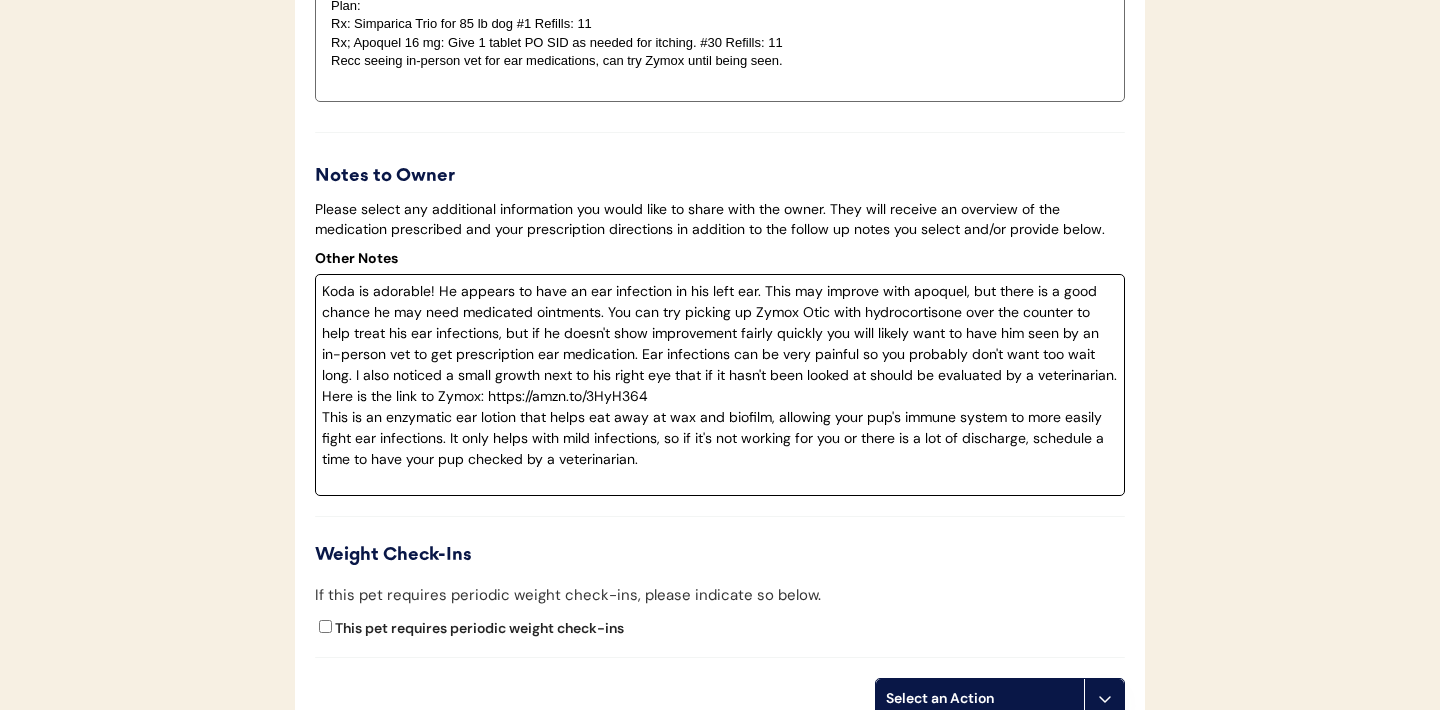drag, startPoint x: 353, startPoint y: 402, endPoint x: 1116, endPoint y: 404, distance: 763.0026 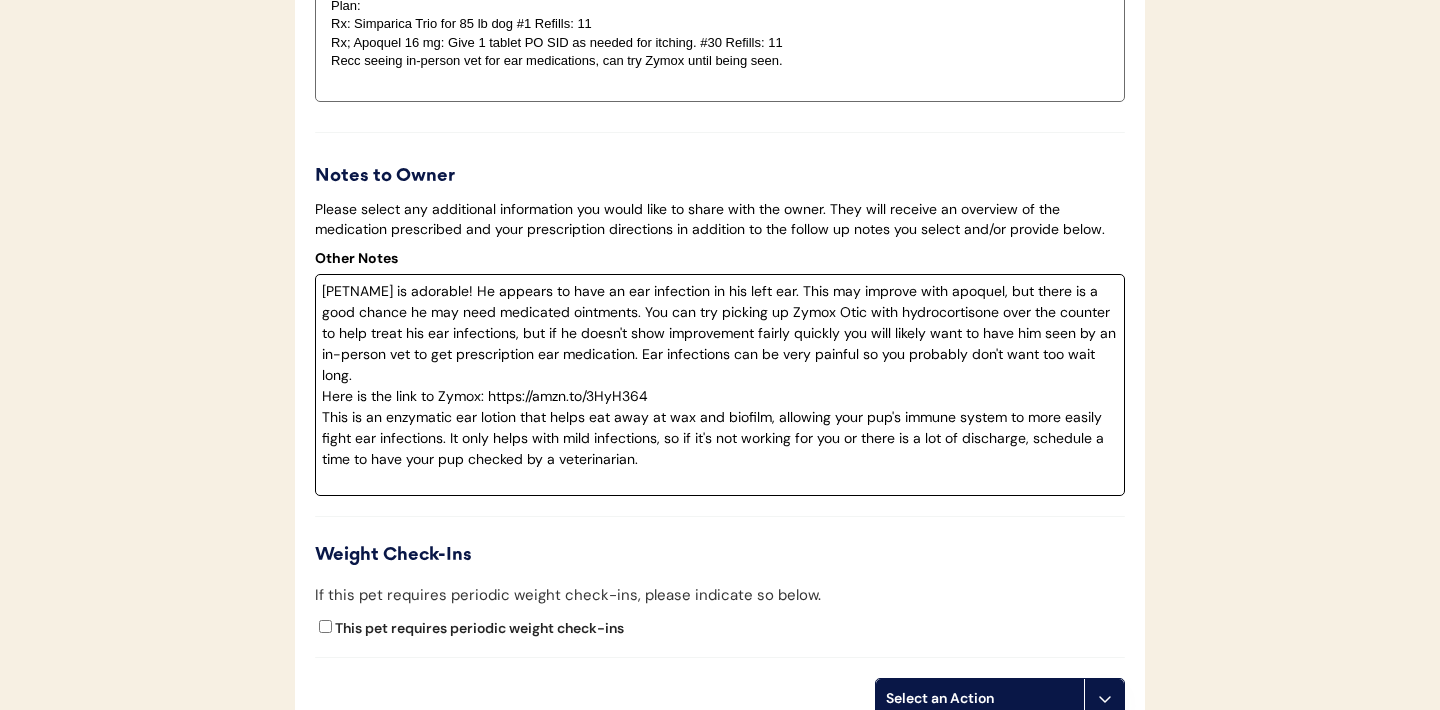 click on "Koda is adorable! He appears to have an ear infection in his left ear. This may improve with apoquel, but there is a good chance he may need medicated ointments. You can try picking up Zymox Otic with hydrocortisone over the counter to help treat his ear infections, but if he doesn't show improvement fairly quickly you will likely want to have him seen by an in-person vet to get prescription ear medication. Ear infections can be very painful so you probably don't want too wait long.
Here is the link to Zymox: https://amzn.to/3HyH364
This is an enzymatic ear lotion that helps eat away at wax and biofilm, allowing your pup's immune system to more easily fight ear infections. It only helps with mild infections, so if it's not working for you or there is a lot of discharge, schedule a time to have your pup checked by a veterinarian." at bounding box center [720, 385] 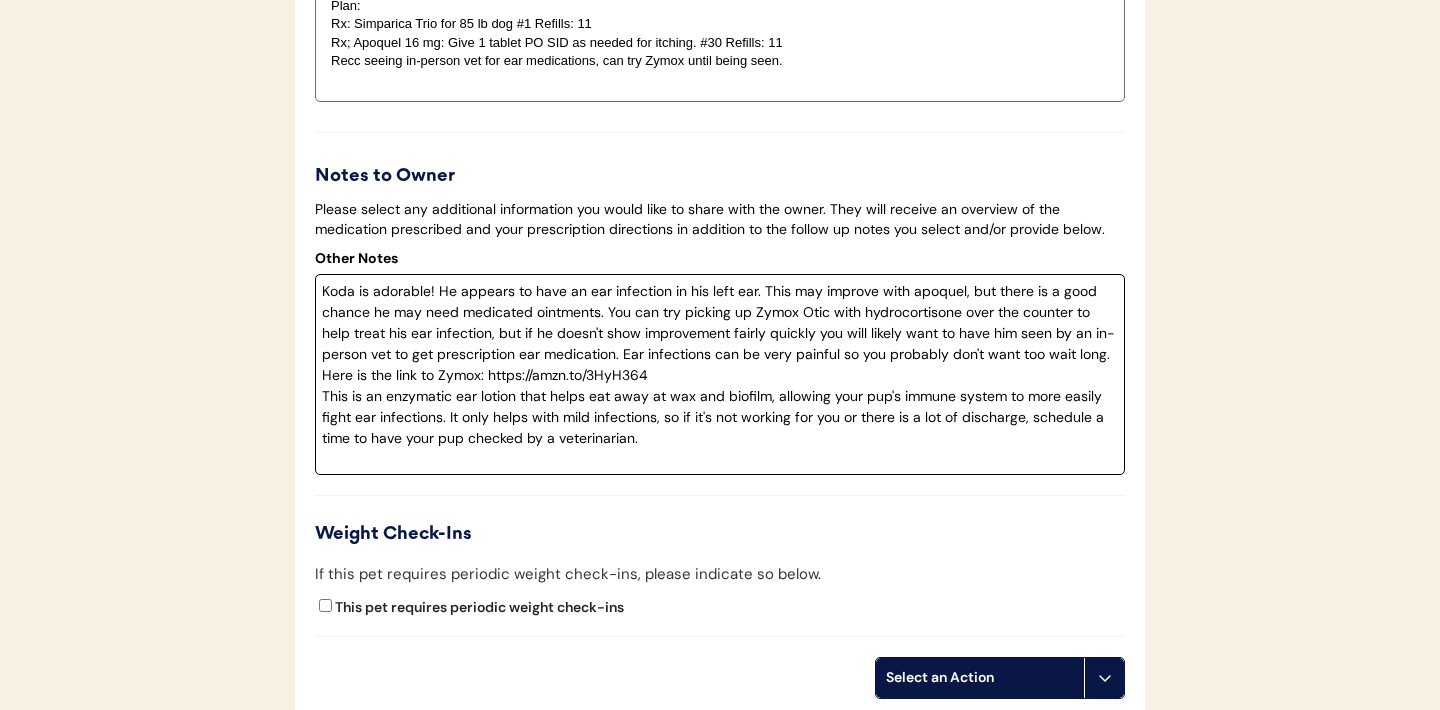 click on "Koda is adorable! He appears to have an ear infection in his left ear. This may improve with apoquel, but there is a good chance he may need medicated ointments. You can try picking up Zymox Otic with hydrocortisone over the counter to help treat his ear infection, but if he doesn't show improvement fairly quickly you will likely want to have him seen by an in-person vet to get prescription ear medication. Ear infections can be very painful so you probably don't want too wait long.
Here is the link to Zymox: https://amzn.to/3HyH364
This is an enzymatic ear lotion that helps eat away at wax and biofilm, allowing your pup's immune system to more easily fight ear infections. It only helps with mild infections, so if it's not working for you or there is a lot of discharge, schedule a time to have your pup checked by a veterinarian." at bounding box center (720, 374) 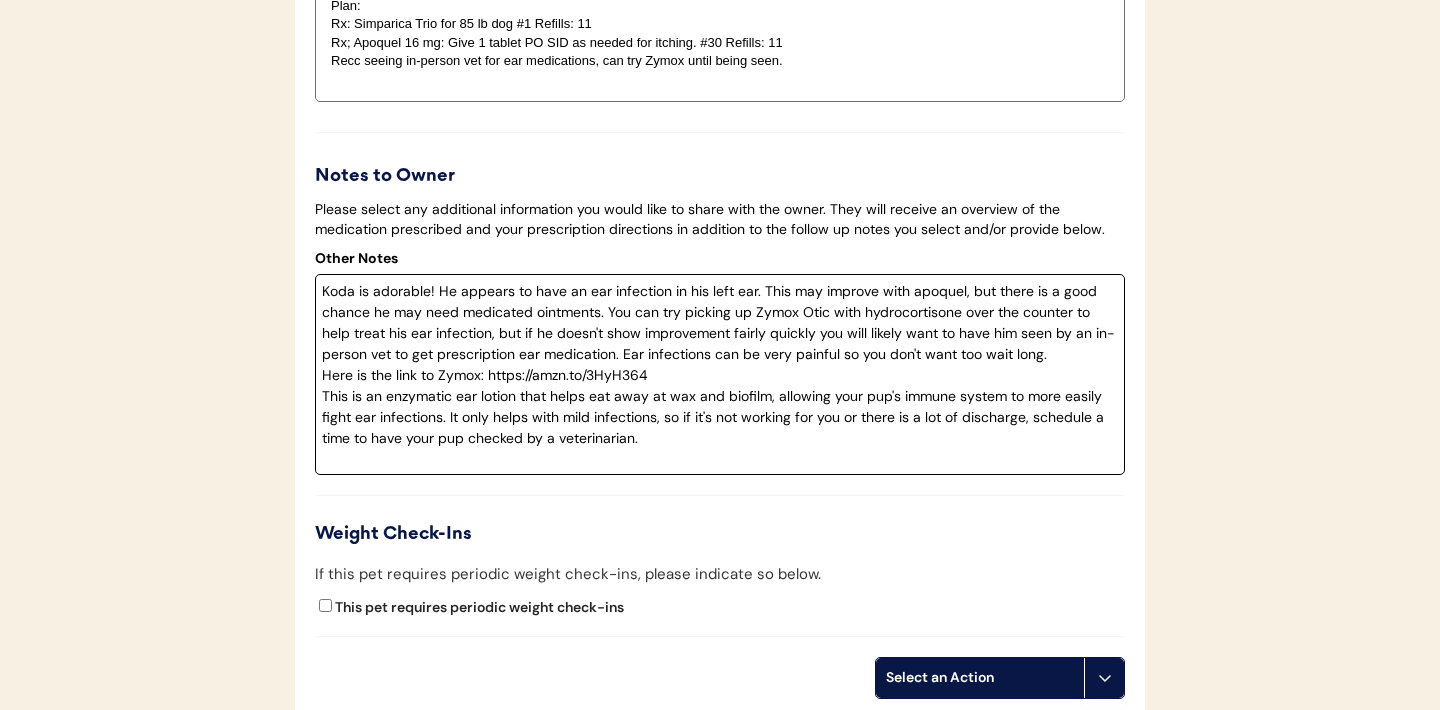 click on "Koda is adorable! He appears to have an ear infection in his left ear. This may improve with apoquel, but there is a good chance he may need medicated ointments. You can try picking up Zymox Otic with hydrocortisone over the counter to help treat his ear infection, but if he doesn't show improvement fairly quickly you will likely want to have him seen by an in-person vet to get prescription ear medication. Ear infections can be very painful so you don't want too wait long.
Here is the link to Zymox: https://amzn.to/3HyH364
This is an enzymatic ear lotion that helps eat away at wax and biofilm, allowing your pup's immune system to more easily fight ear infections. It only helps with mild infections, so if it's not working for you or there is a lot of discharge, schedule a time to have your pup checked by a veterinarian." at bounding box center (720, 374) 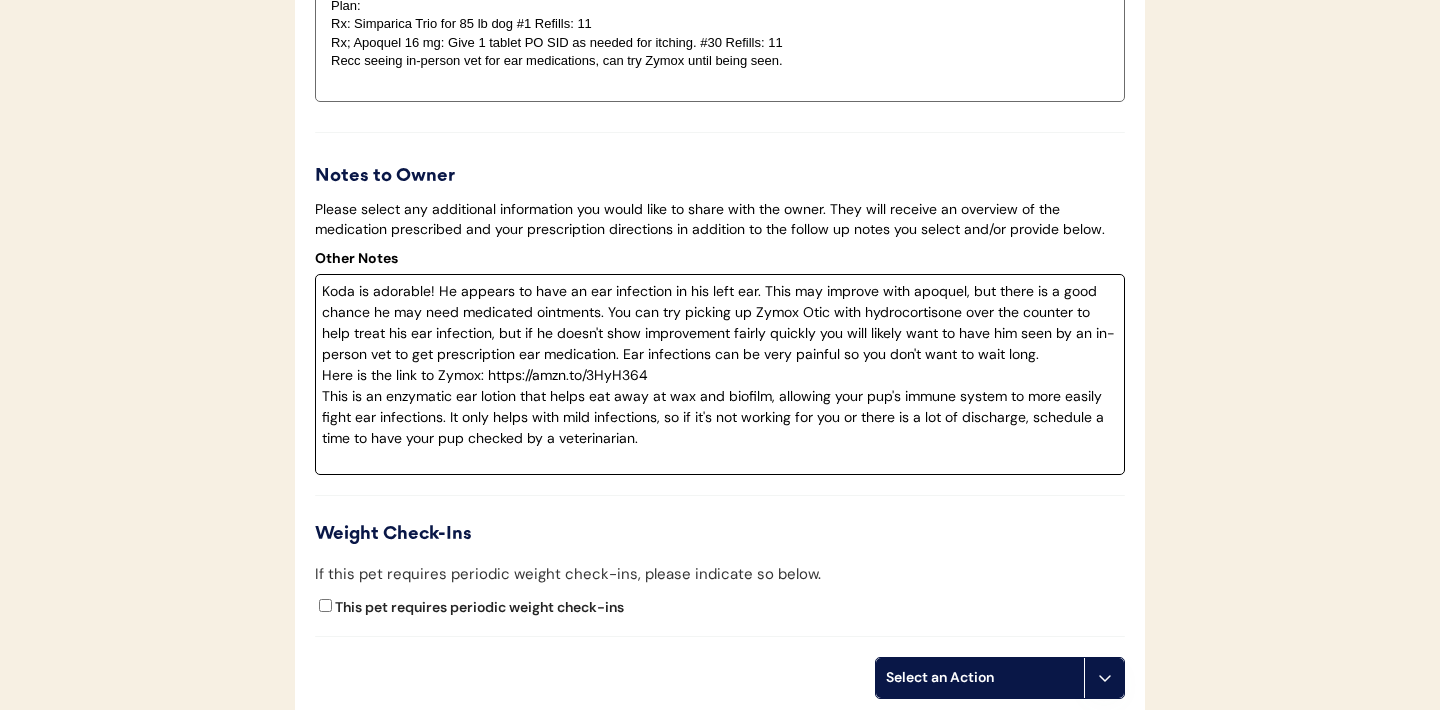 drag, startPoint x: 673, startPoint y: 465, endPoint x: 312, endPoint y: 325, distance: 387.19632 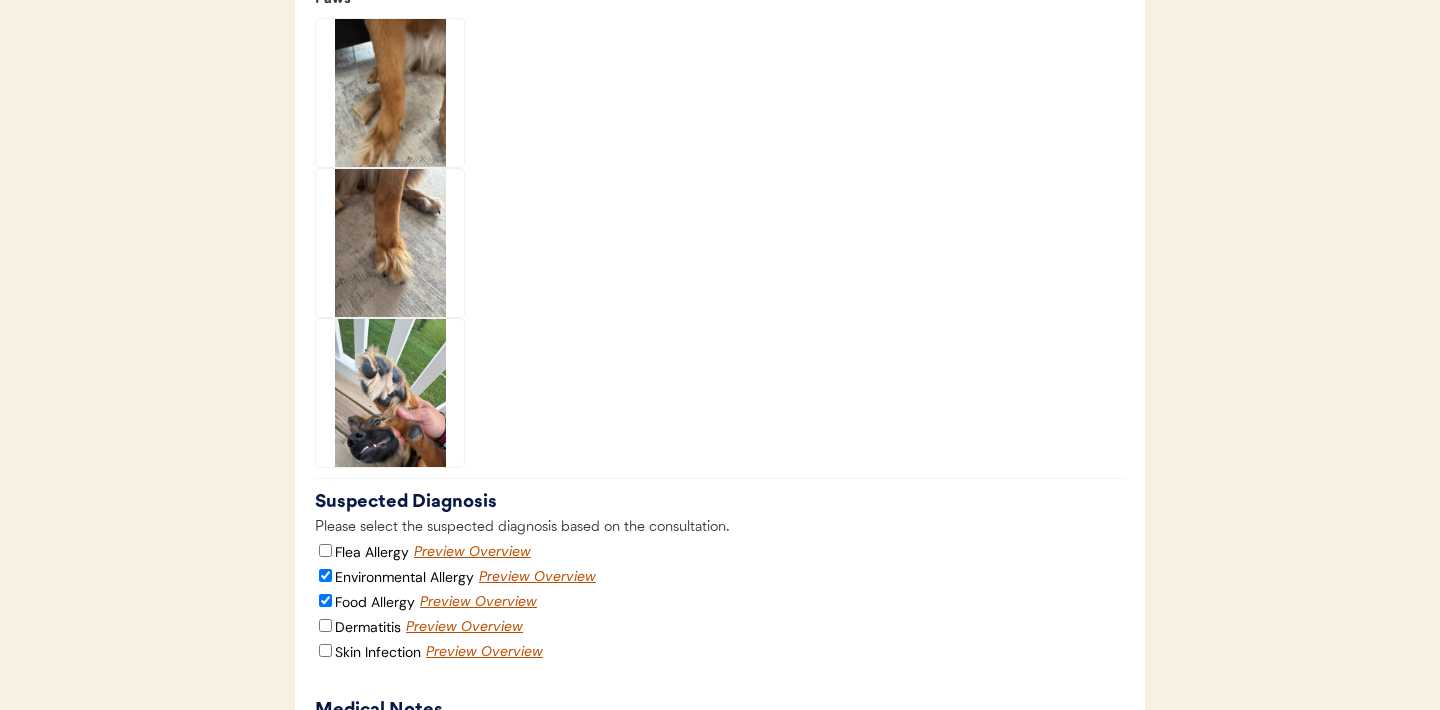 scroll, scrollTop: 3409, scrollLeft: 0, axis: vertical 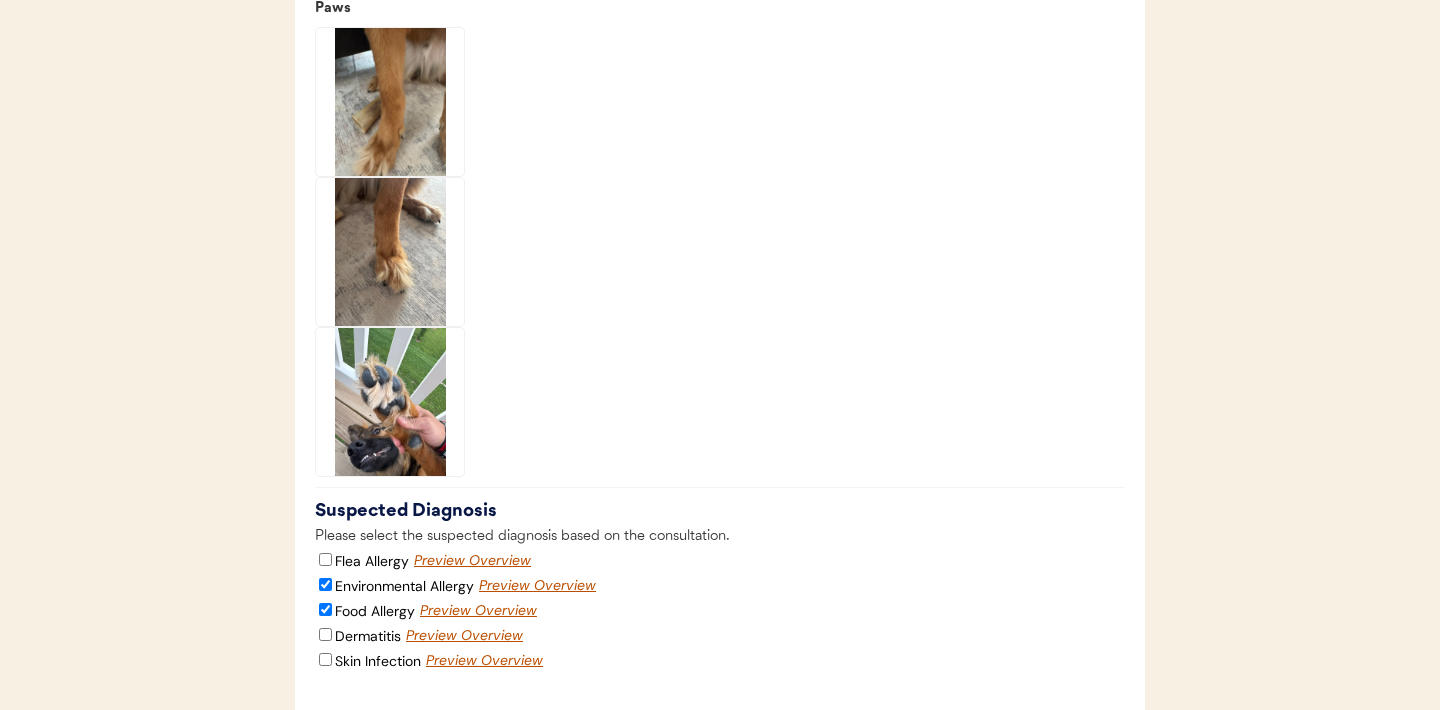 click 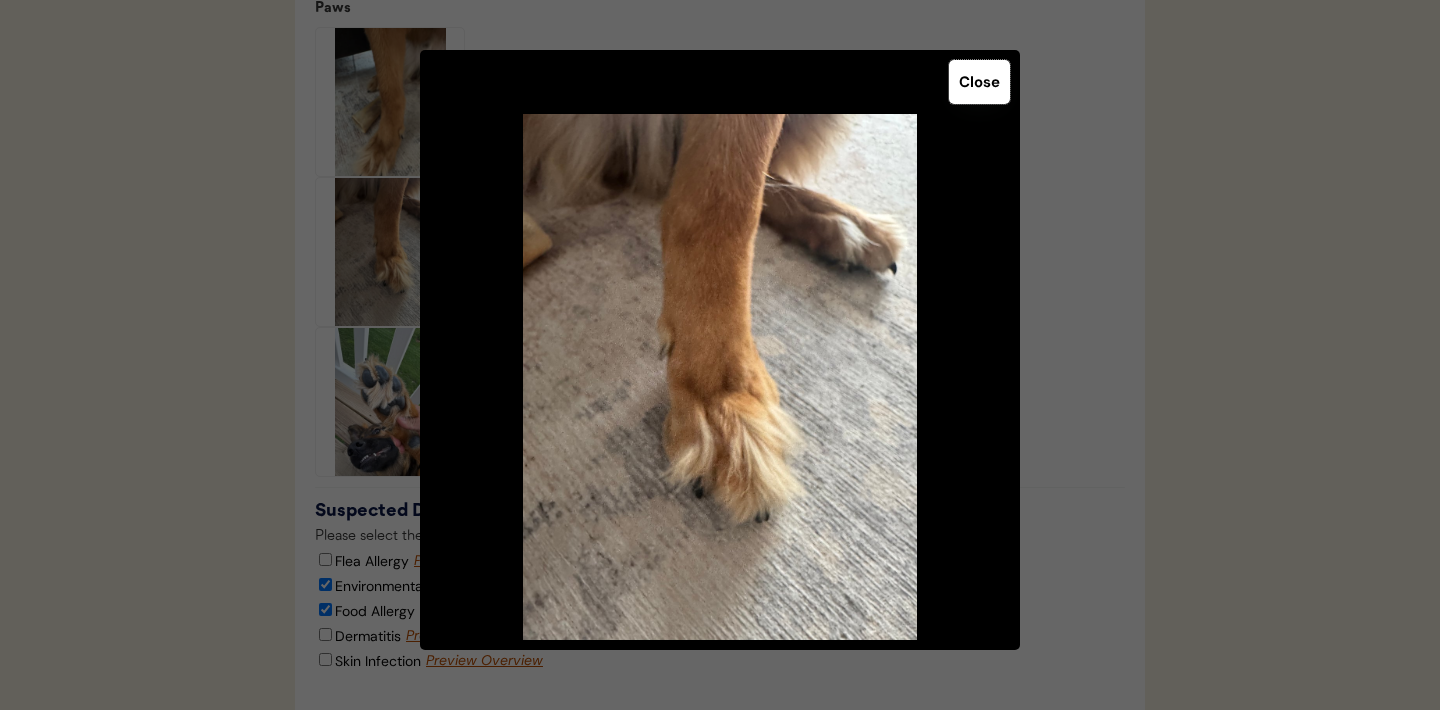 click on "Close" at bounding box center (979, 82) 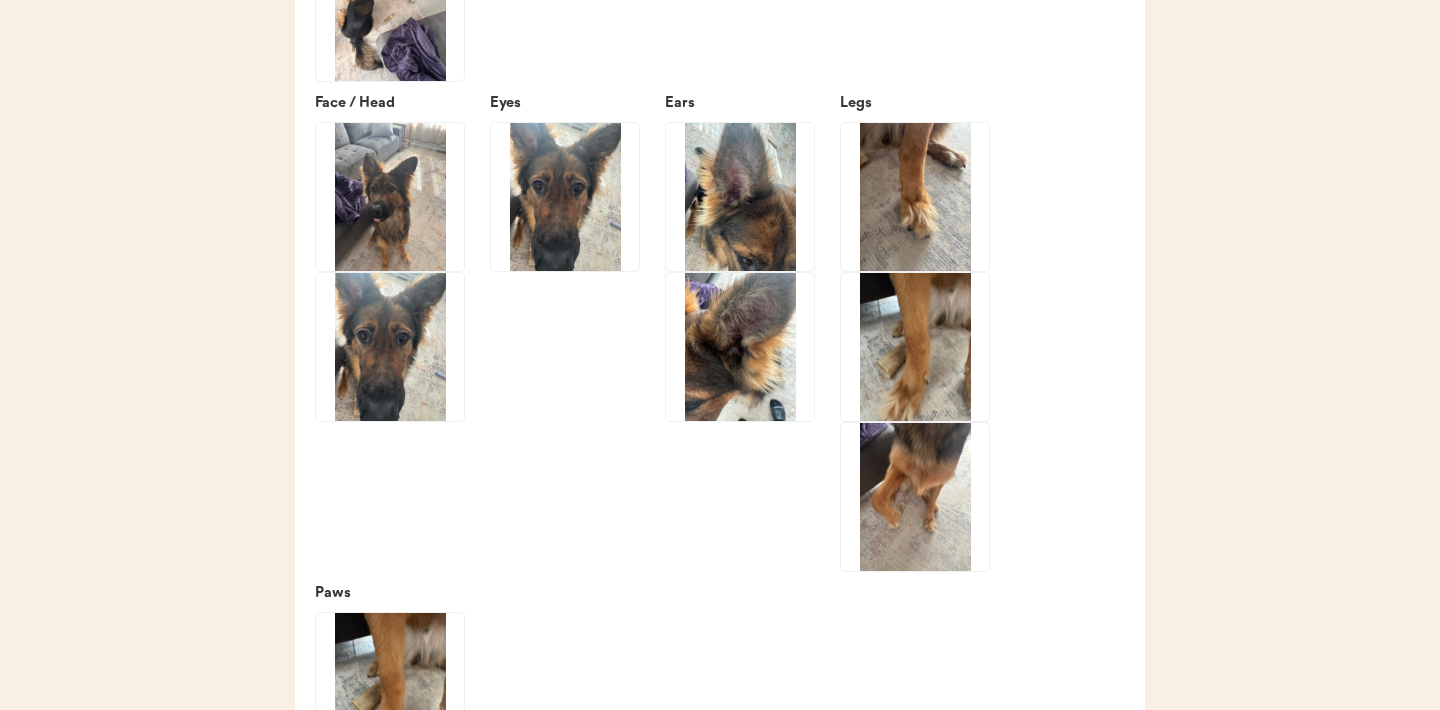 scroll, scrollTop: 2799, scrollLeft: 0, axis: vertical 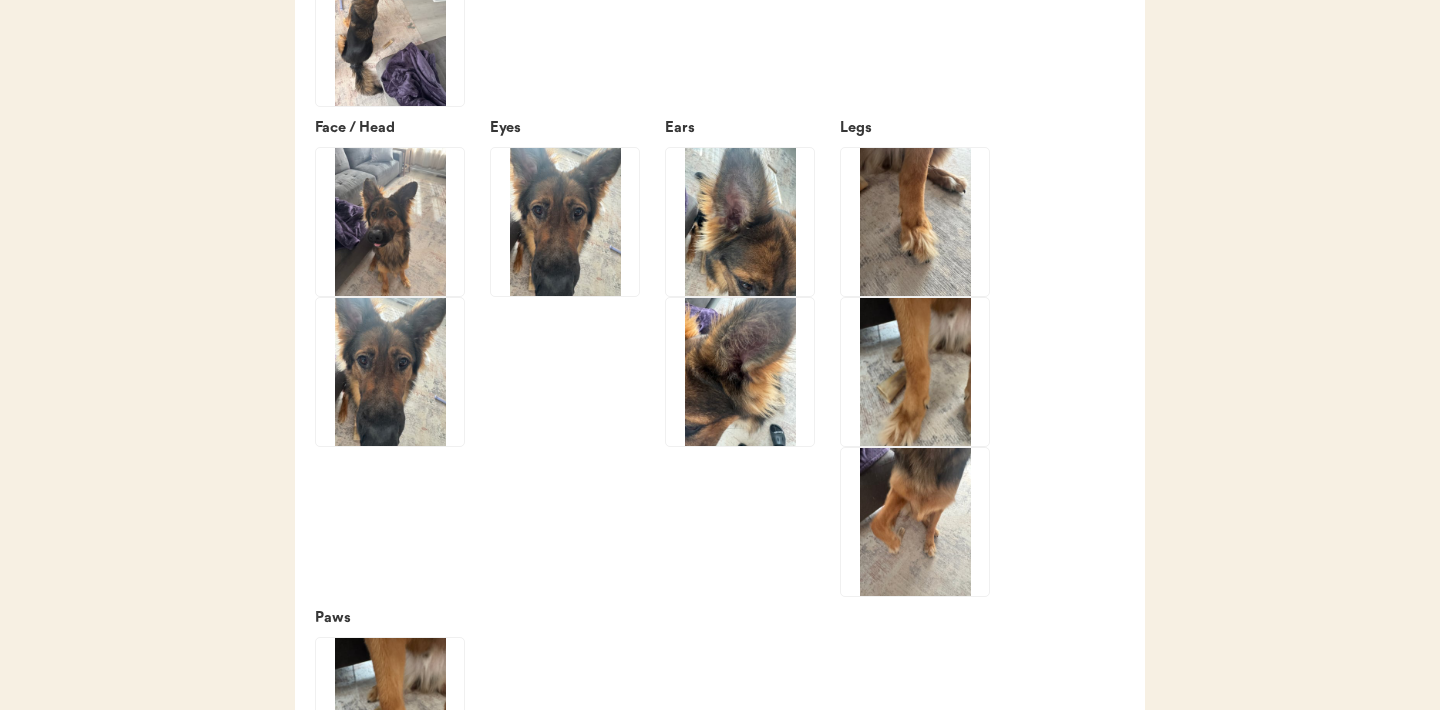click 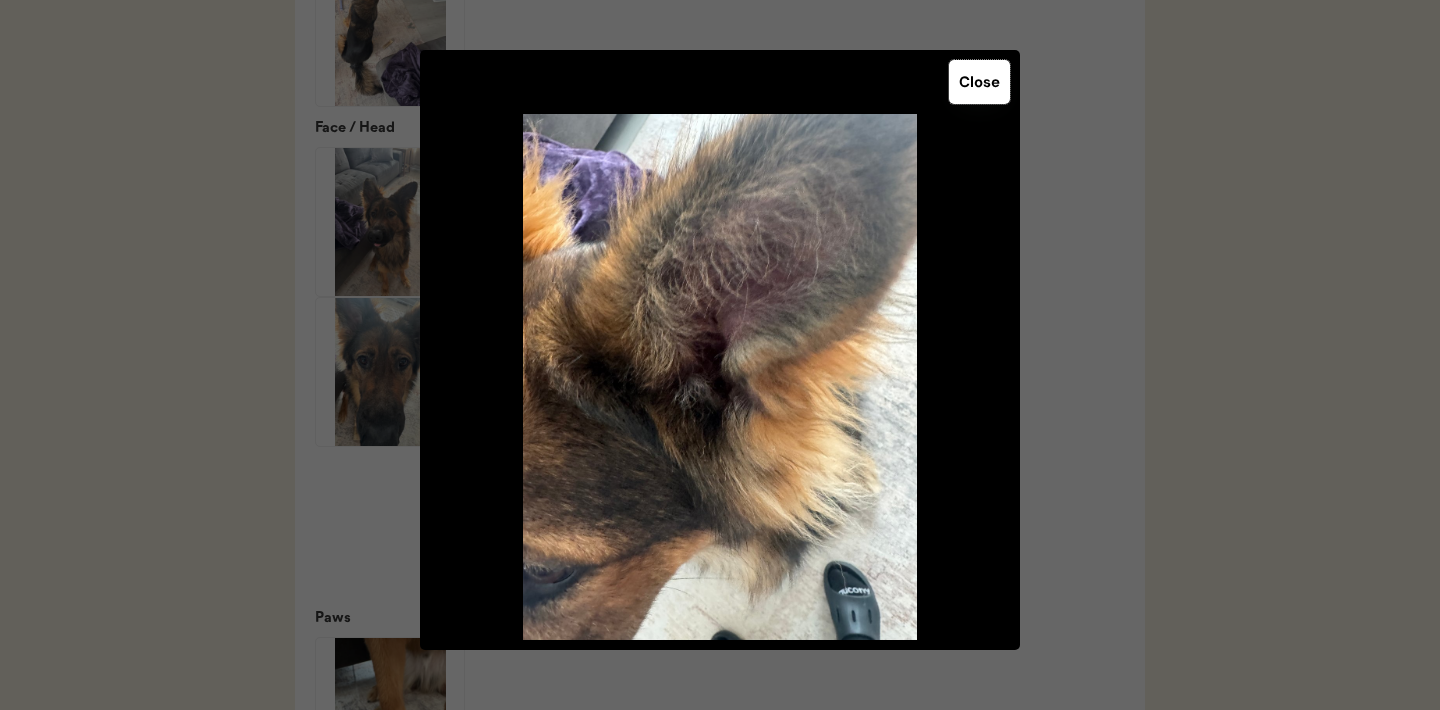 click on "Close" at bounding box center [979, 82] 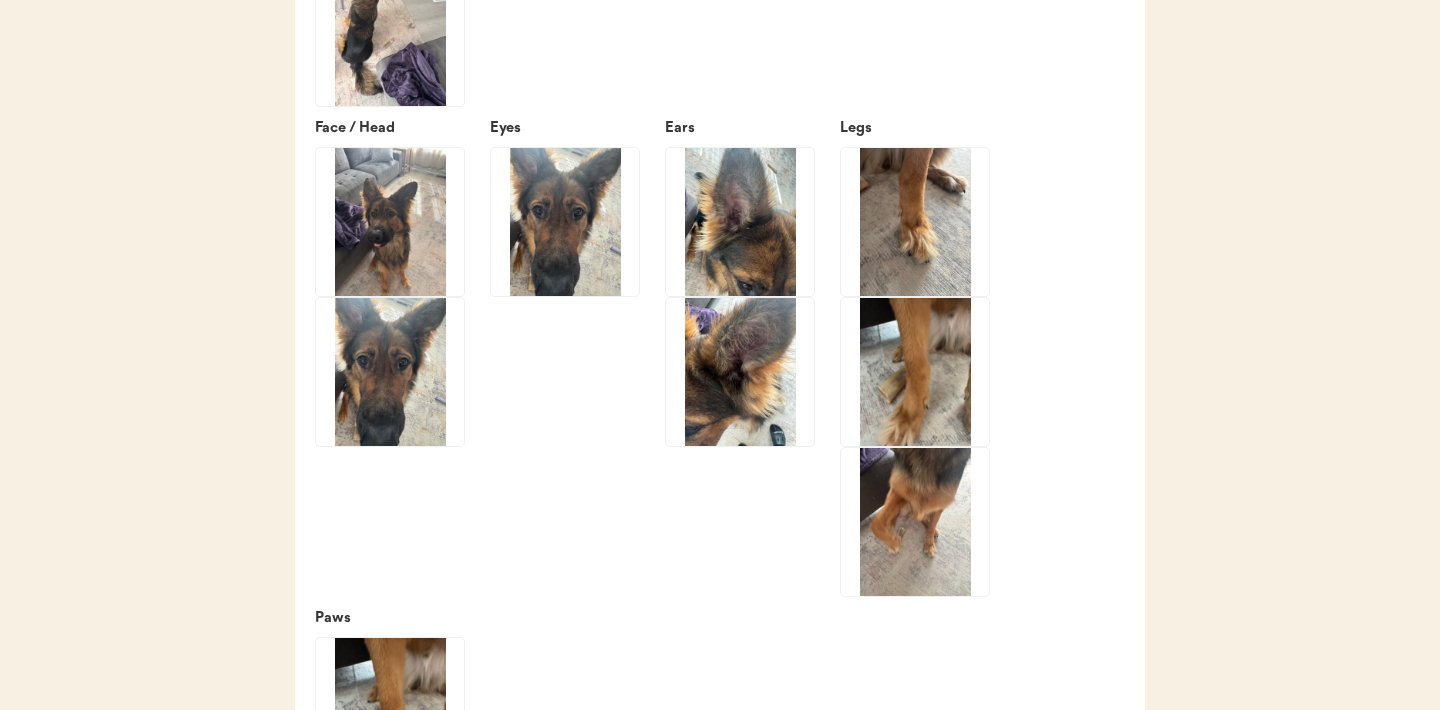 click 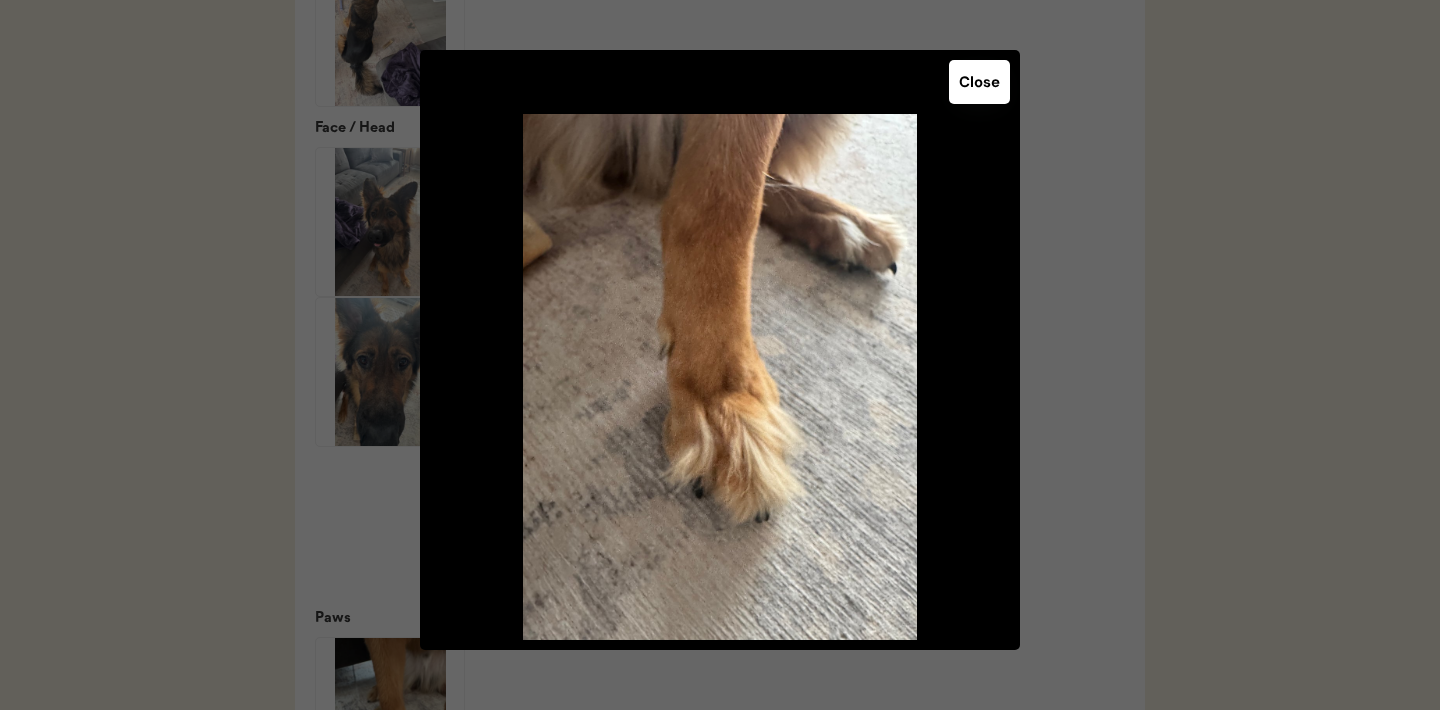 click on "Close" at bounding box center [979, 82] 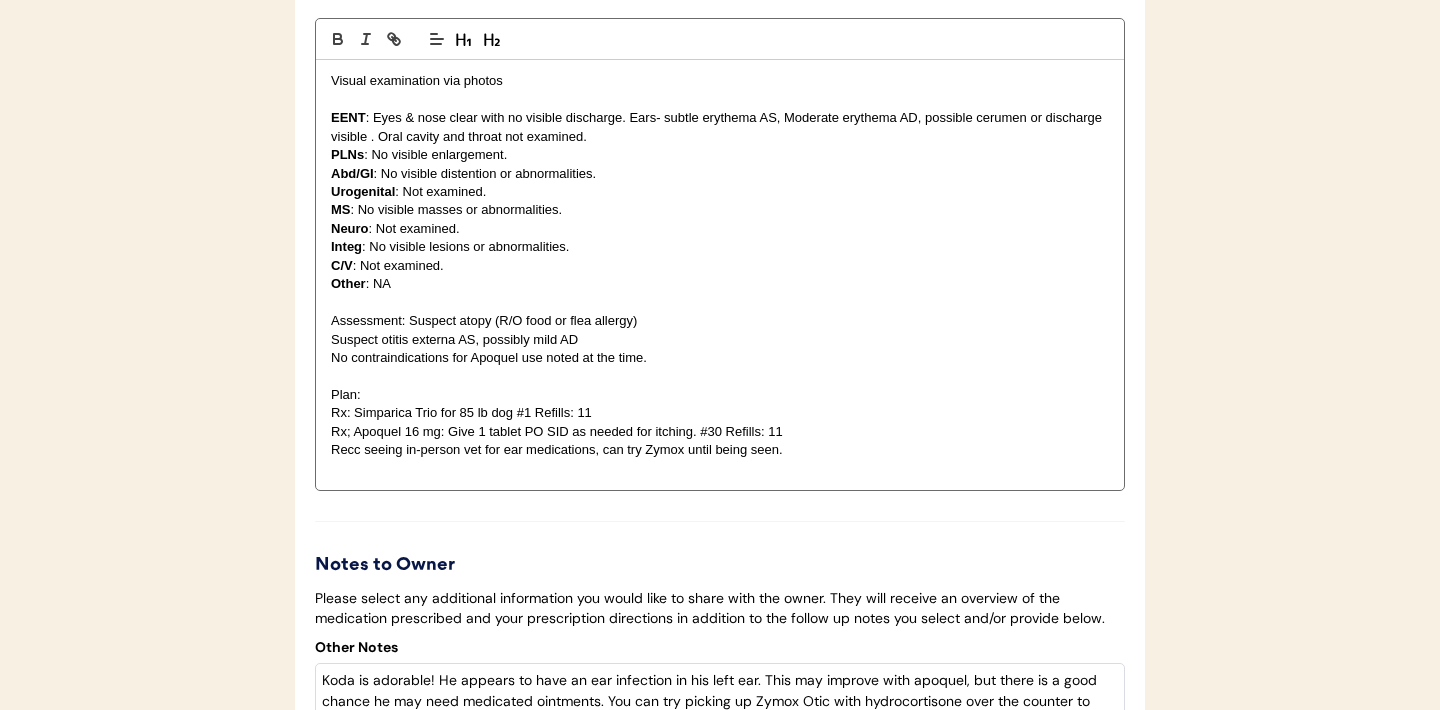 scroll, scrollTop: 4169, scrollLeft: 0, axis: vertical 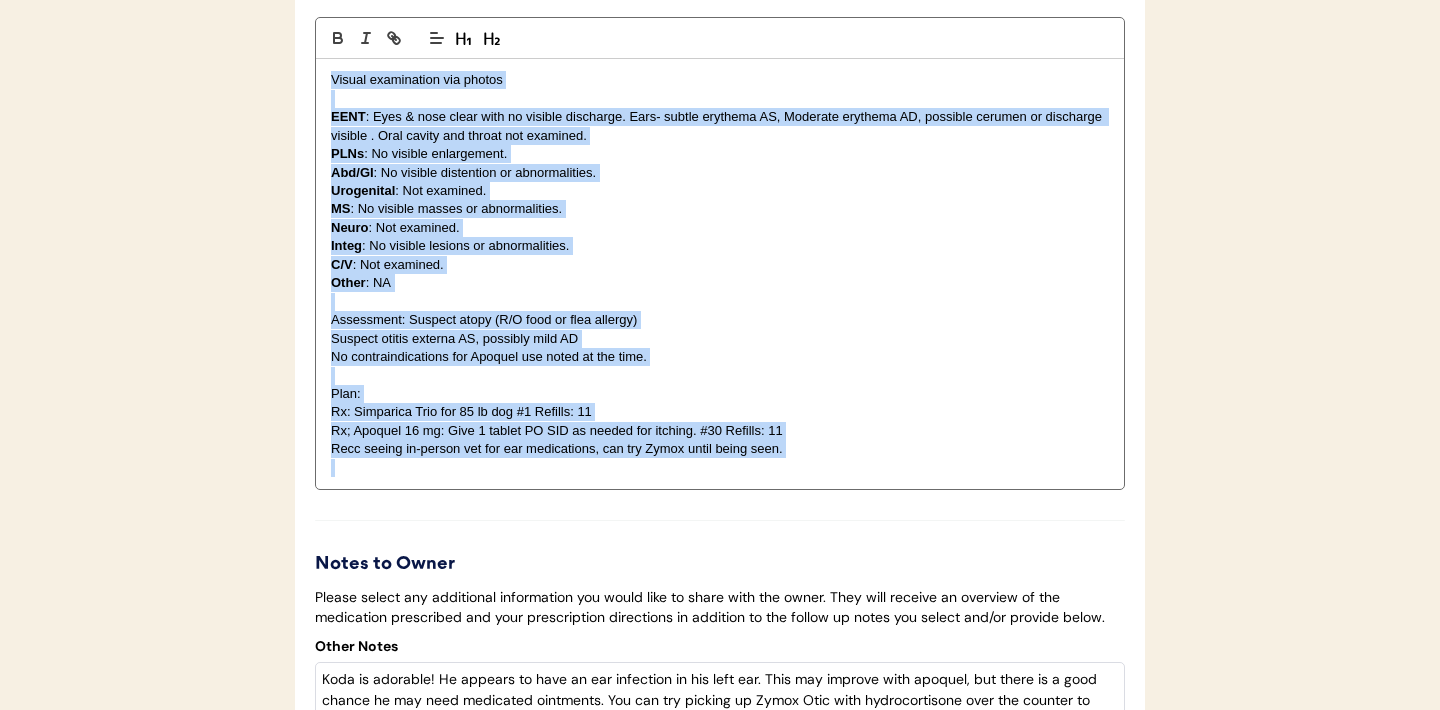 drag, startPoint x: 830, startPoint y: 483, endPoint x: 316, endPoint y: 106, distance: 637.4363 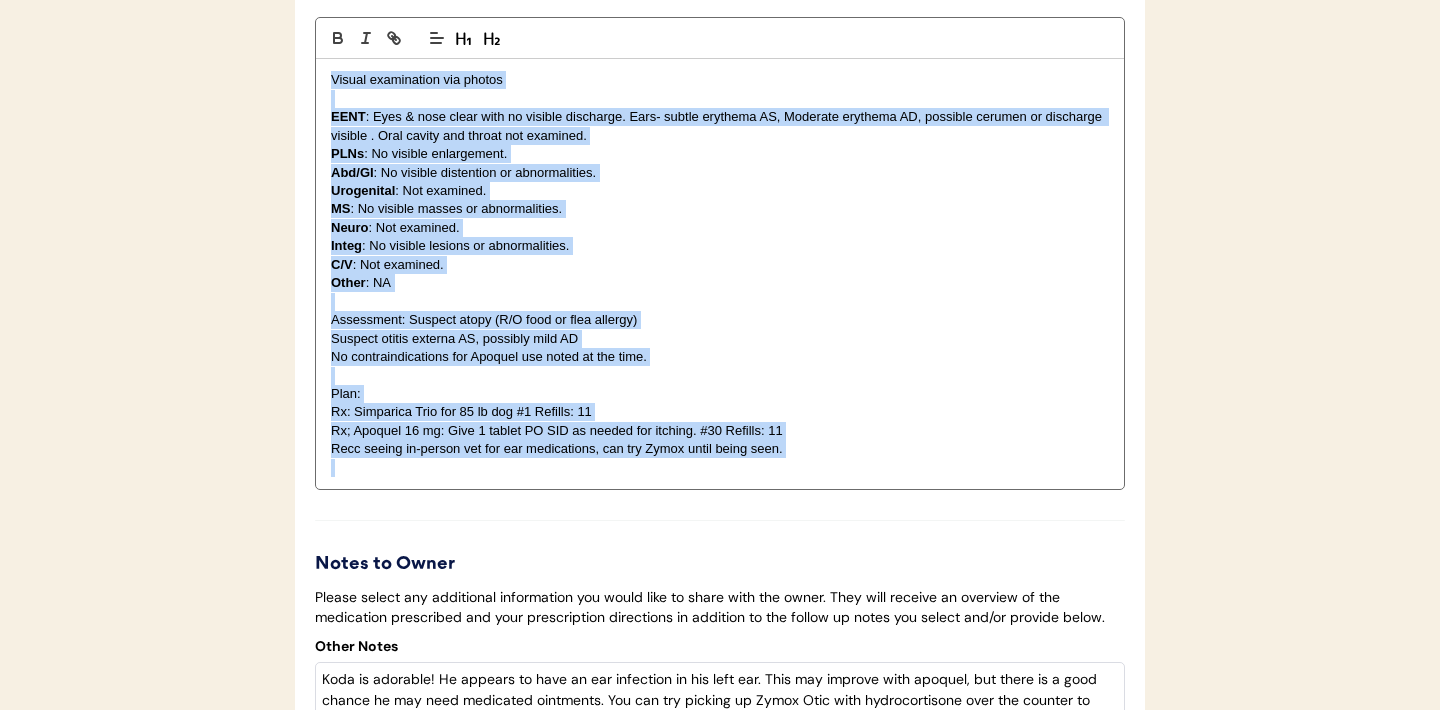 copy on "Visual examination via photos EENT : Eyes & nose clear with no visible discharge. Ears- subtle erythema AS, Moderate erythema AD, possible cerumen or discharge visible . Oral cavity and throat not examined. PLNs : No visible enlargement. Abd/GI : No visible distention or abnormalities. Urogenital : Not examined. MS : No visible masses or abnormalities. Neuro : Not examined. Integ : No visible lesions or abnormalities. C/V : Not examined. Other : NA Assessment: Suspect atopy (R/O food or flea allergy) Suspect otitis externa AS, possibly mild AD No contraindications for Apoquel use noted at the time. Plan: Rx: Simparica Trio for 85 lb dog #1 Refills: 11 Rx; Apoquel 16 mg: Give 1 tablet PO SID as needed for itching. #30 Refills: 11 Recc seeing in-person vet for ear medications, can try Zymox until being seen." 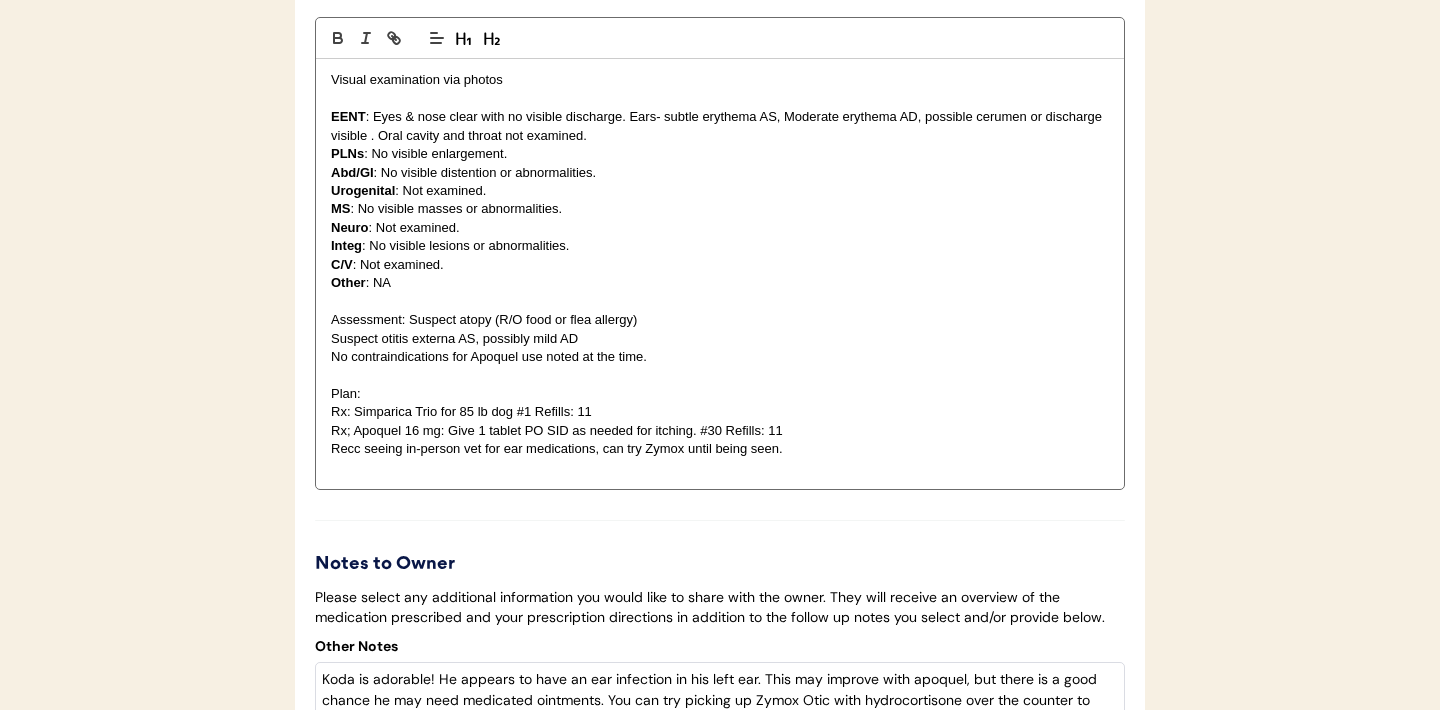 click on "Neuro : Not examined." at bounding box center [720, 228] 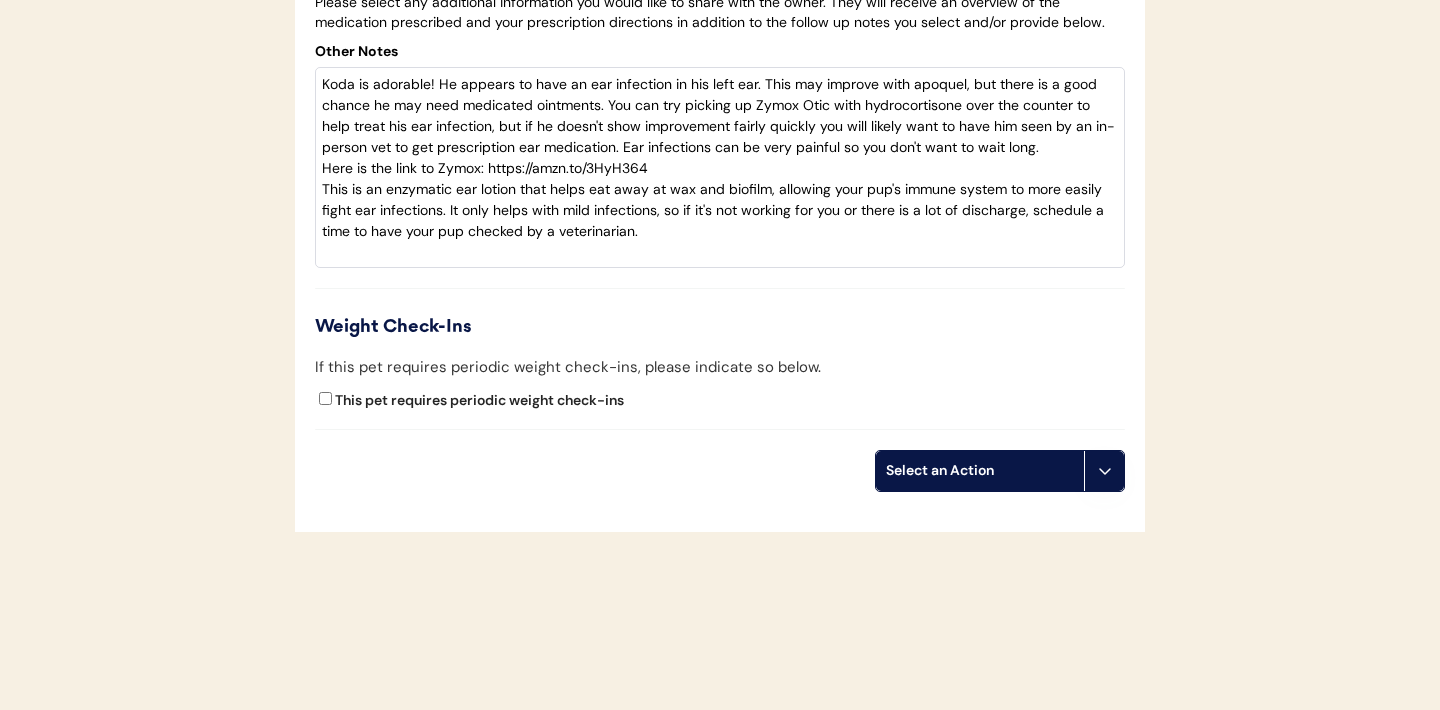 scroll, scrollTop: 4810, scrollLeft: 0, axis: vertical 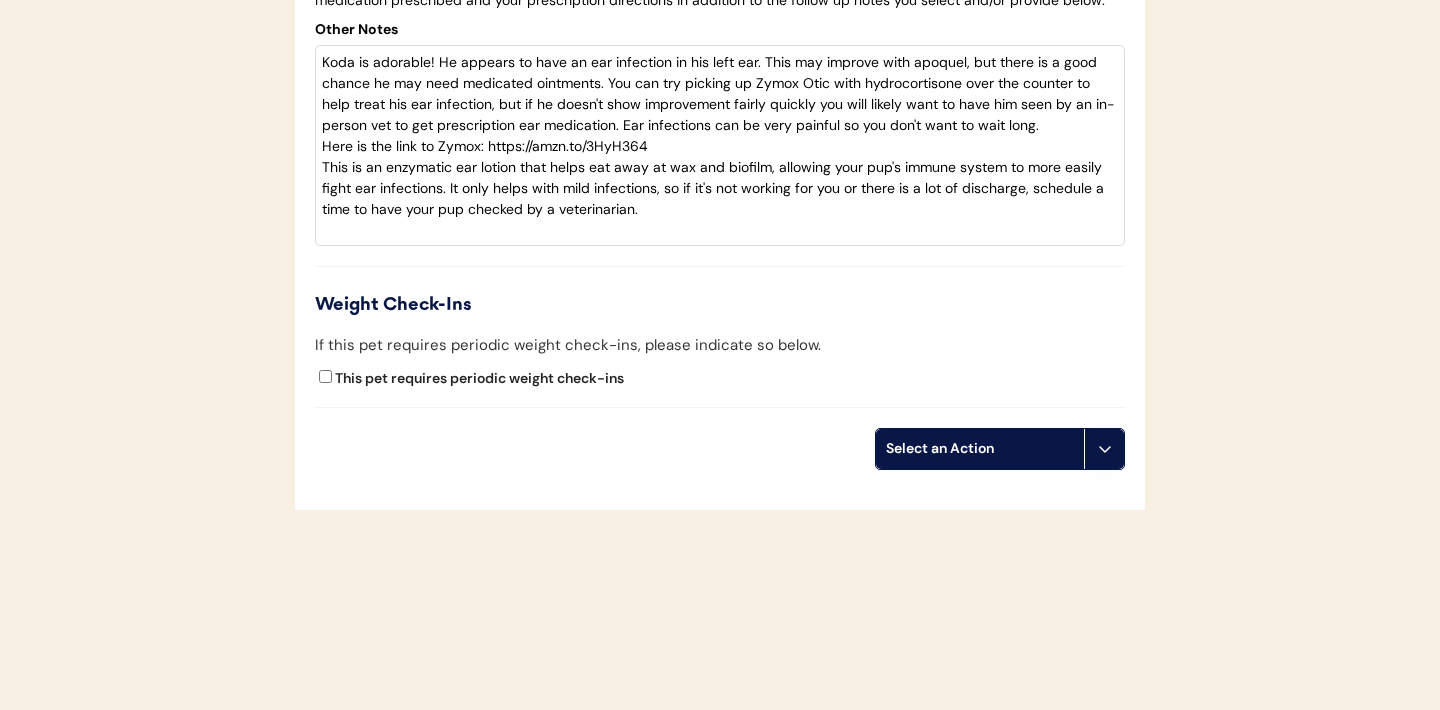 click 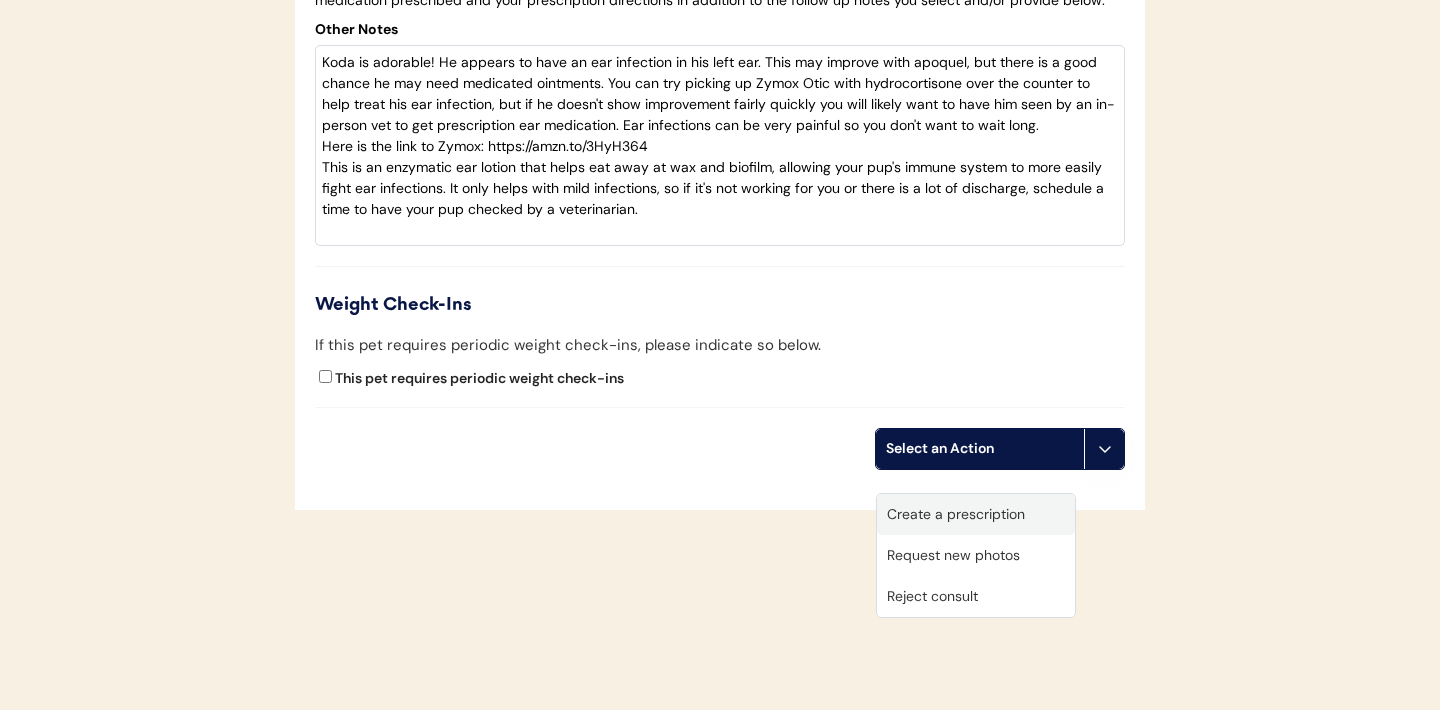 click on "Create a prescription" at bounding box center (976, 514) 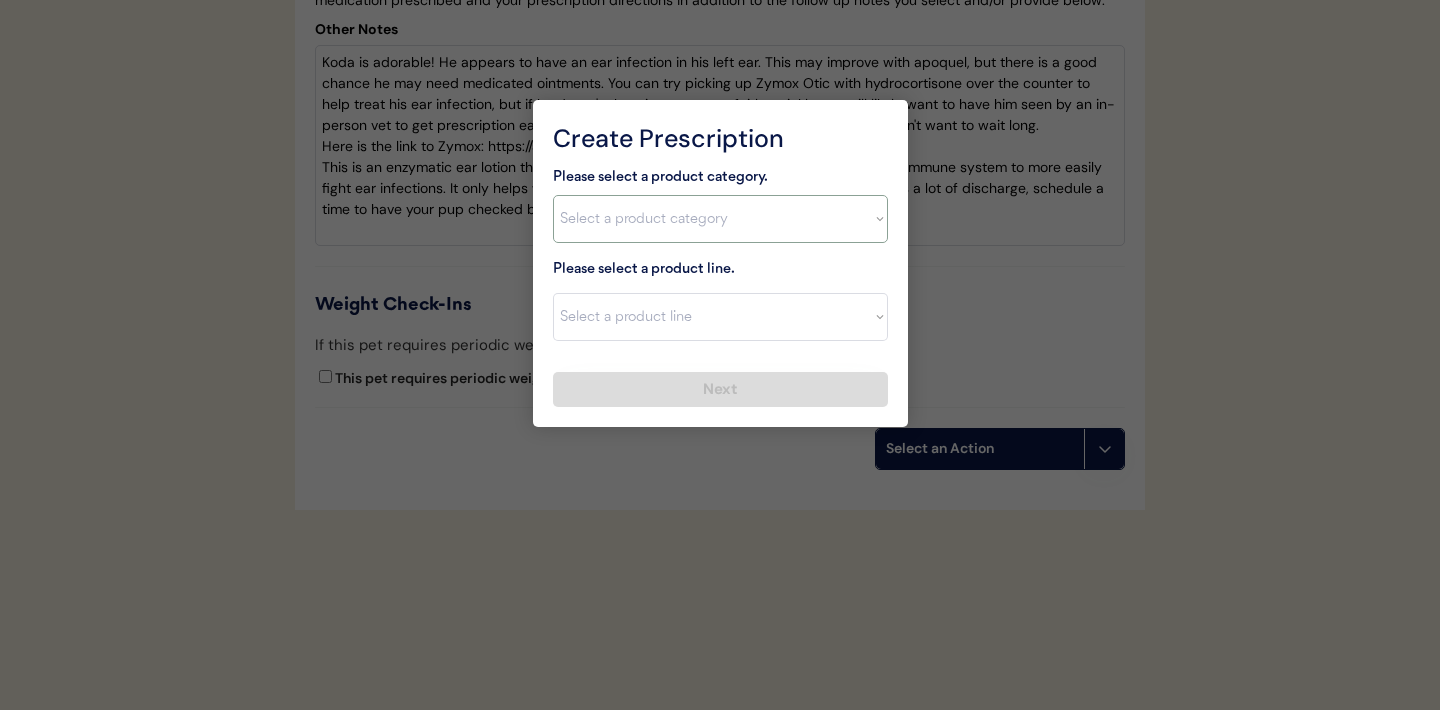 click on "Select a product category Allergies Antibiotics Anxiety Combo Parasite Prevention Flea & Tick Heartworm" at bounding box center [720, 219] 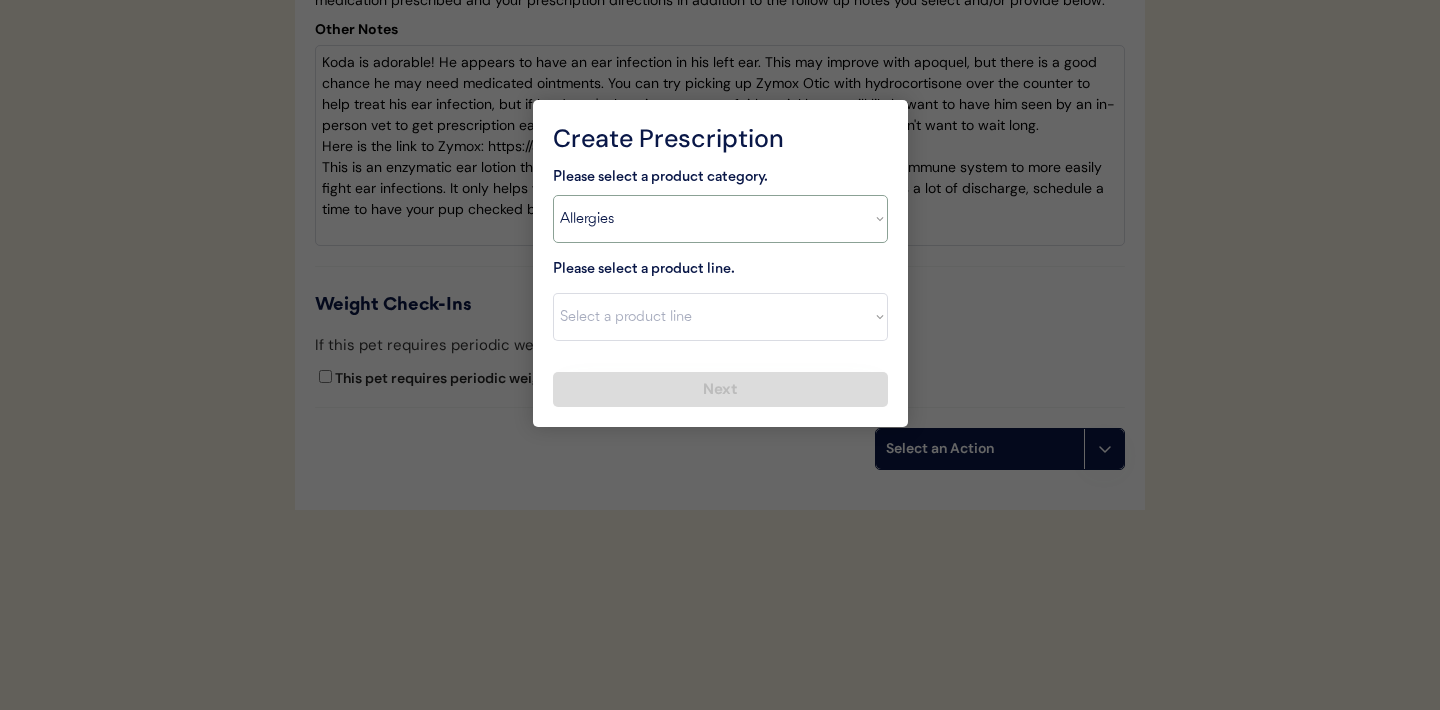 click on "Select a product category Allergies Antibiotics Anxiety Combo Parasite Prevention Flea & Tick Heartworm" at bounding box center [720, 219] 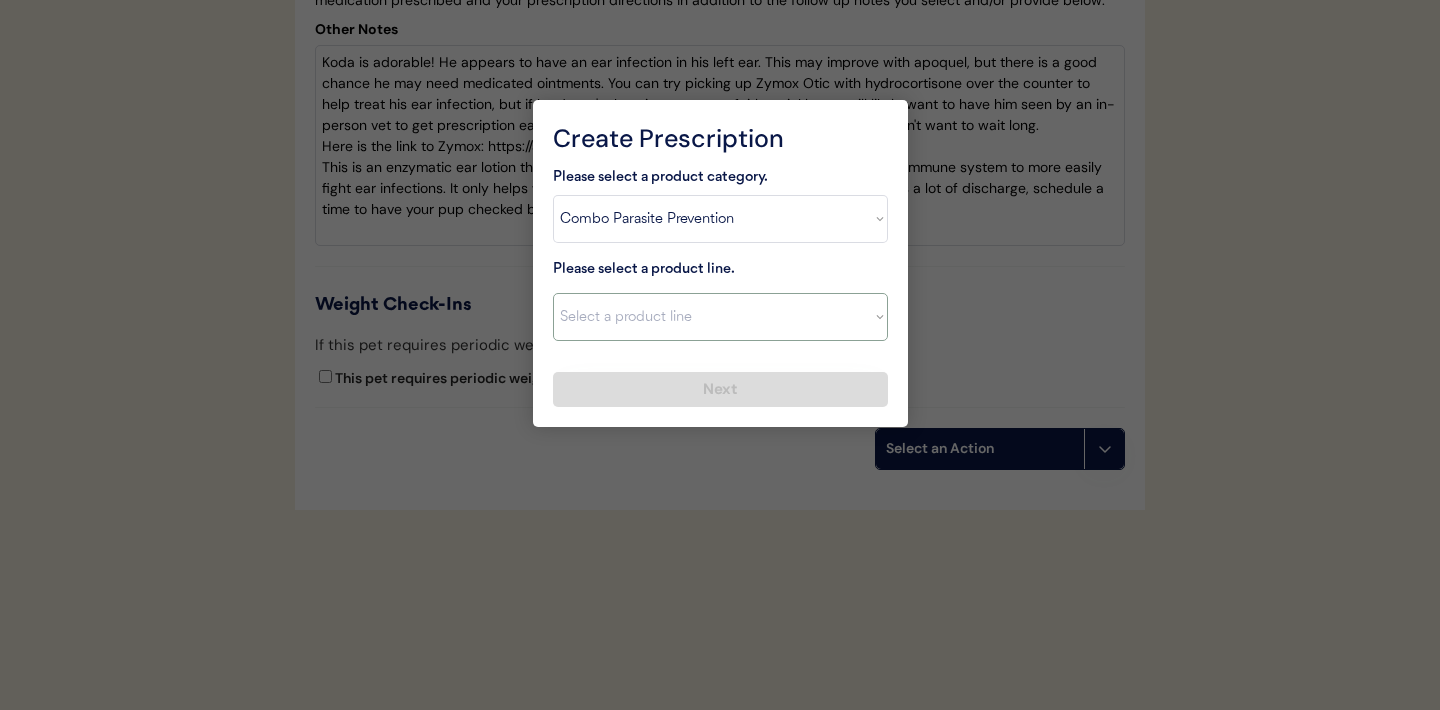 click on "Select a product line Apoquel Chewable Tablet Apoquel Tablet Cyclosporine DermaBenSs Shampoo Hydroxyzine Mal-A-Ket Shampoo Mal-A-Ket Wipes Malaseb Shampoo MiconaHex+Triz Mousse MiconaHex+Triz Wipes Prednisone Temaril-P" at bounding box center (720, 317) 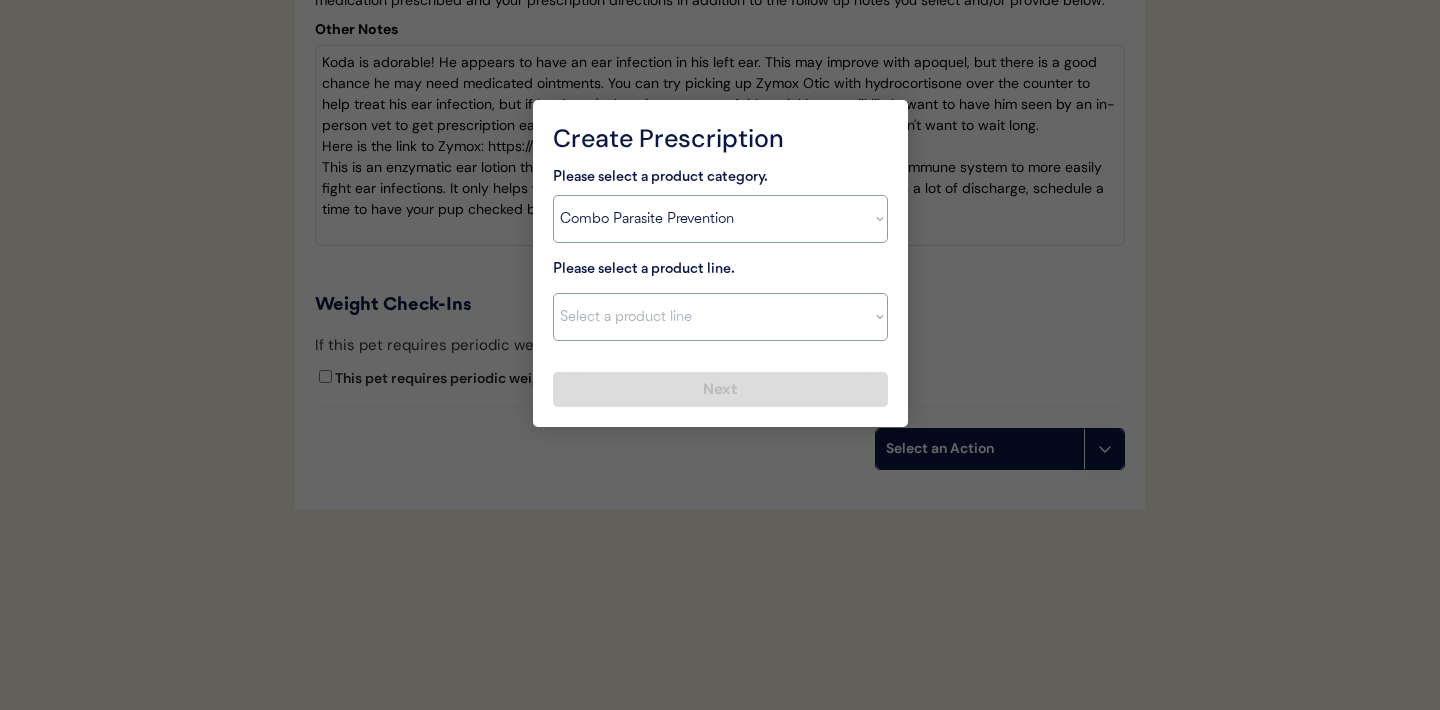 click on "Select a product category Allergies Antibiotics Anxiety Combo Parasite Prevention Flea & Tick Heartworm" at bounding box center (720, 219) 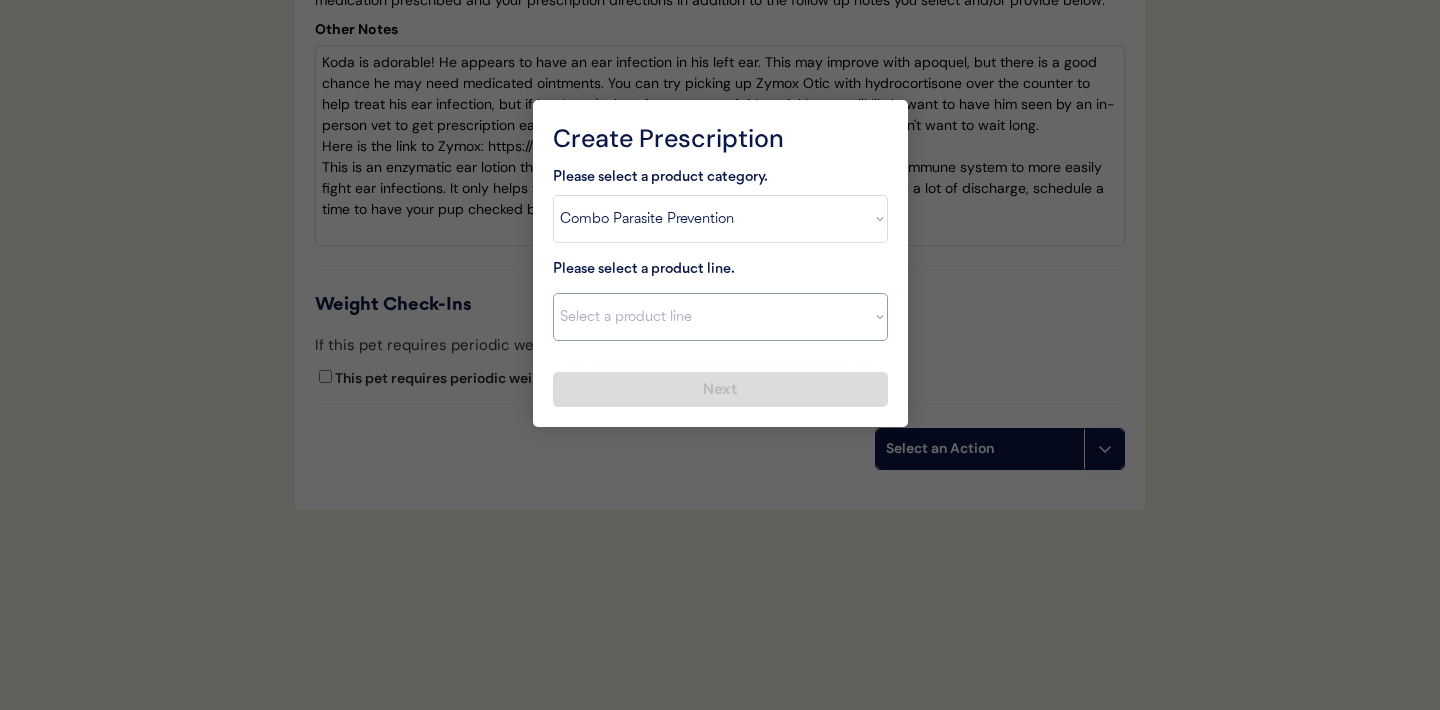 select on ""Simparica Trio"" 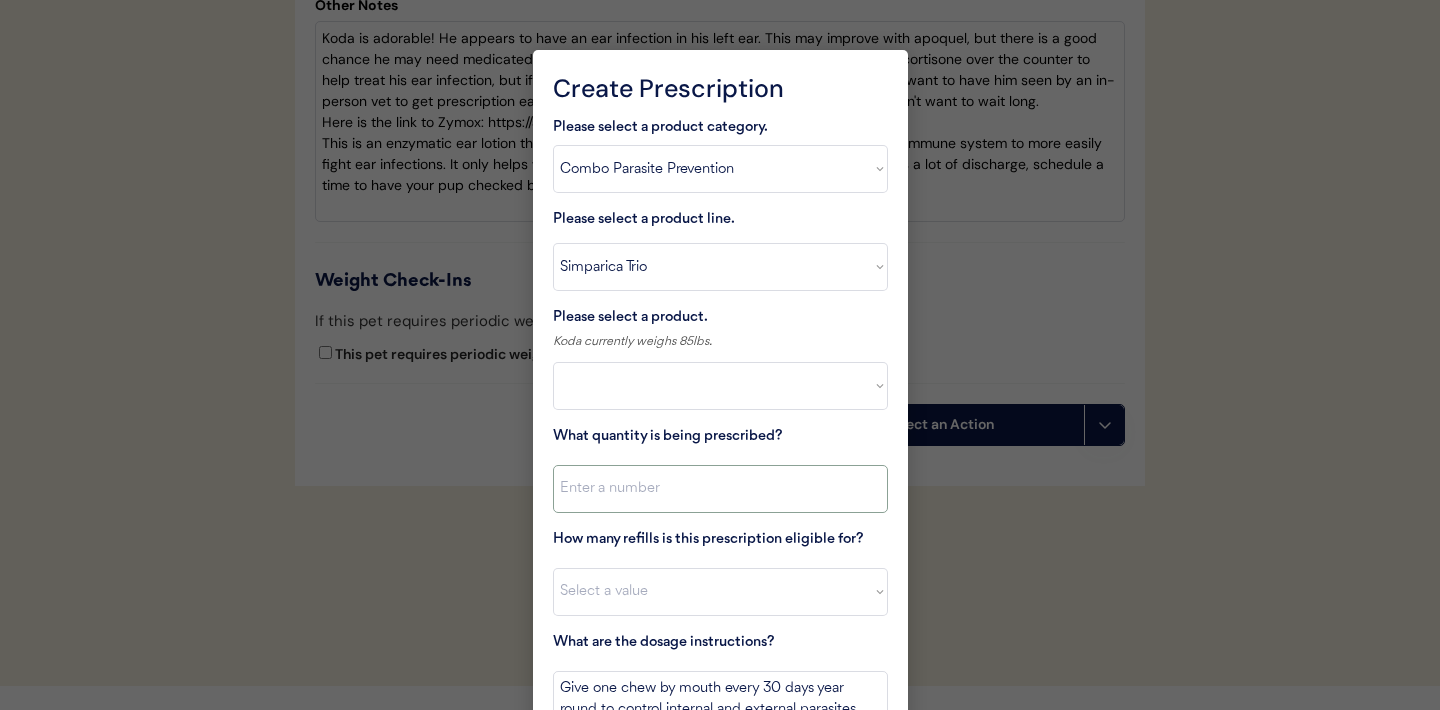 select on ""PLACEHOLDER_1427118222253"" 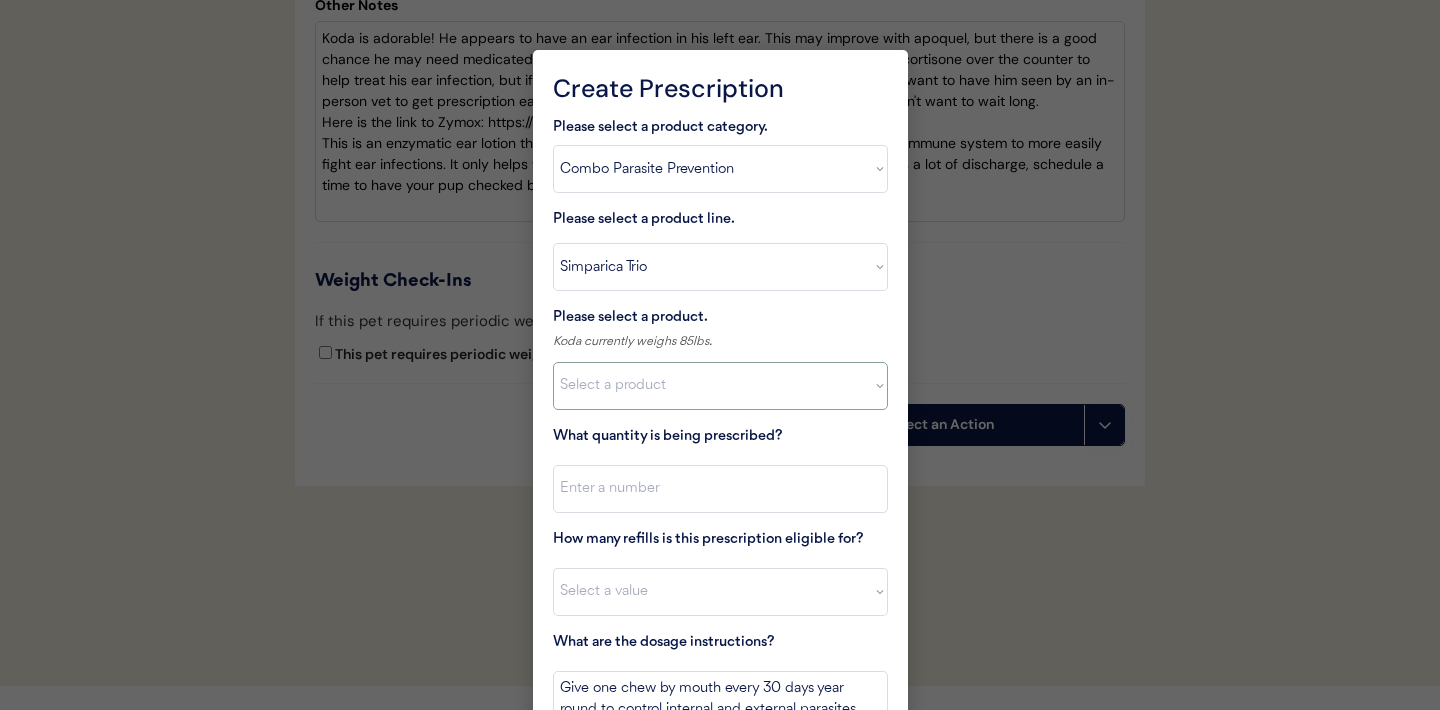click on "Select a product Simparica Trio, 2.8 - 5.5lbs Simparica Trio, 5.6 - 11lbs Simparica Trio, 11.1 - 22lbs Simparica Trio, 22.1 - 44lbs Simparica Trio, 44.1 - 88lbs Simparica Trio, 88.1 - 132lbs" at bounding box center (720, 386) 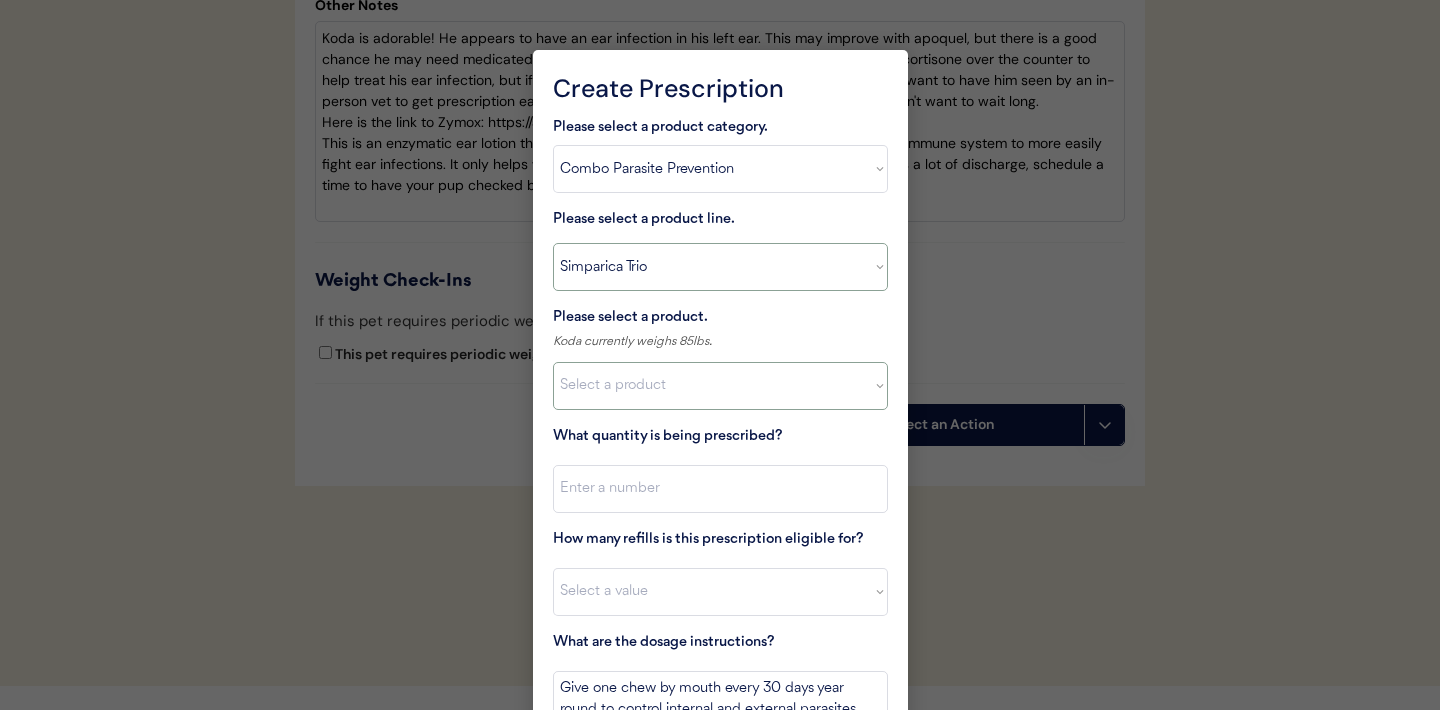 click on "Select a product line Advantage Multi for Dogs Credelio Quattro NexGard Plus NexGard Plus (3 Month) NexGard Plus (6 Month) Revolution for Dogs Sentinel Spectrum (3 Month) Simparica Trio Simparica Trio (12 Month) Simparica Trio (3 Month) Simparica Trio (6 Month) Trifexis" at bounding box center (720, 267) 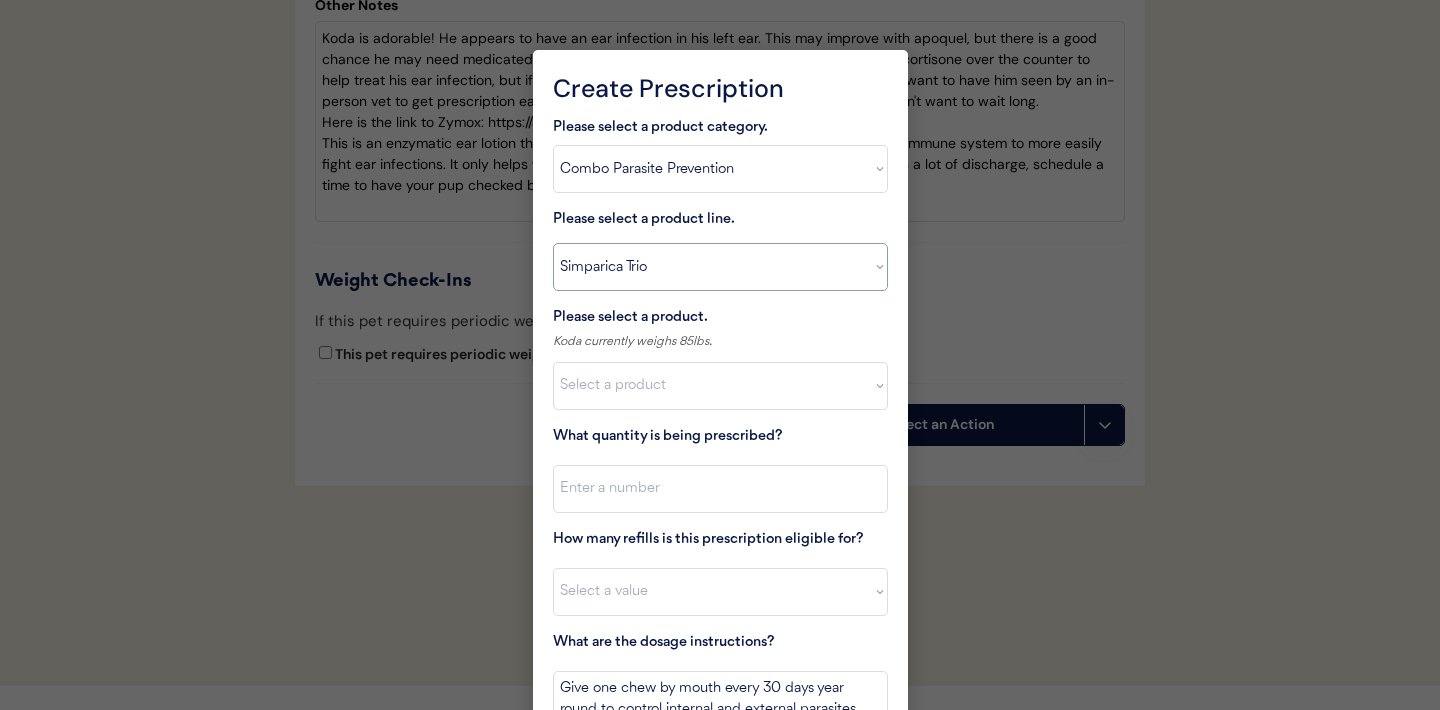 select on ""NexGard Plus"" 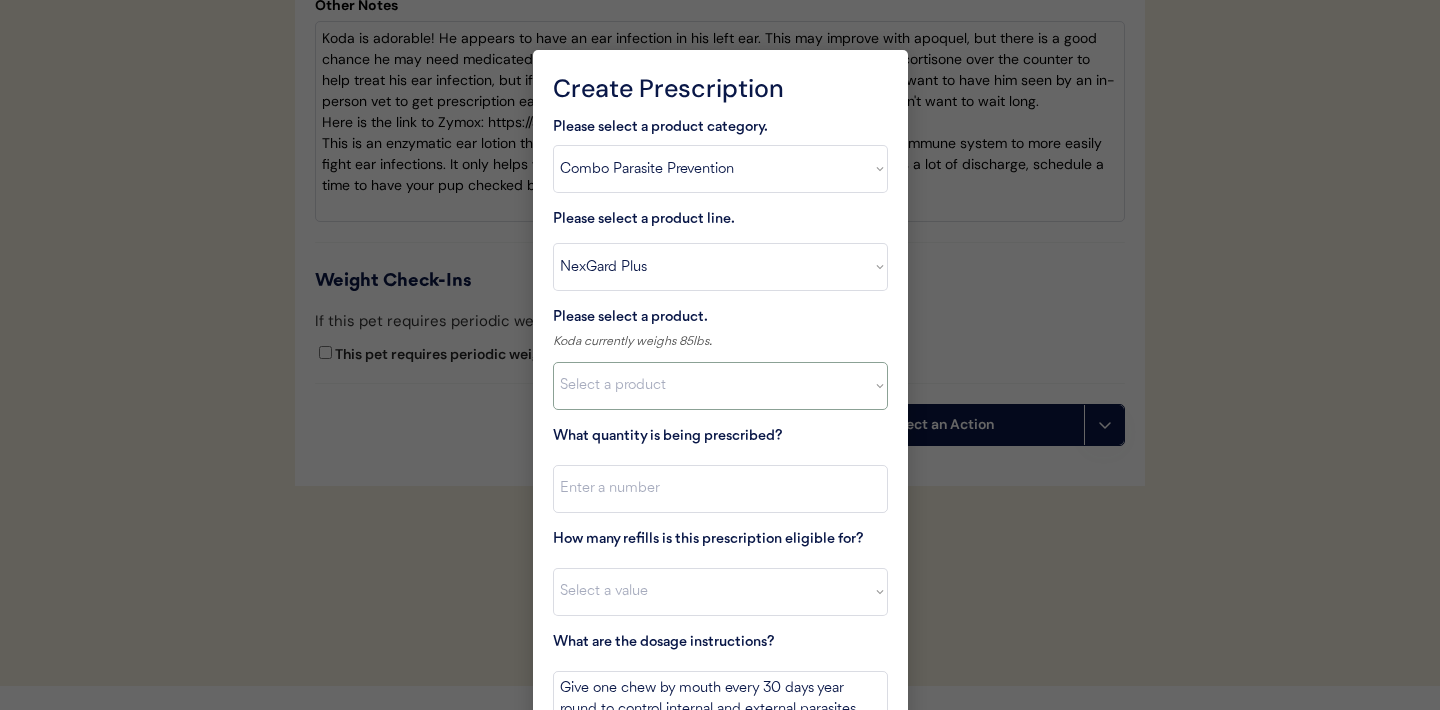 click on "Select a product NexGard Plus, 4 - 8lbs NexGard Plus, 8.1 - 17lbs NexGard Plus, 17.1 - 33lbs NexGard Plus, 33.1-66 lbs NexGard Plus, 66.1-132 lbs" at bounding box center (720, 386) 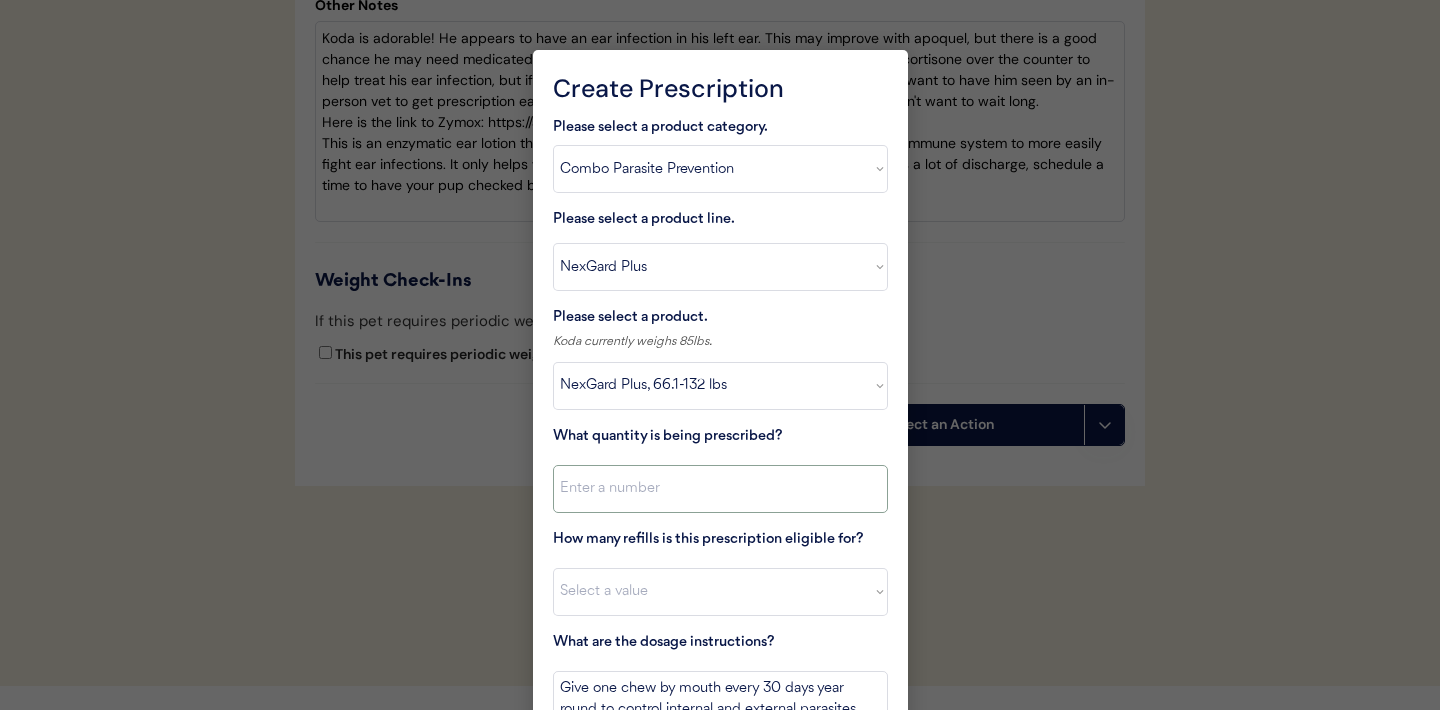 click at bounding box center [720, 489] 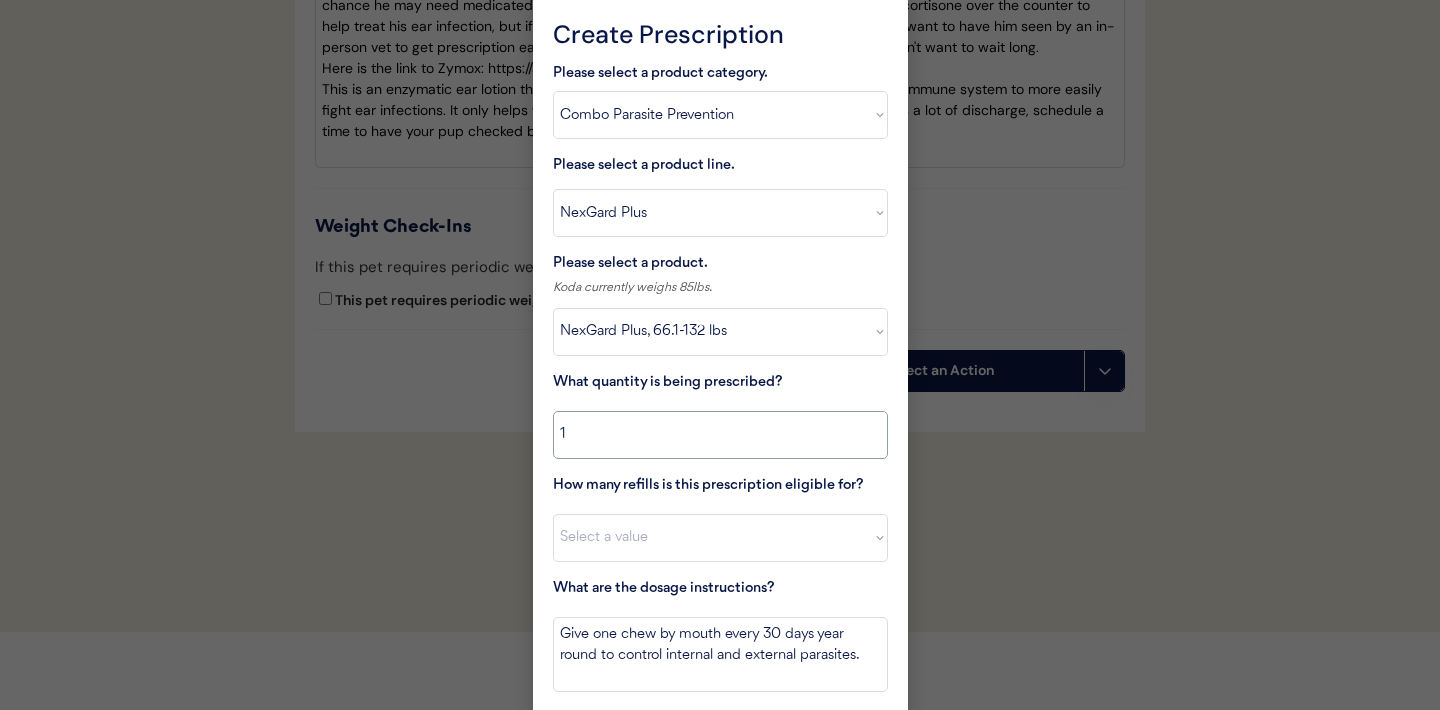 scroll, scrollTop: 4931, scrollLeft: 0, axis: vertical 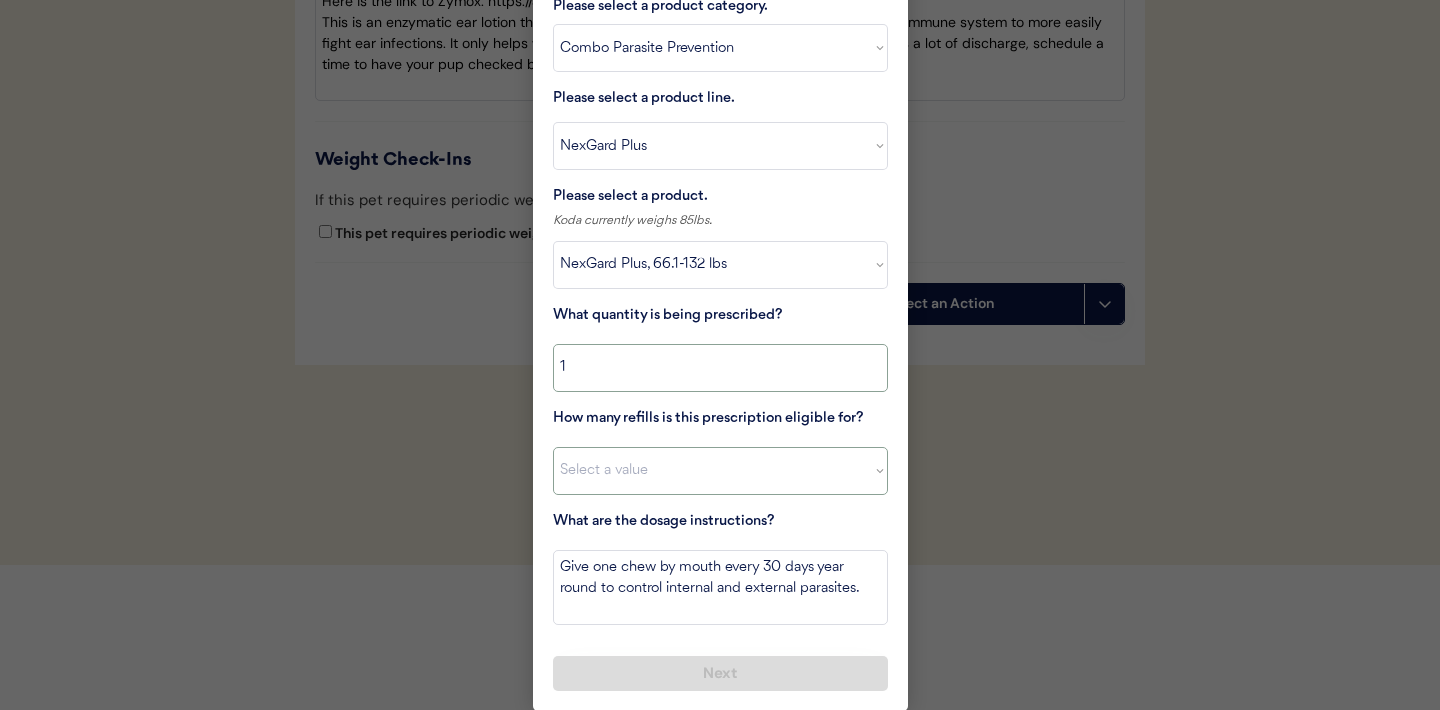 type on "1" 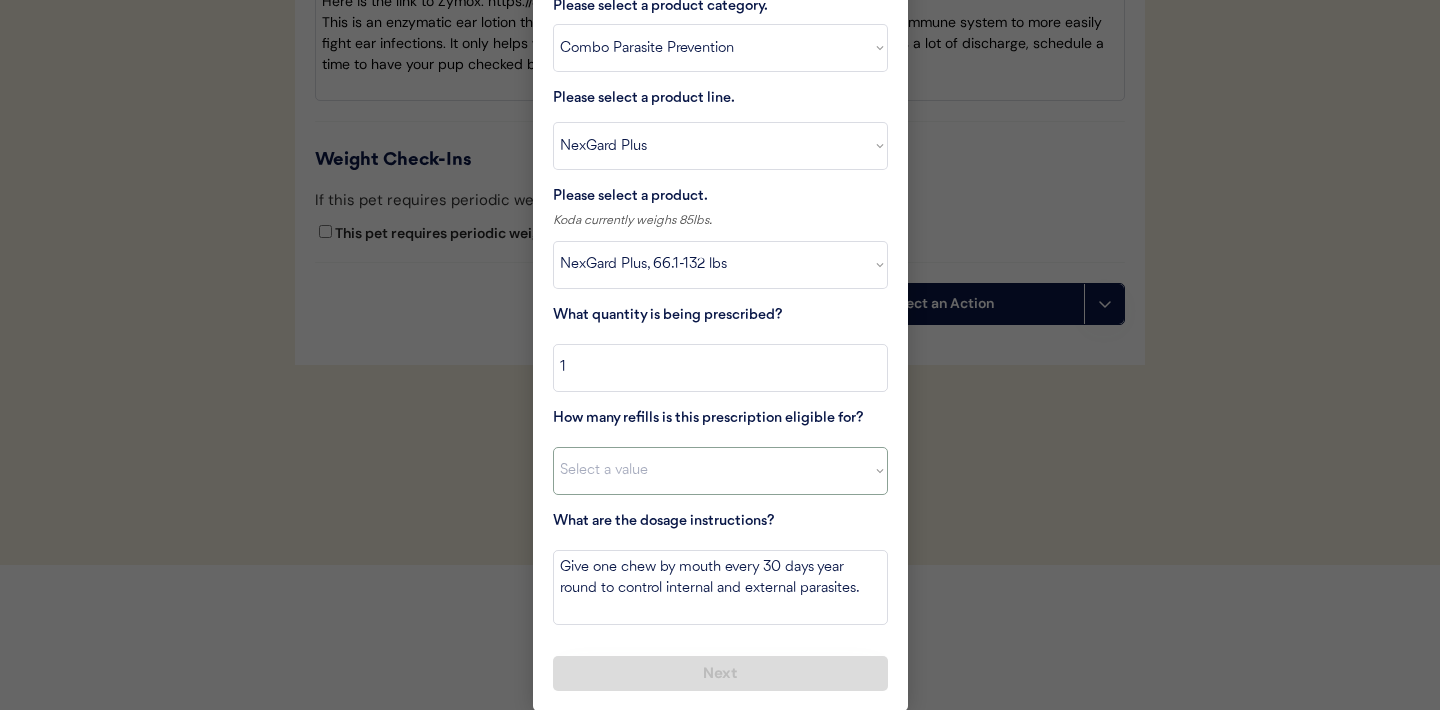 select on "11" 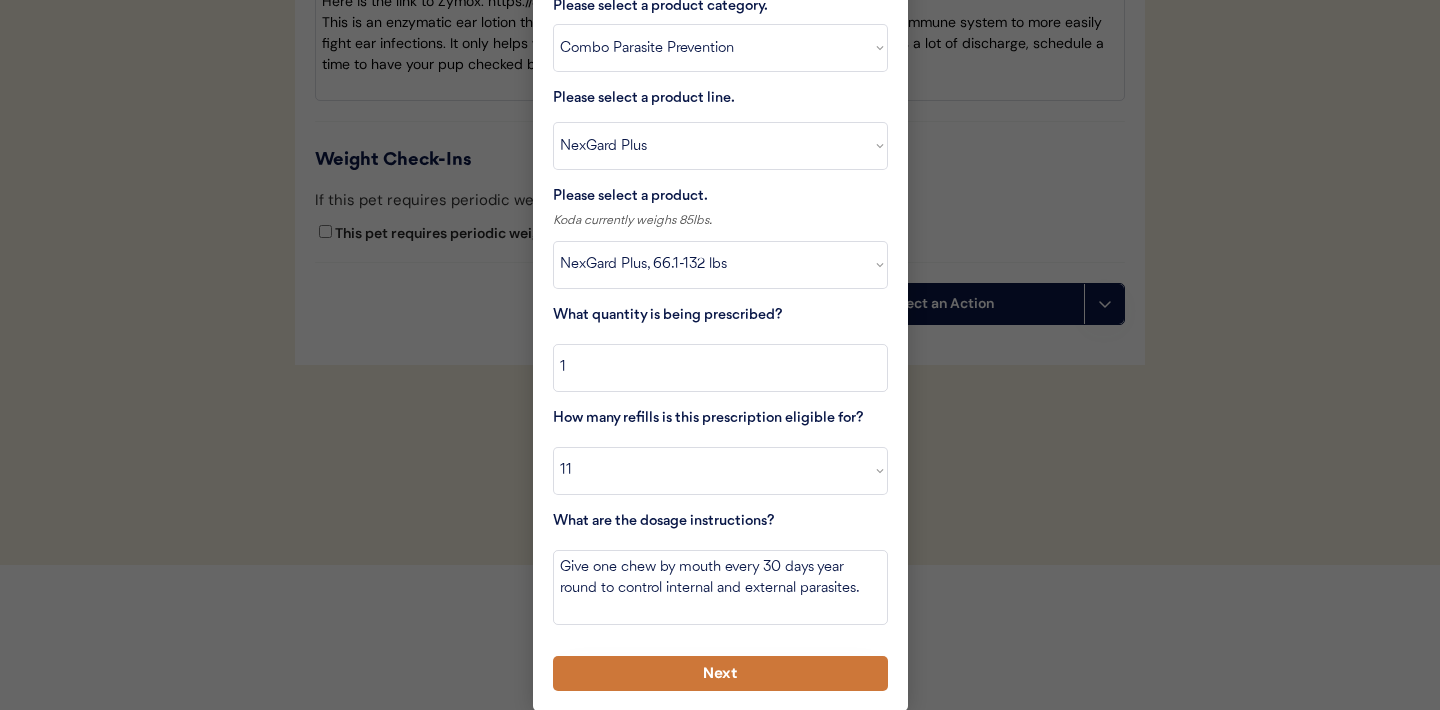 click on "Next" at bounding box center (720, 673) 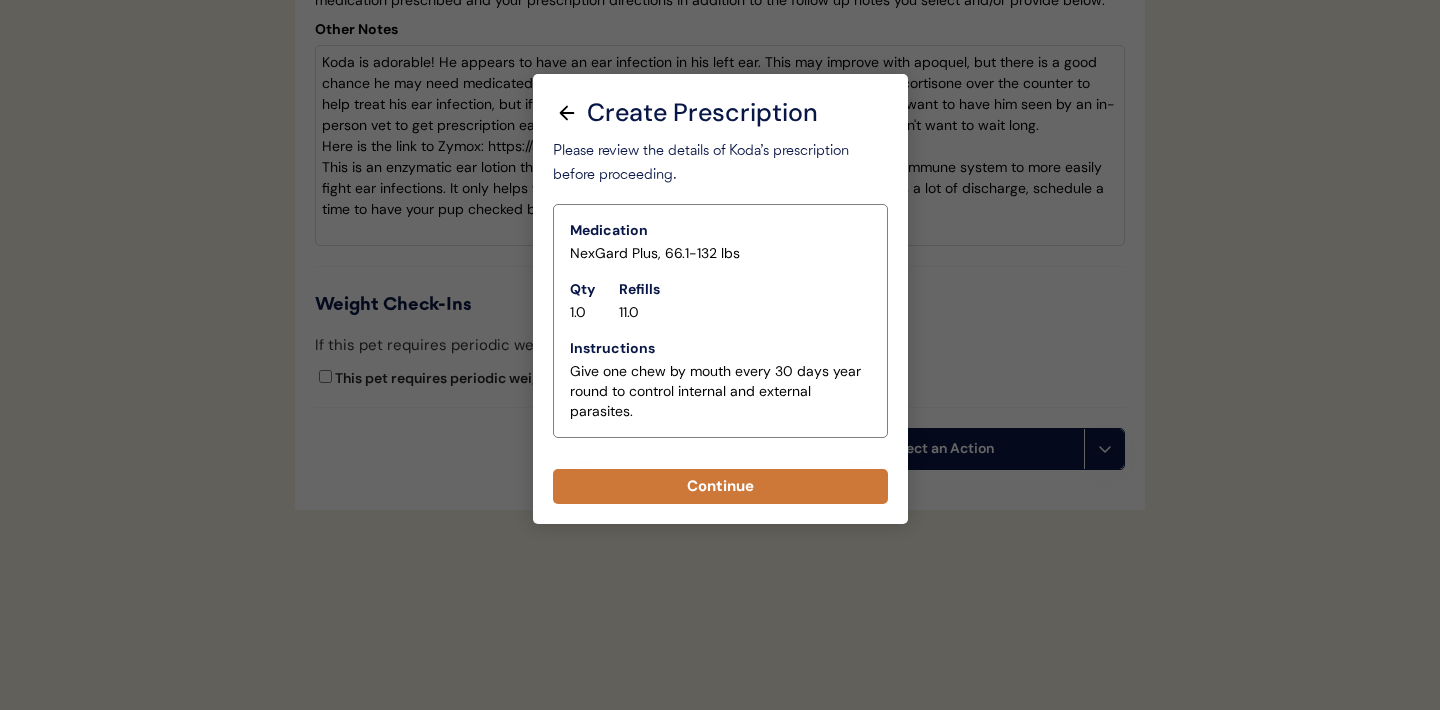 click on "Continue" at bounding box center (720, 486) 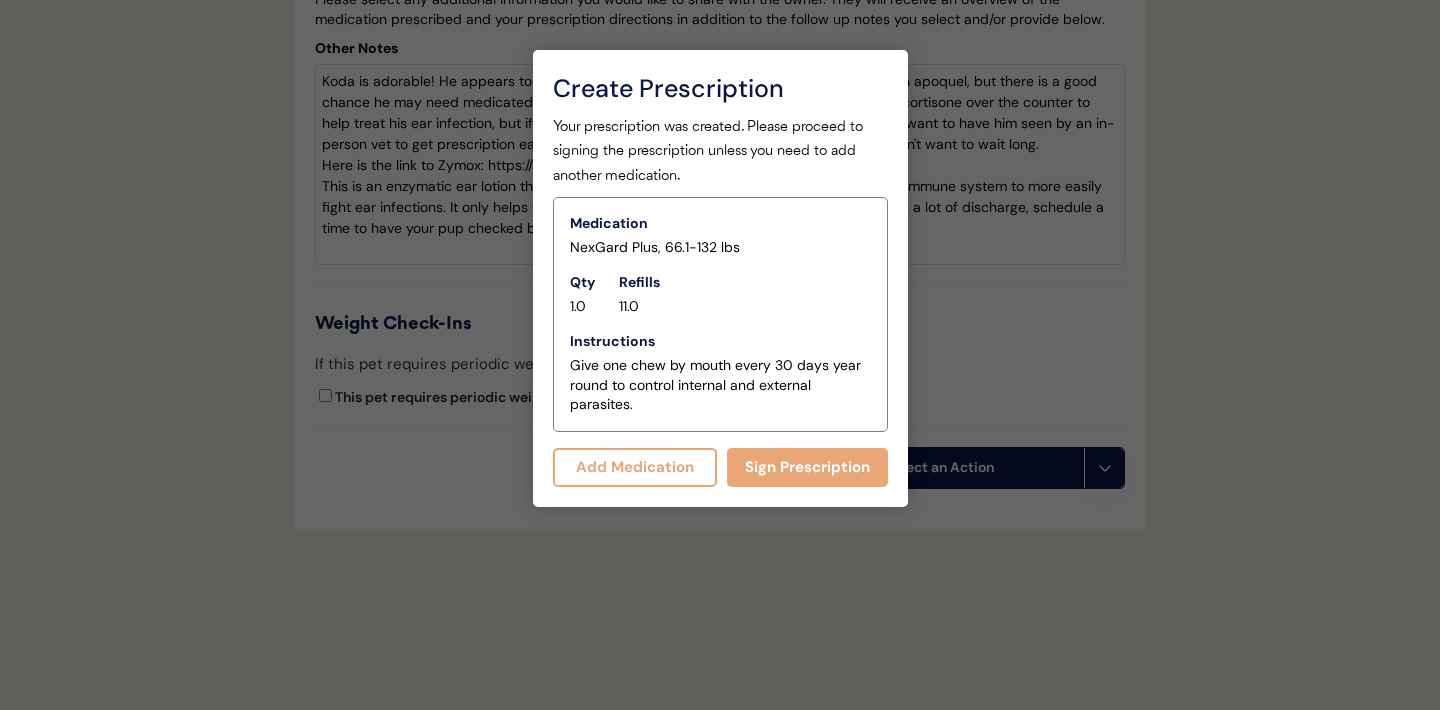 scroll, scrollTop: 4853, scrollLeft: 0, axis: vertical 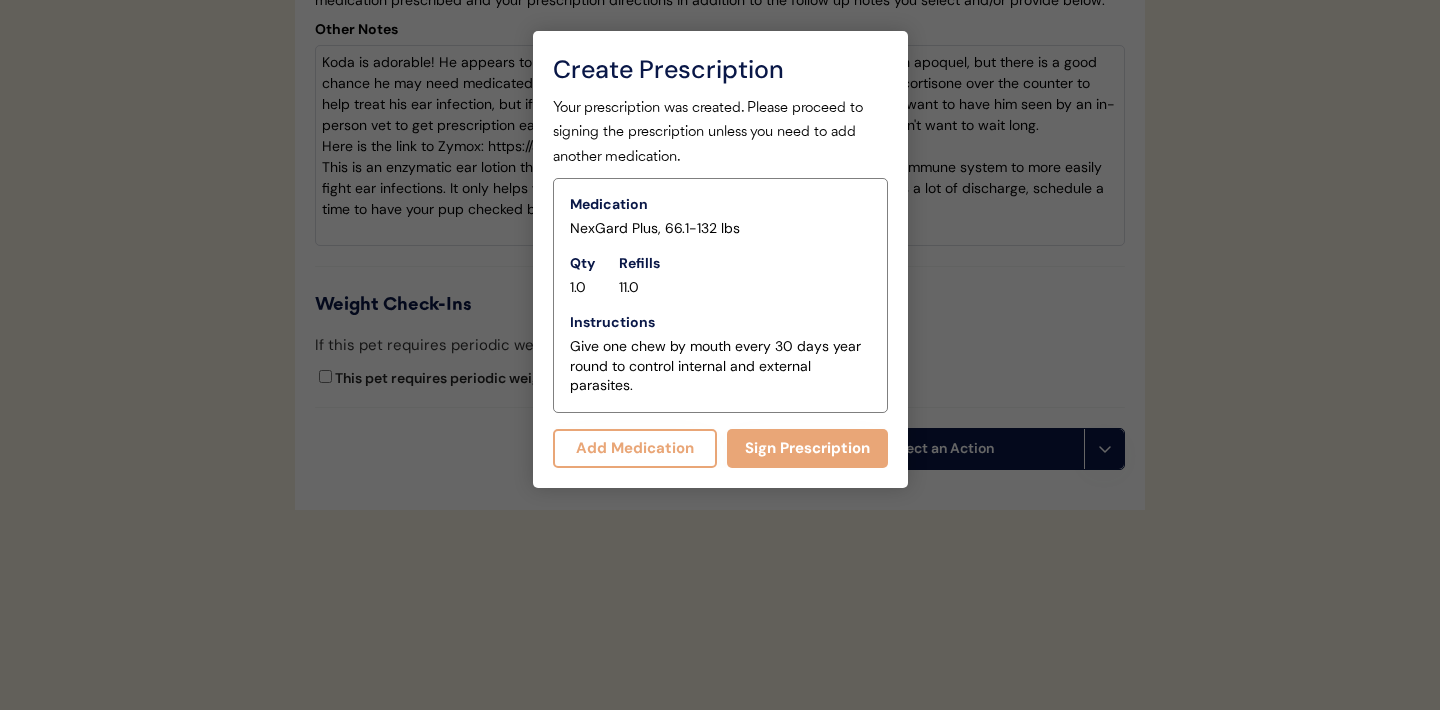 click at bounding box center [720, 355] 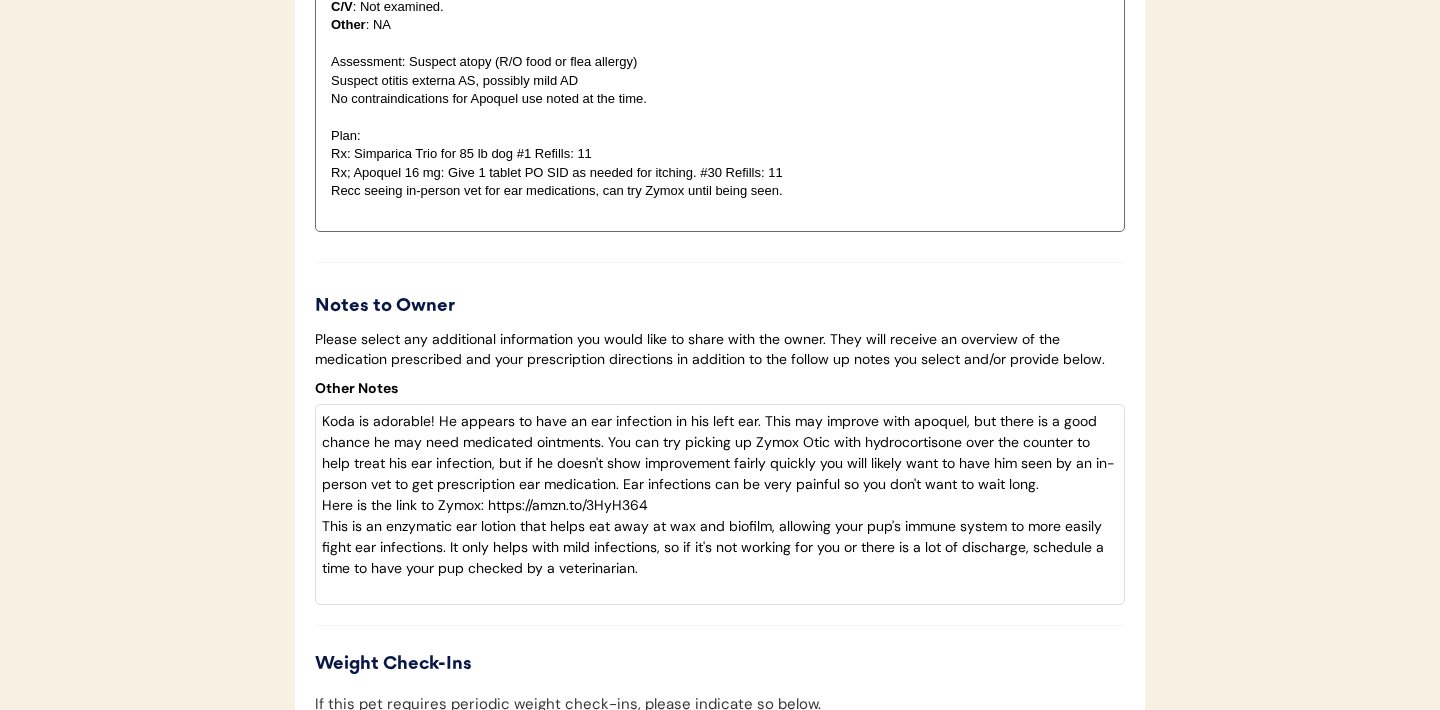 scroll, scrollTop: 4353, scrollLeft: 0, axis: vertical 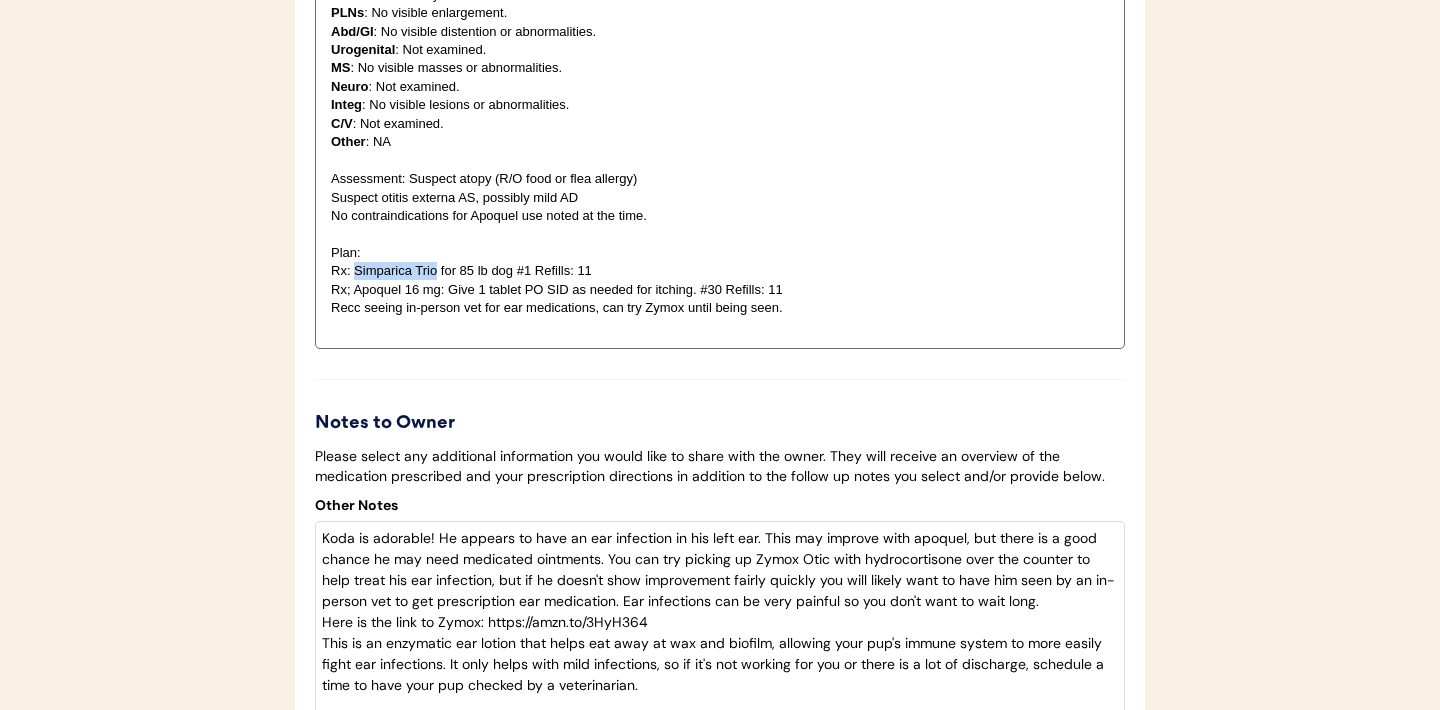 drag, startPoint x: 435, startPoint y: 296, endPoint x: 352, endPoint y: 299, distance: 83.0542 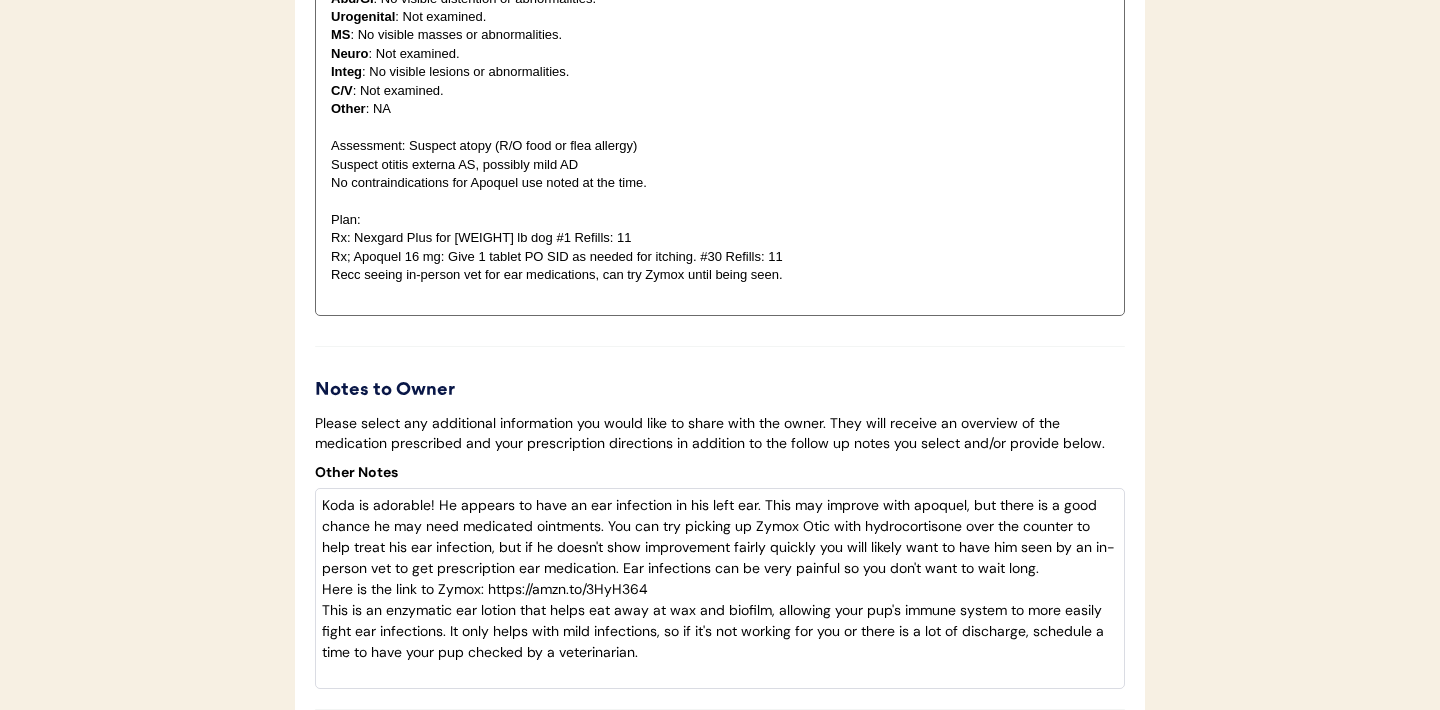 scroll, scrollTop: 4853, scrollLeft: 0, axis: vertical 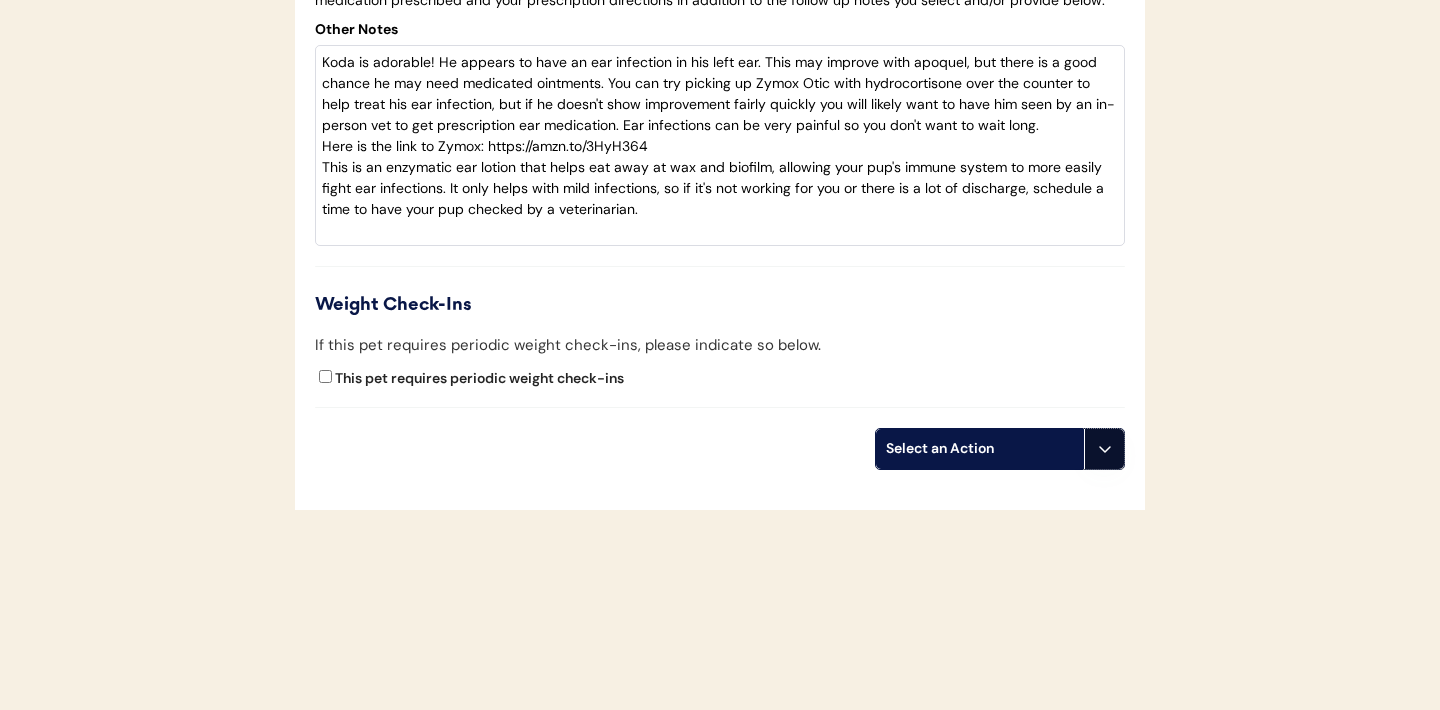click 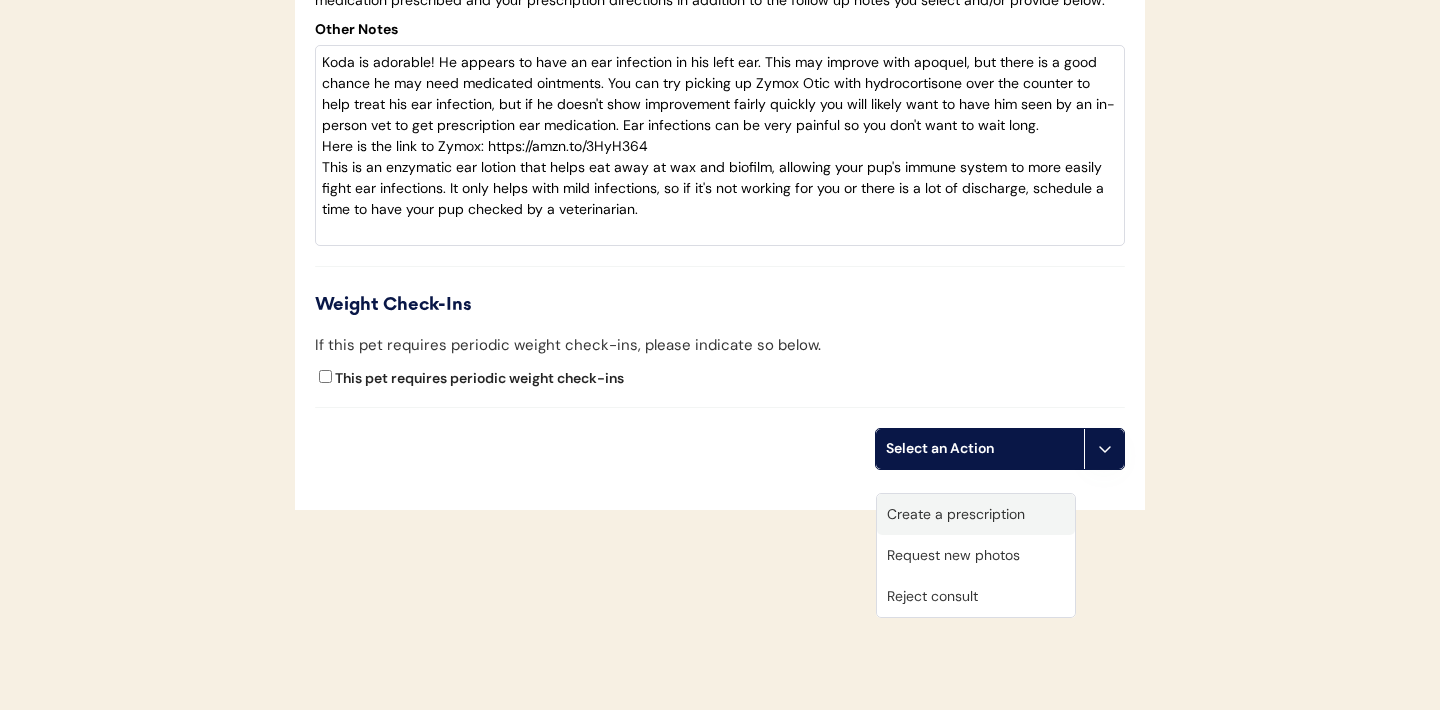 click on "Create a prescription" at bounding box center [976, 514] 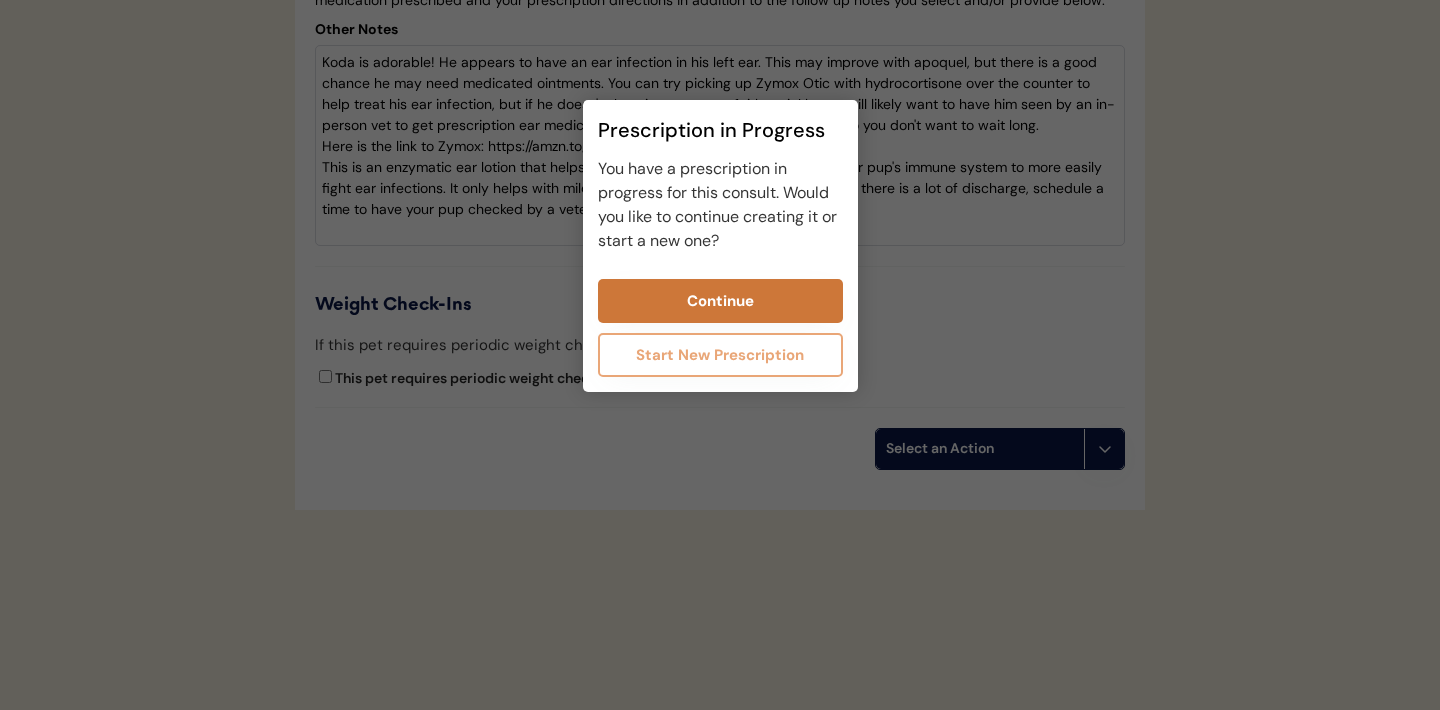 click on "Continue" at bounding box center [720, 301] 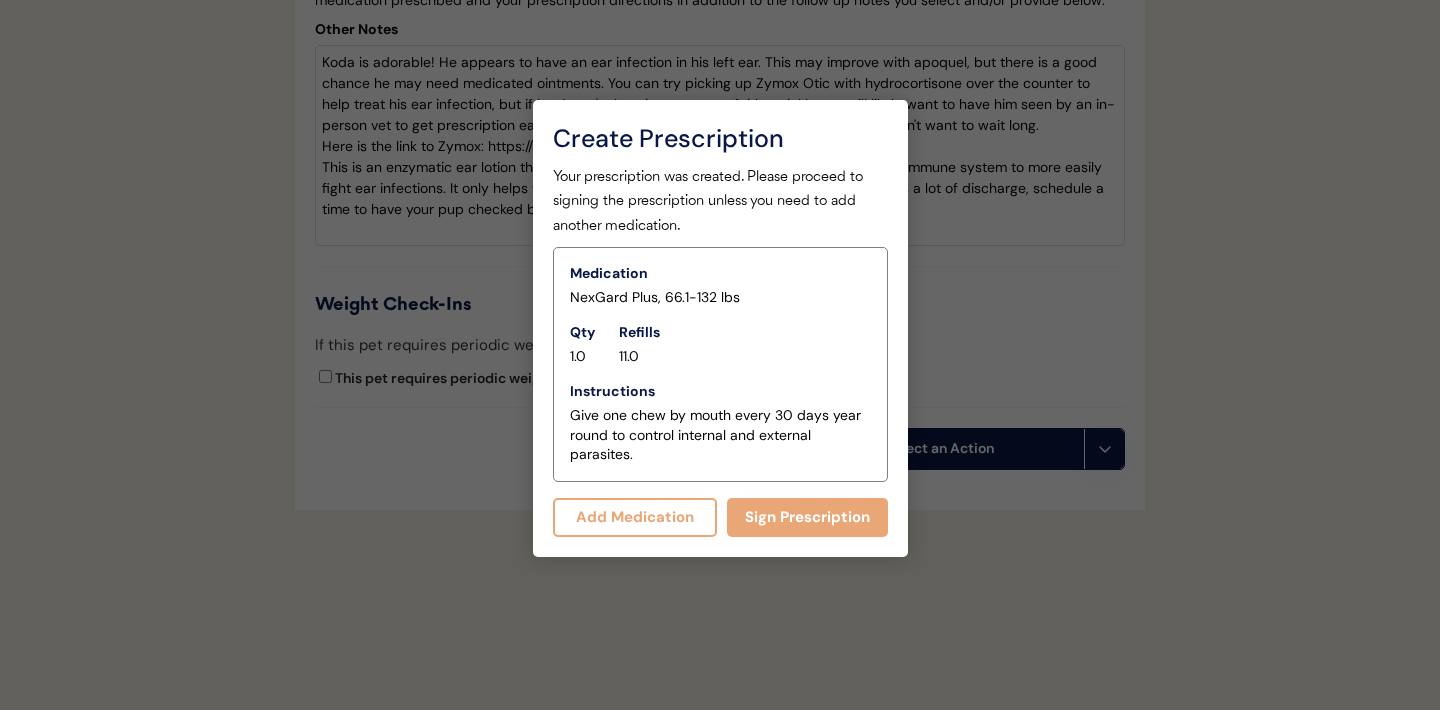 click on "Add Medication" at bounding box center [635, 517] 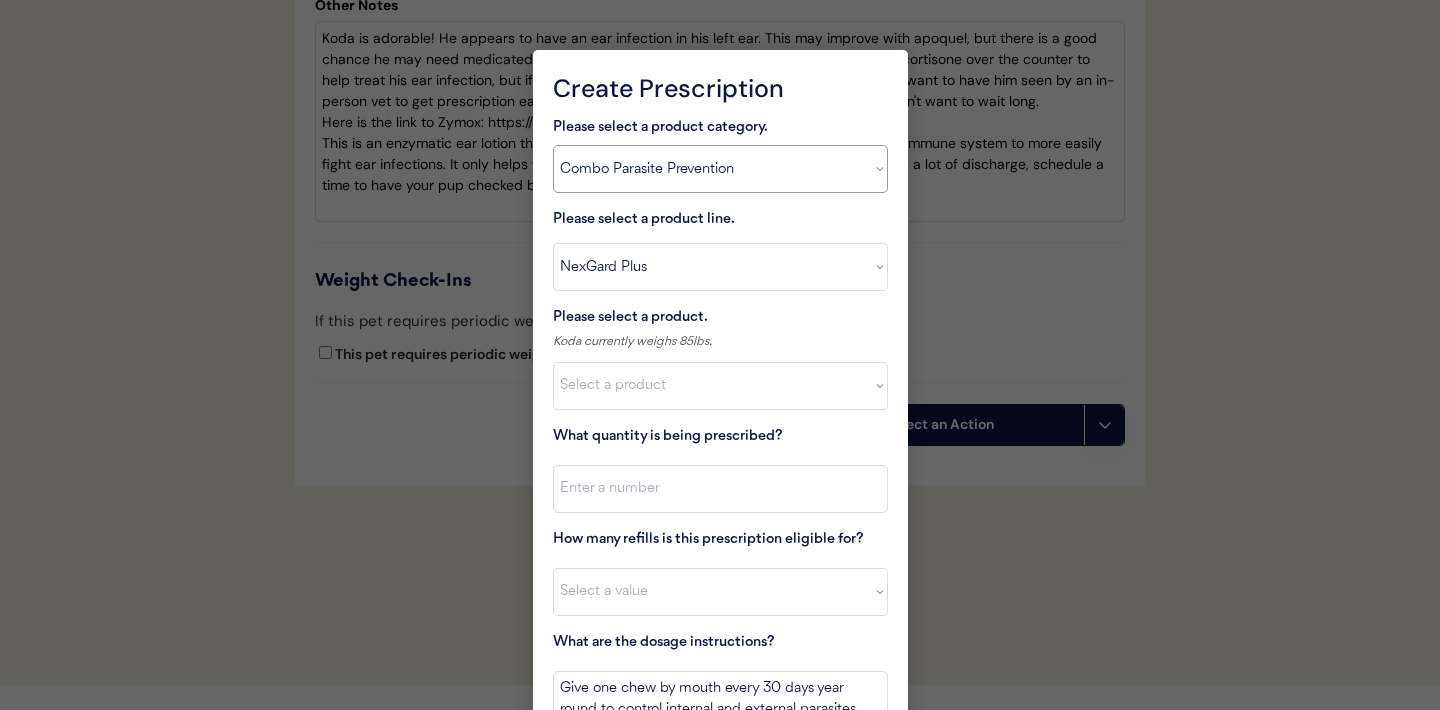 click on "Select a product category Allergies Antibiotics Anxiety Combo Parasite Prevention Flea & Tick Heartworm" at bounding box center [720, 169] 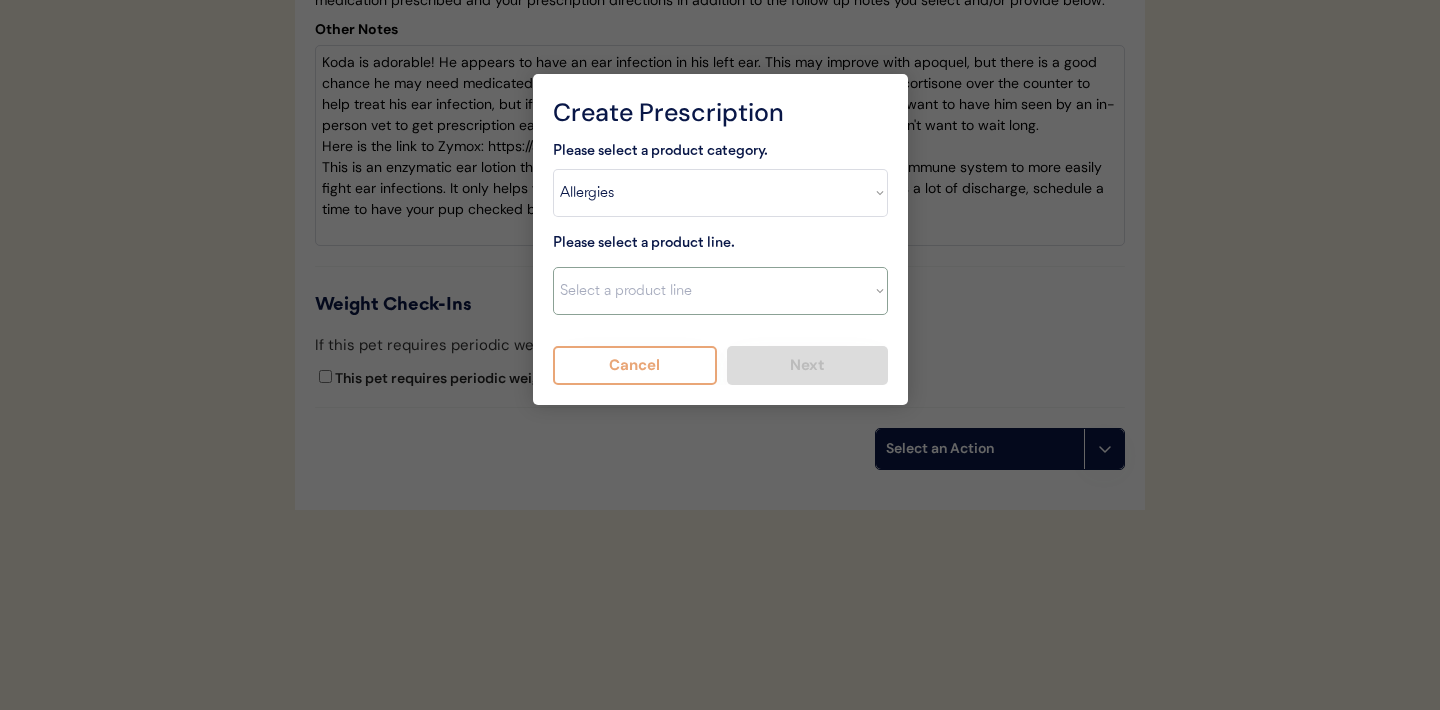 click on "Select a product line Apoquel Chewable Tablet Apoquel Tablet Cyclosporine DermaBenSs Shampoo Hydroxyzine Mal-A-Ket Shampoo Mal-A-Ket Wipes Malaseb Shampoo MiconaHex+Triz Mousse MiconaHex+Triz Wipes Prednisone Temaril-P" at bounding box center (720, 291) 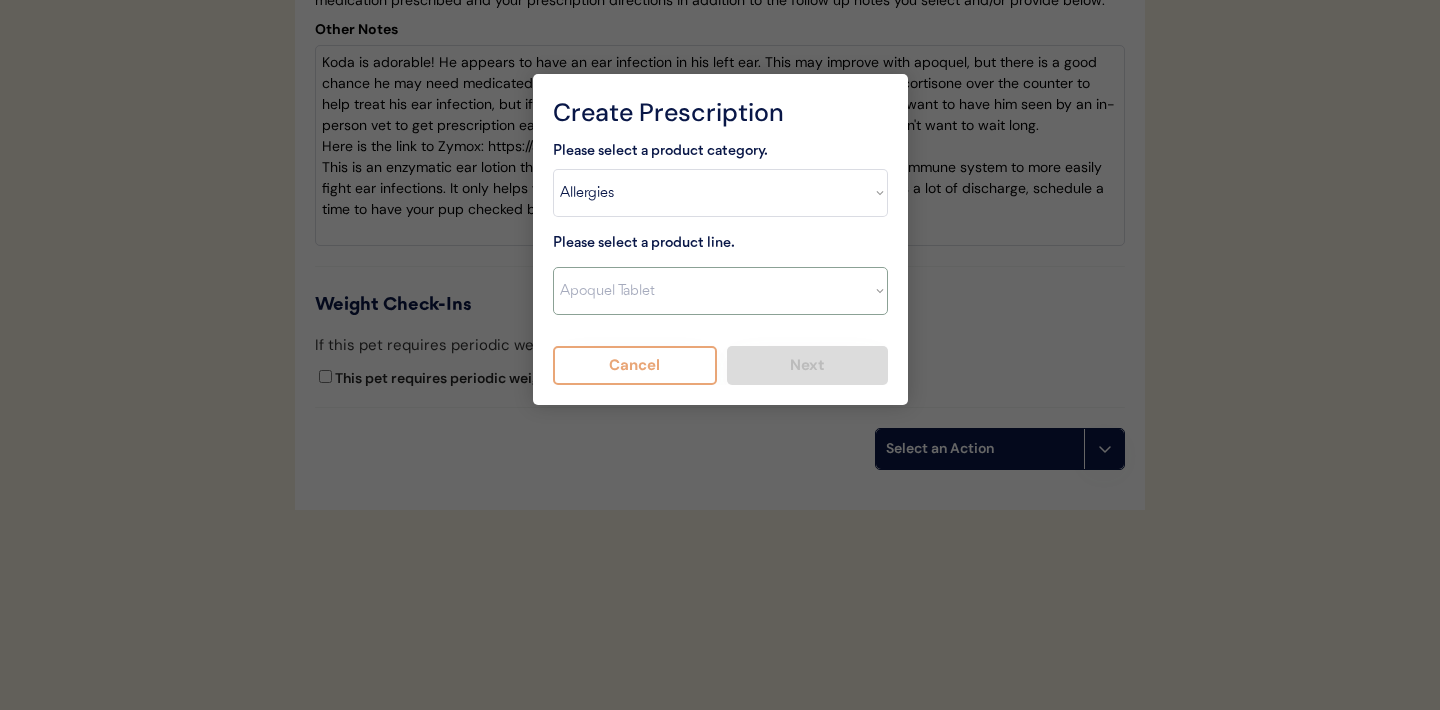 type on "Give XXX tablet(s) by mouth once daily as needed for itchiness due to allergies. Discontinue immediately if worsening hair loss, rash, or numerous small lumps appear." 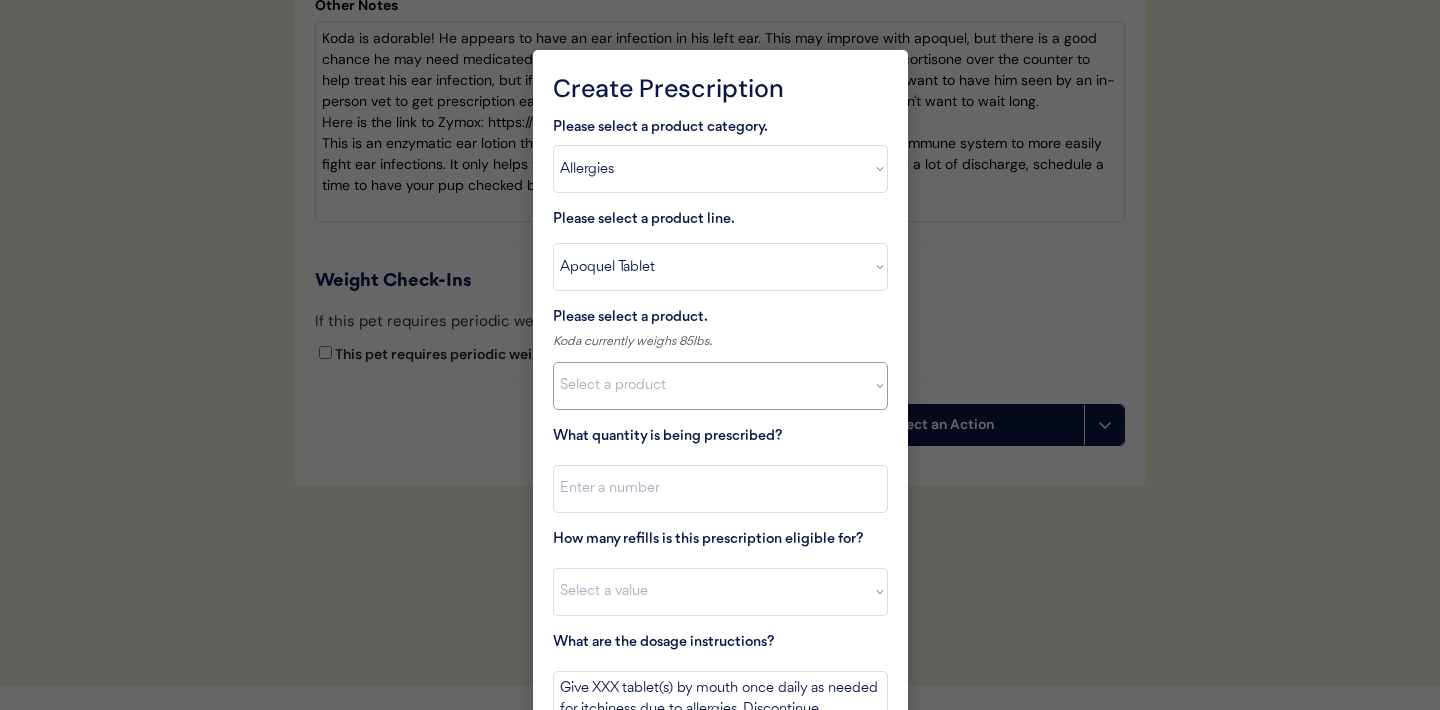 click on "Select a product Apoquel Tablet (16 mg) Apoquel Tablet (3.6 mg) Apoquel Tablet (5.4 mg)" at bounding box center [720, 386] 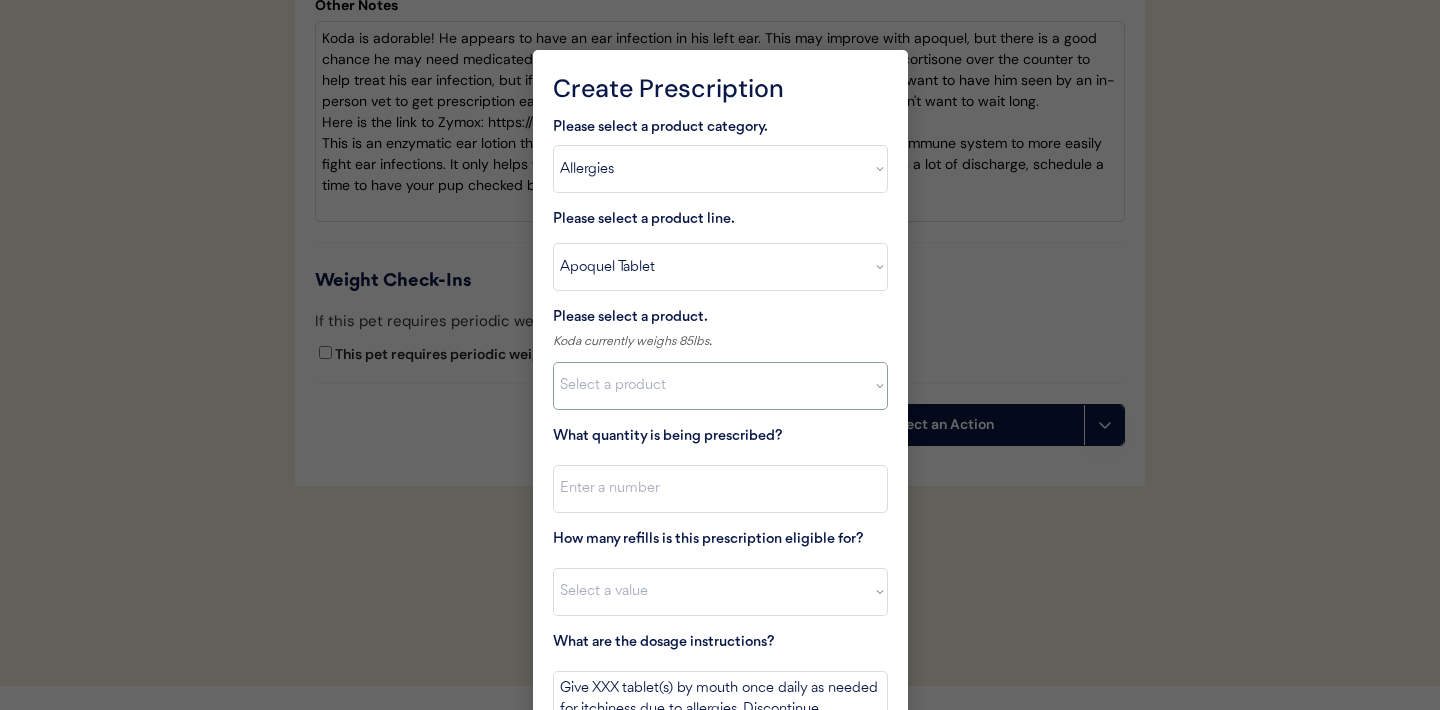select on ""1348695171700984260__LOOKUP__1720647054590x322599372364987400"" 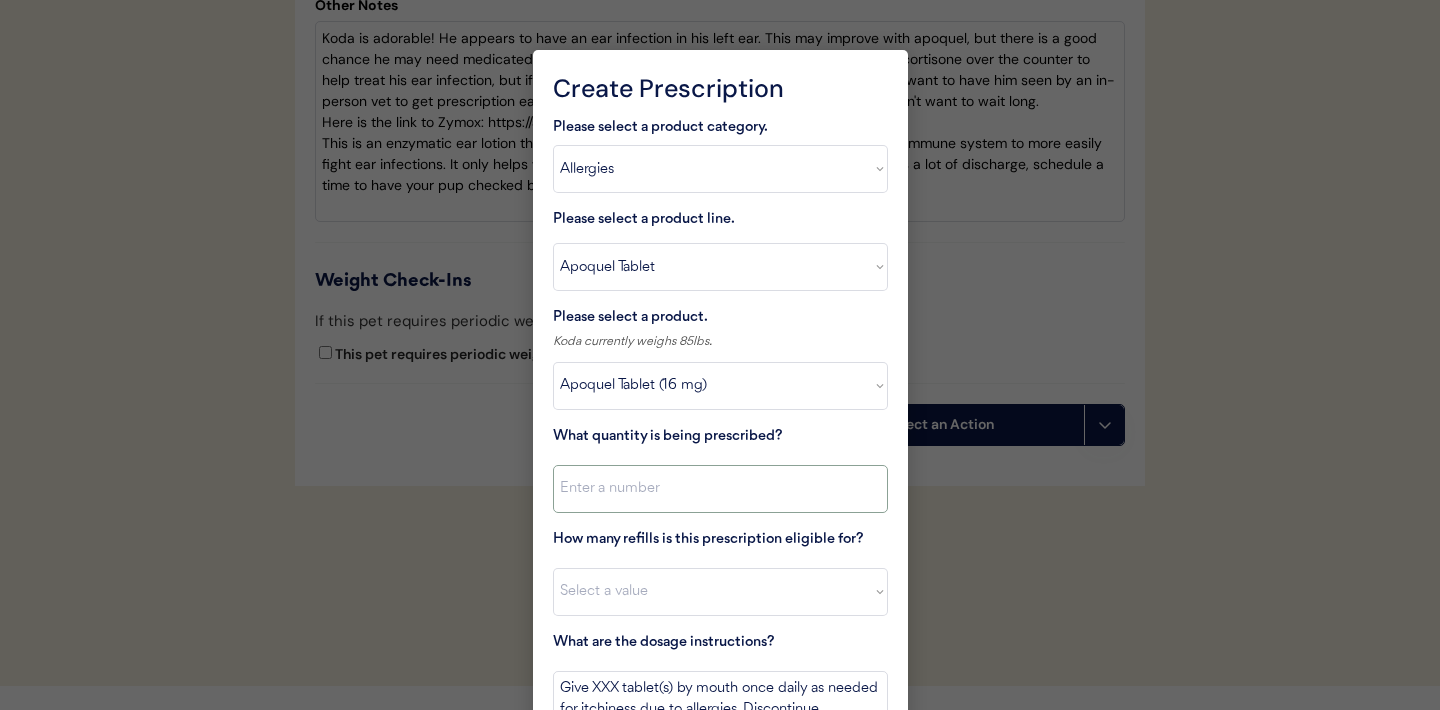 click at bounding box center [720, 489] 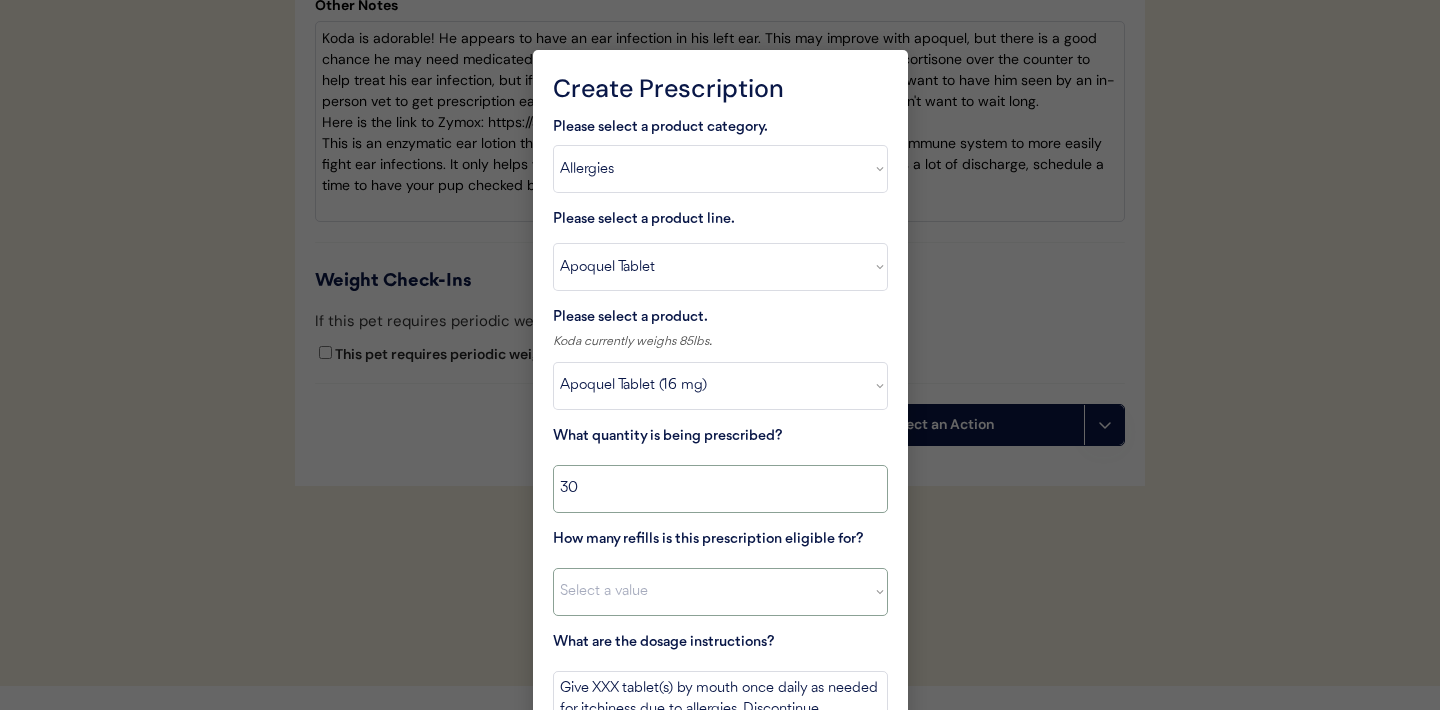 type on "30" 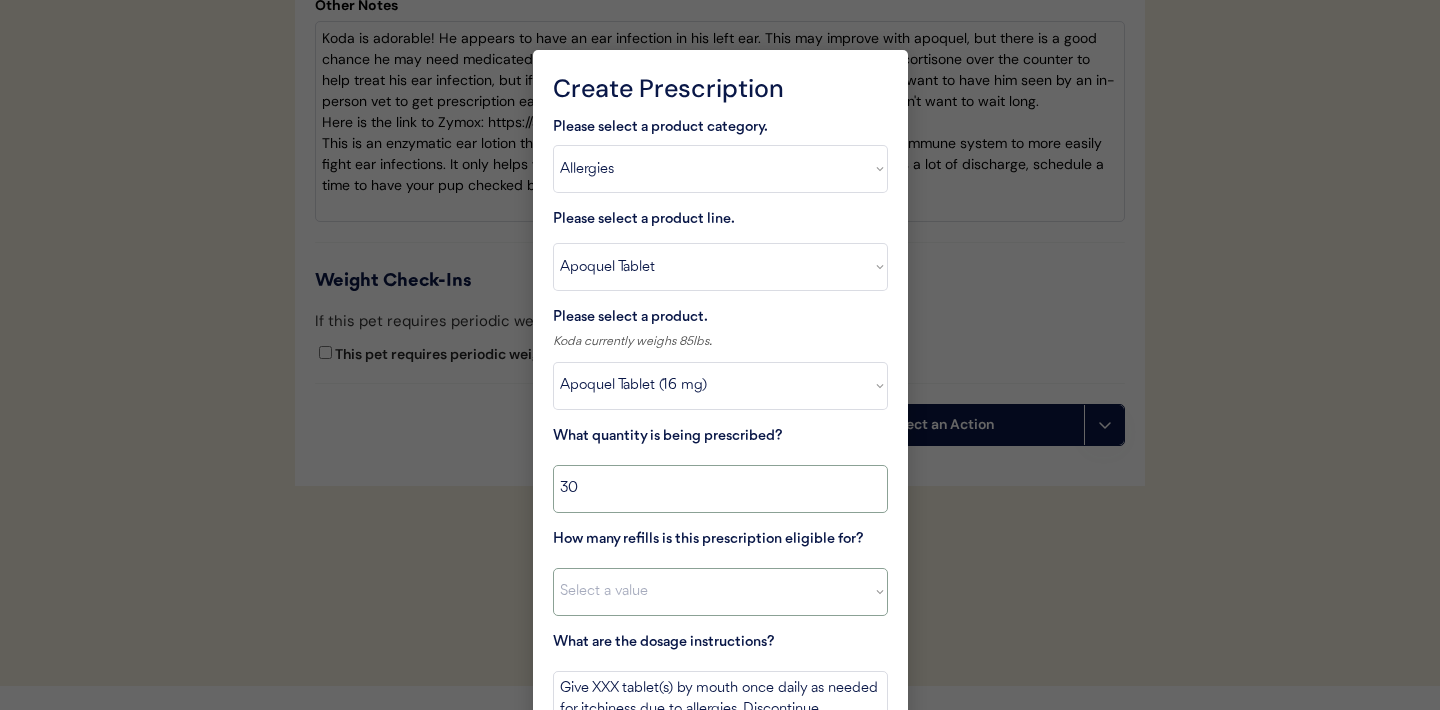 click on "Select a value 0 1 2 3 4 5 6 7 8 10 11" at bounding box center [720, 592] 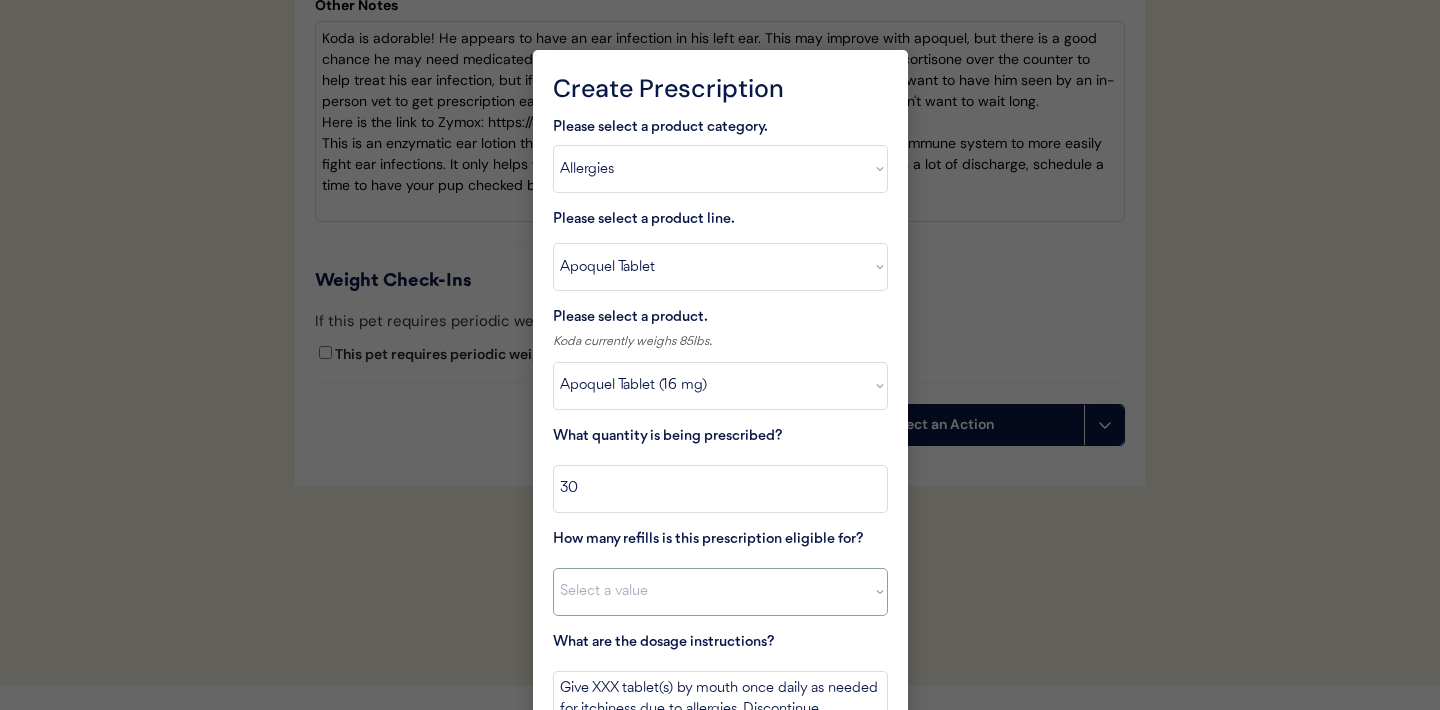 select on "11" 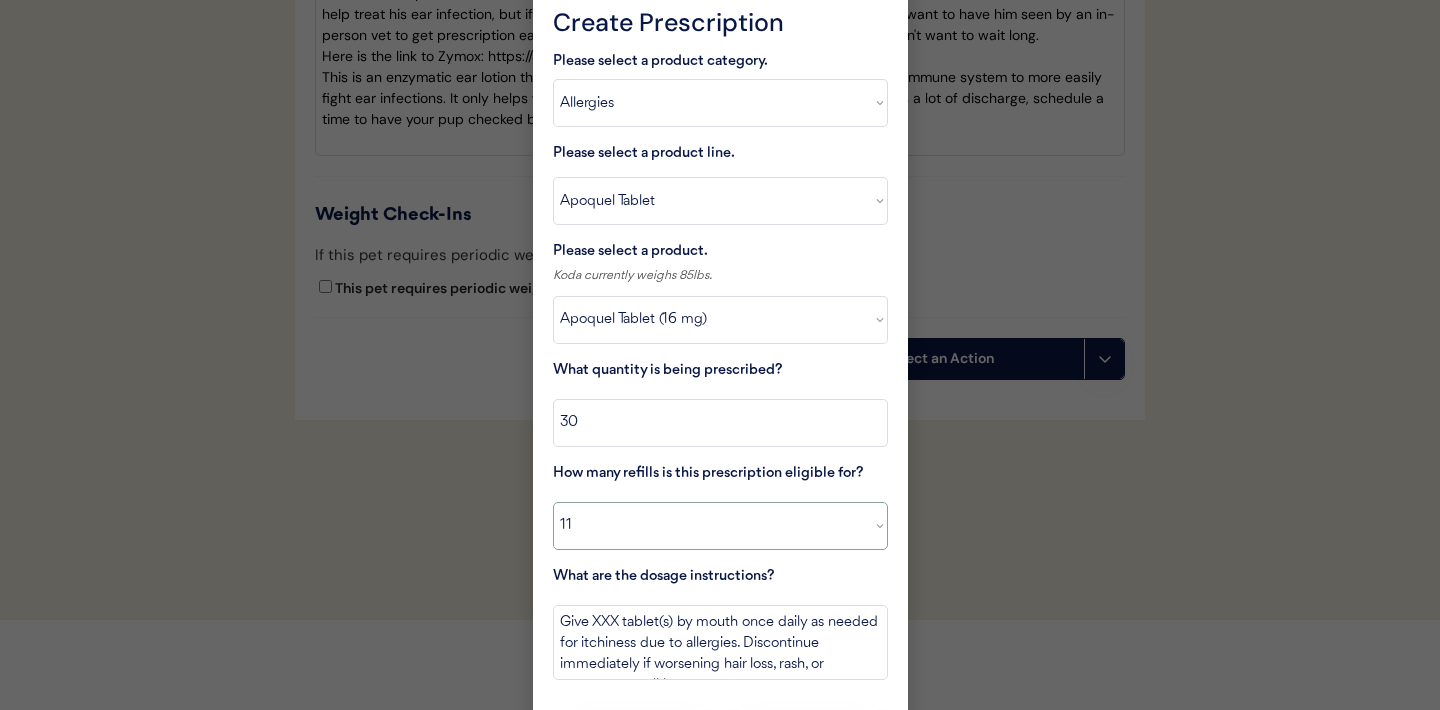 scroll, scrollTop: 4978, scrollLeft: 0, axis: vertical 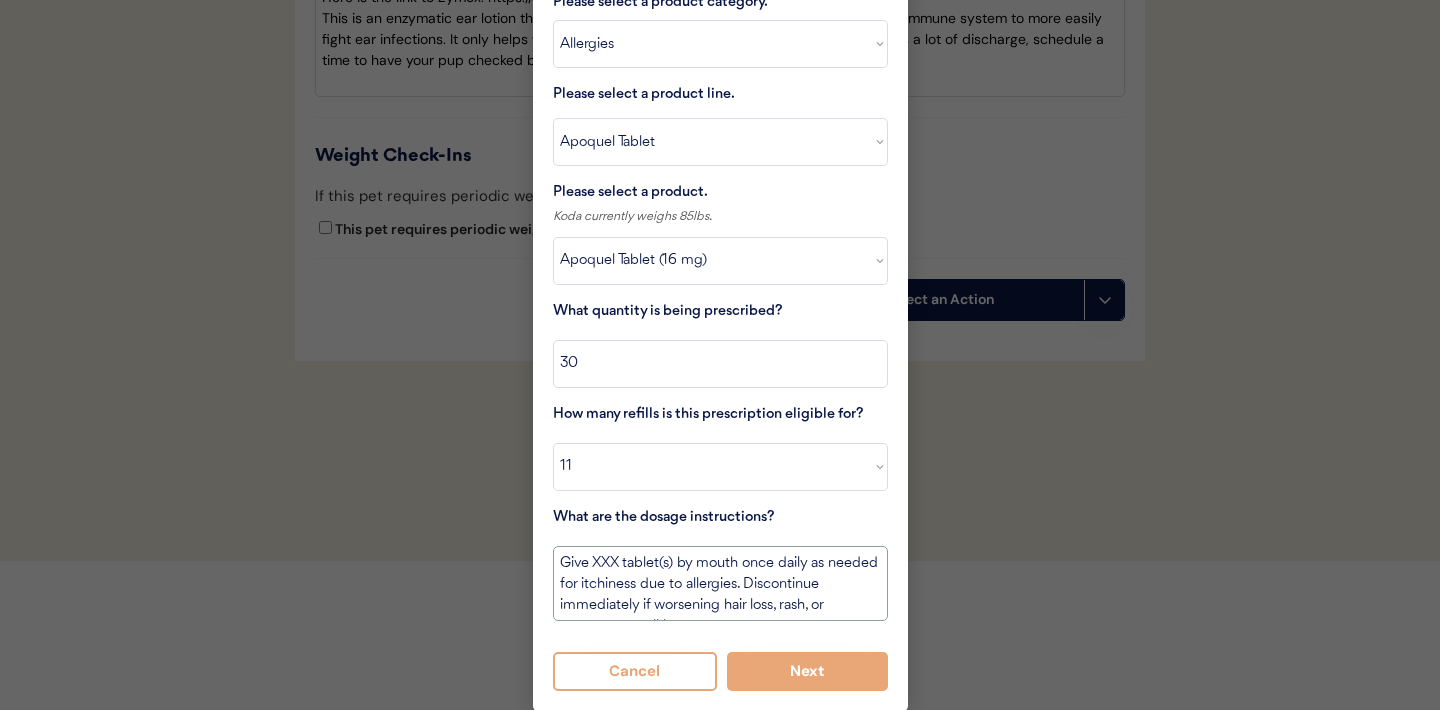 click on "Give XXX tablet(s) by mouth once daily as needed for itchiness due to allergies. Discontinue immediately if worsening hair loss, rash, or numerous small lumps appear." at bounding box center (720, 583) 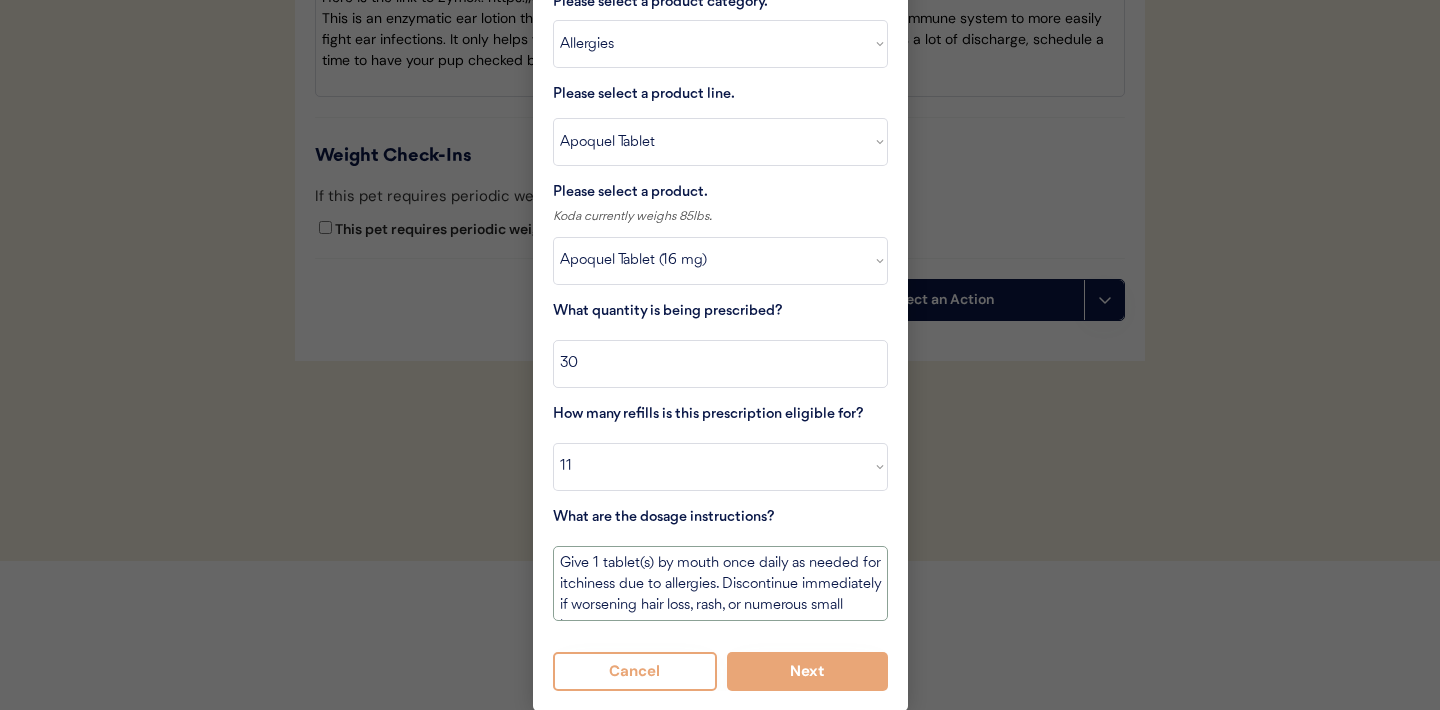 click on "Give 1 tablet(s) by mouth once daily as needed for itchiness due to allergies. Discontinue immediately if worsening hair loss, rash, or numerous small lumps appear." at bounding box center [720, 583] 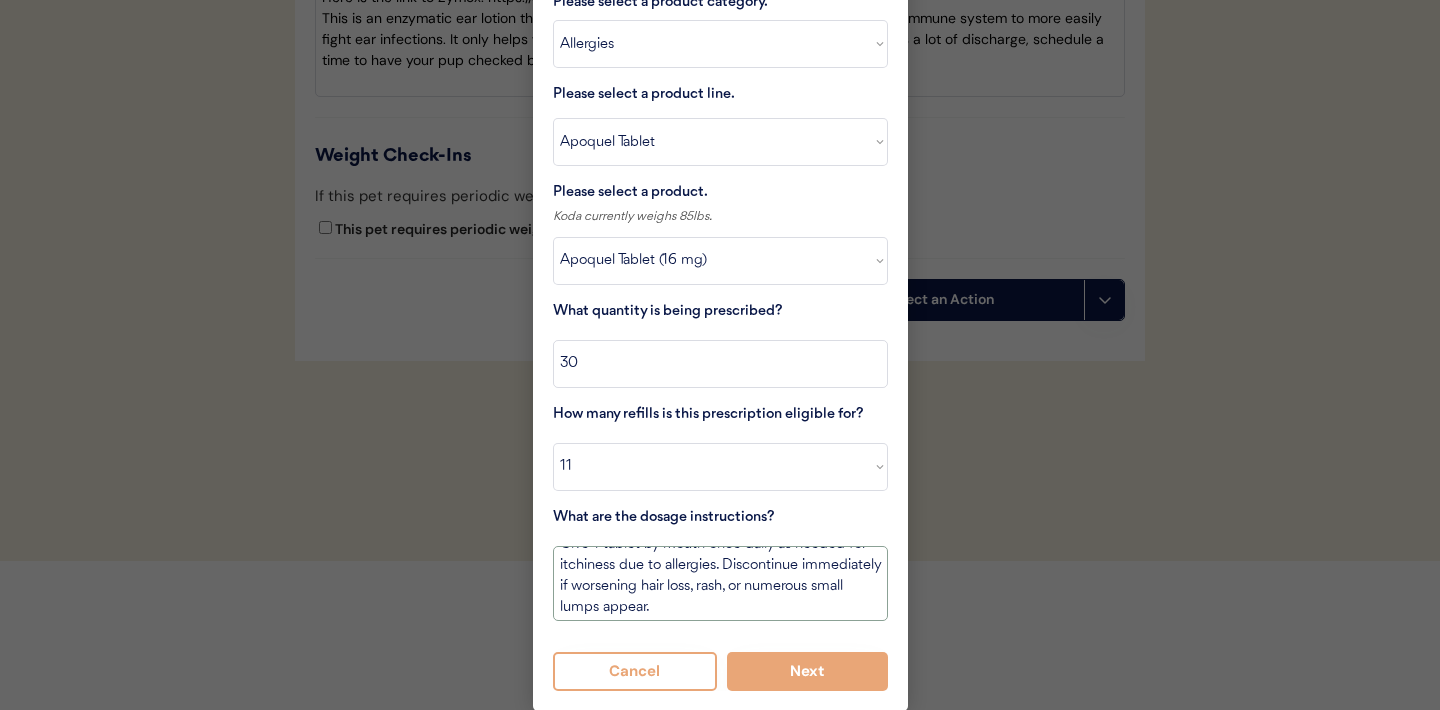 scroll, scrollTop: 23, scrollLeft: 0, axis: vertical 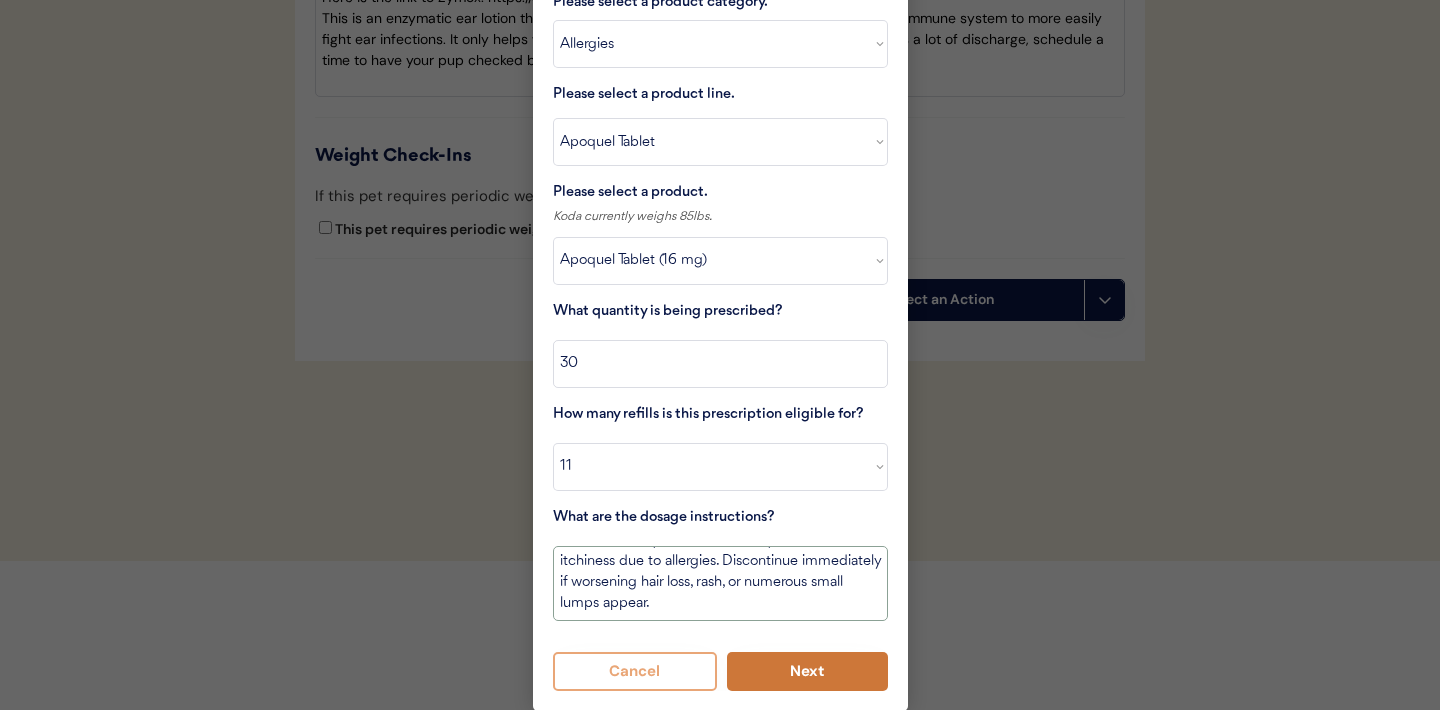 type on "Give 1 tablet by mouth once daily as needed for itchiness due to allergies. Discontinue immediately if worsening hair loss, rash, or numerous small lumps appear." 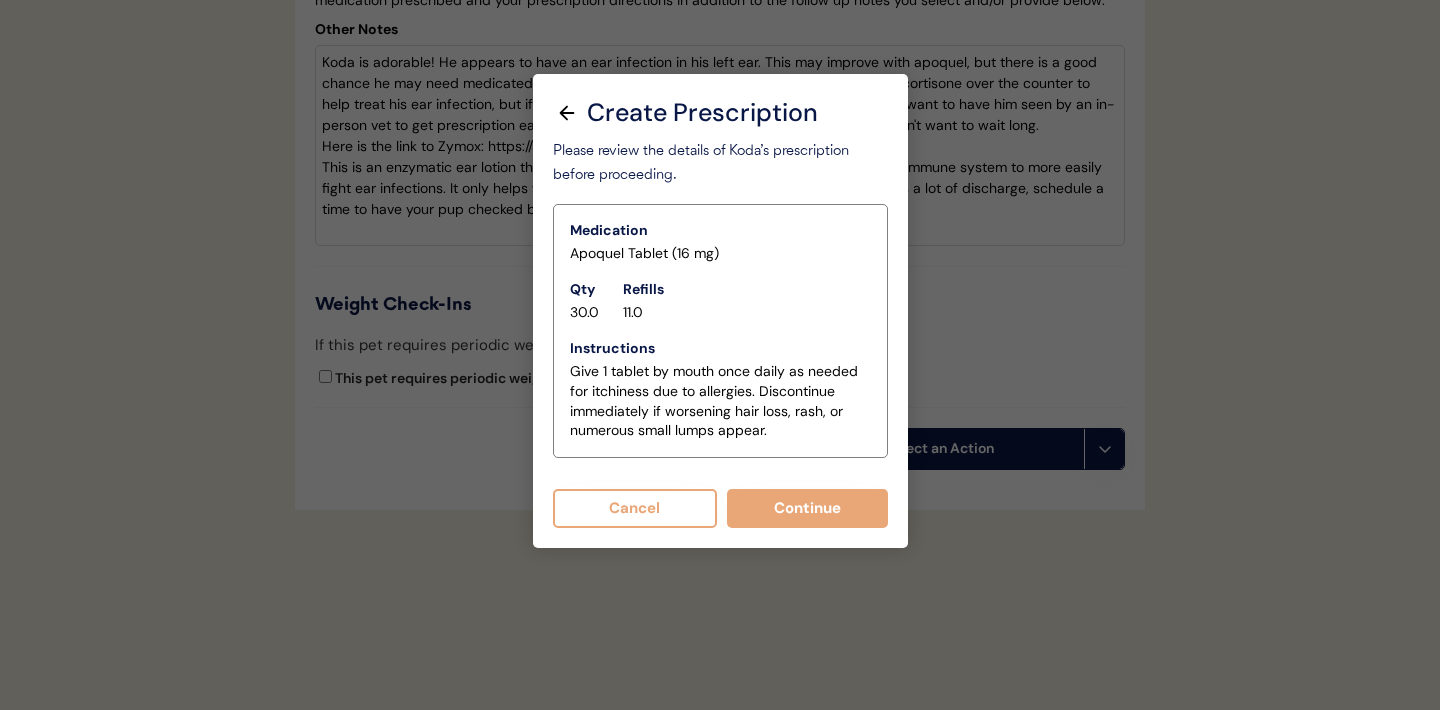 scroll, scrollTop: 4853, scrollLeft: 0, axis: vertical 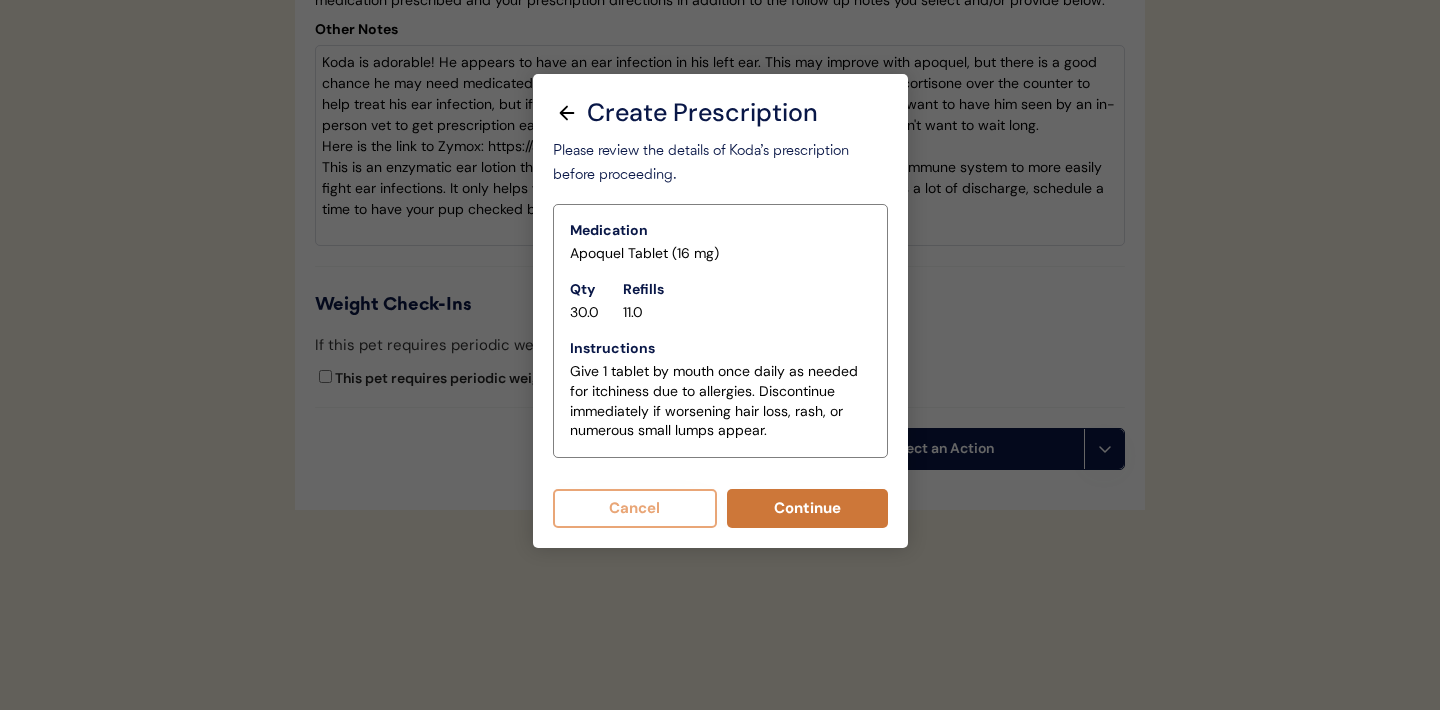 click on "Continue" at bounding box center (807, 508) 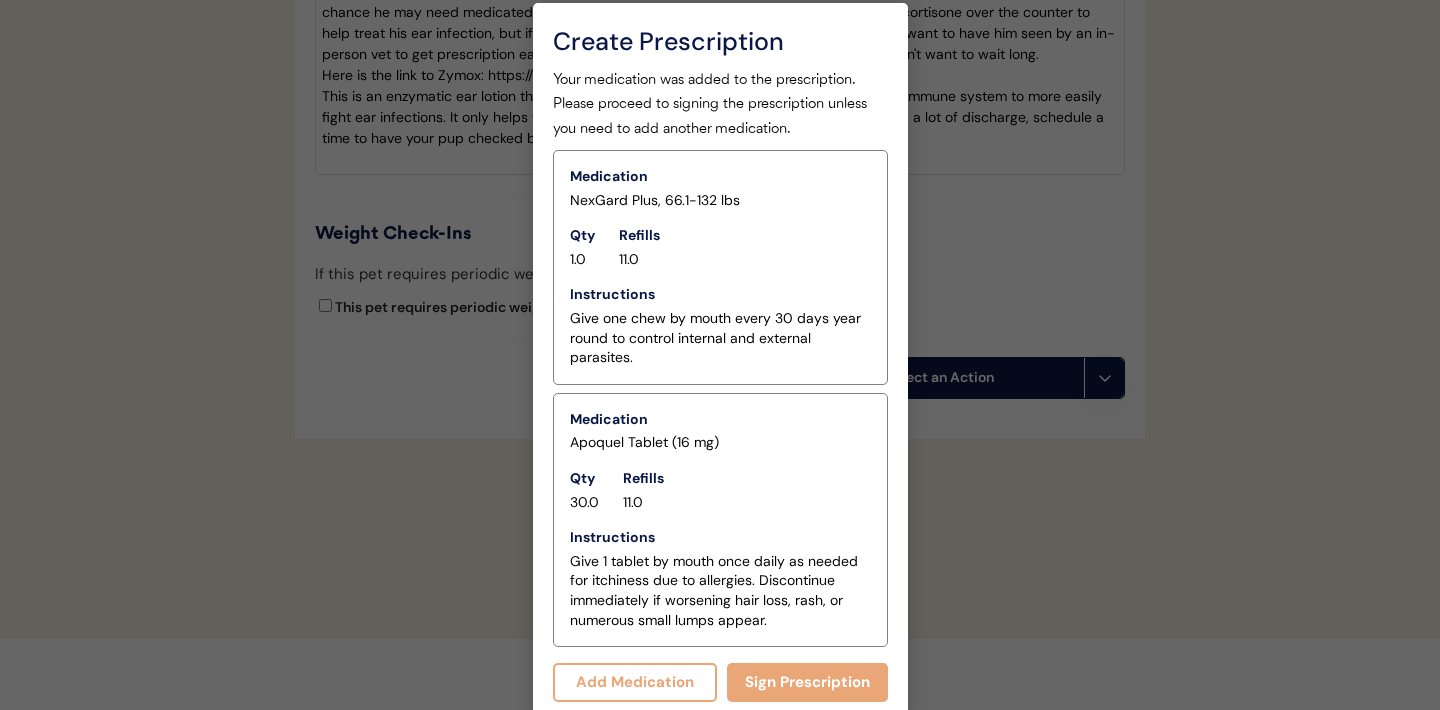 scroll, scrollTop: 4912, scrollLeft: 0, axis: vertical 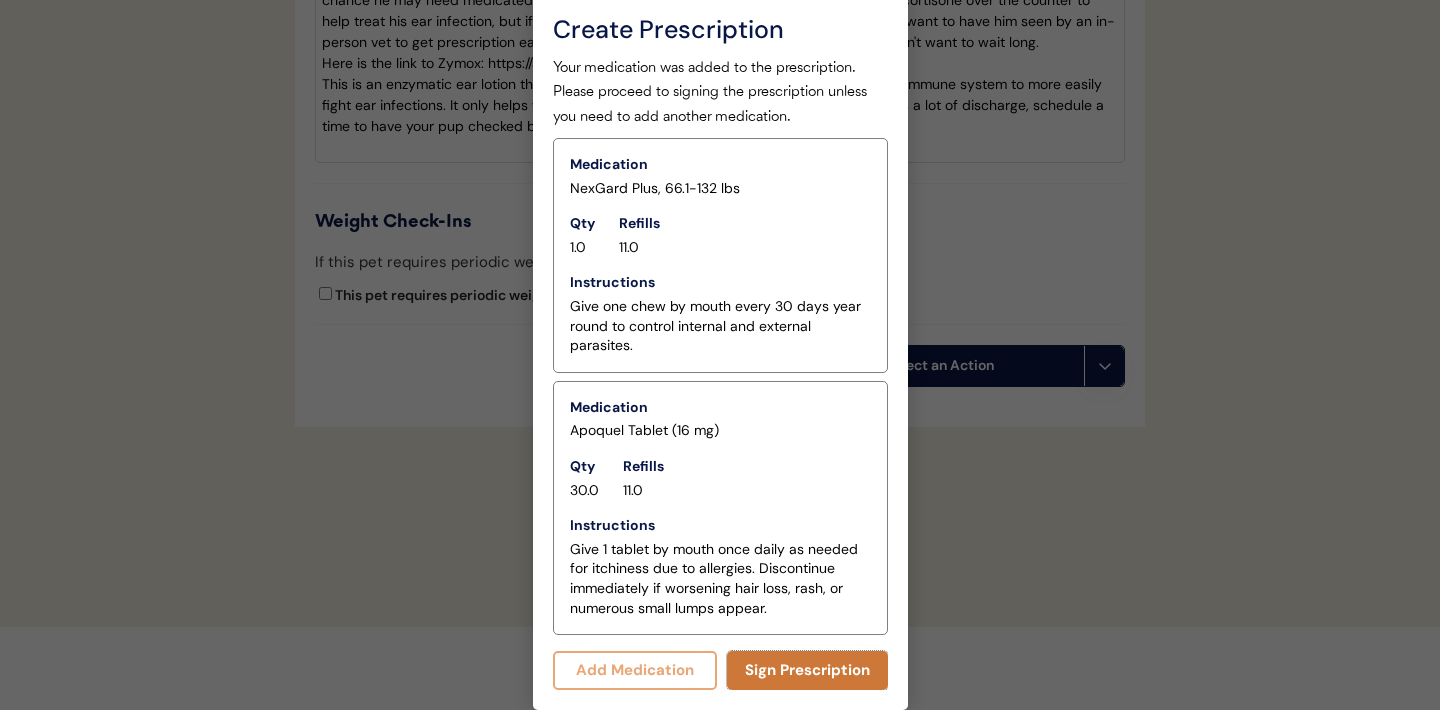 click on "Sign Prescription" at bounding box center [807, 670] 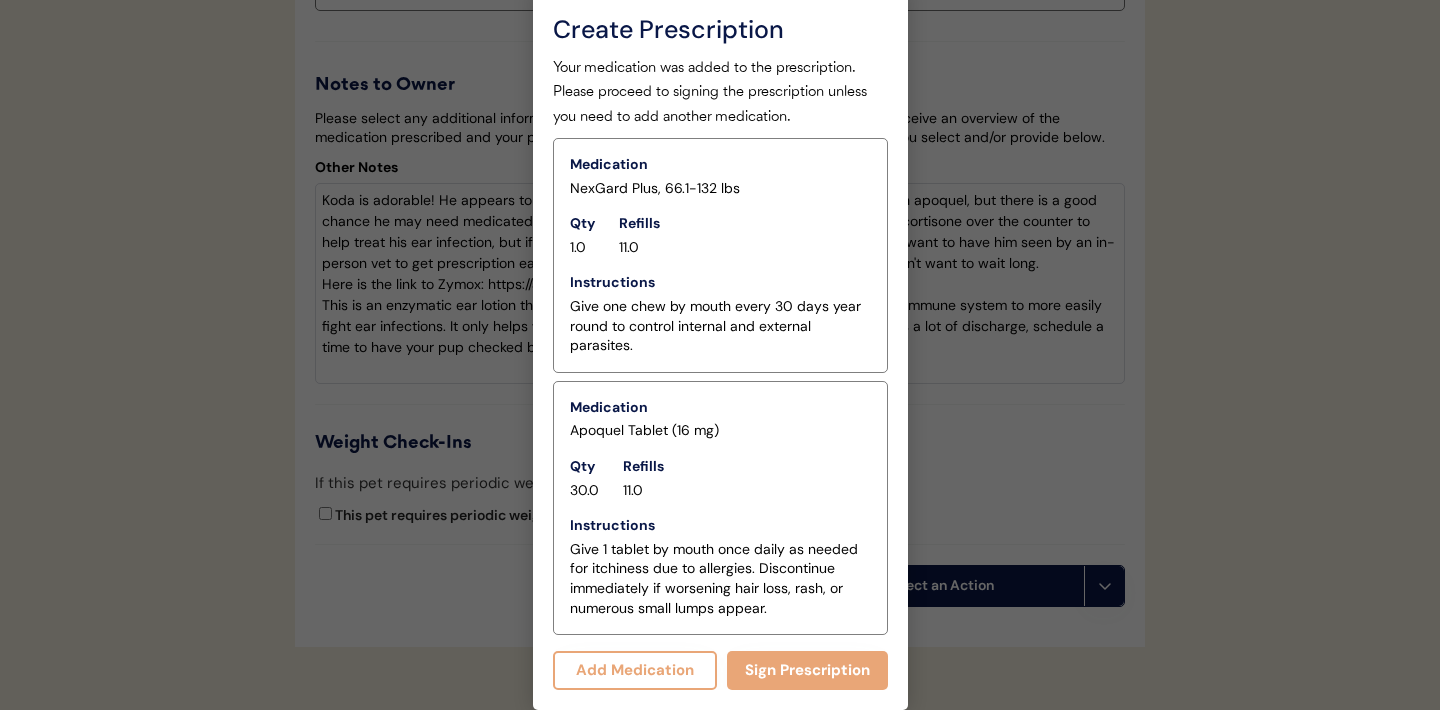 scroll, scrollTop: 5098, scrollLeft: 0, axis: vertical 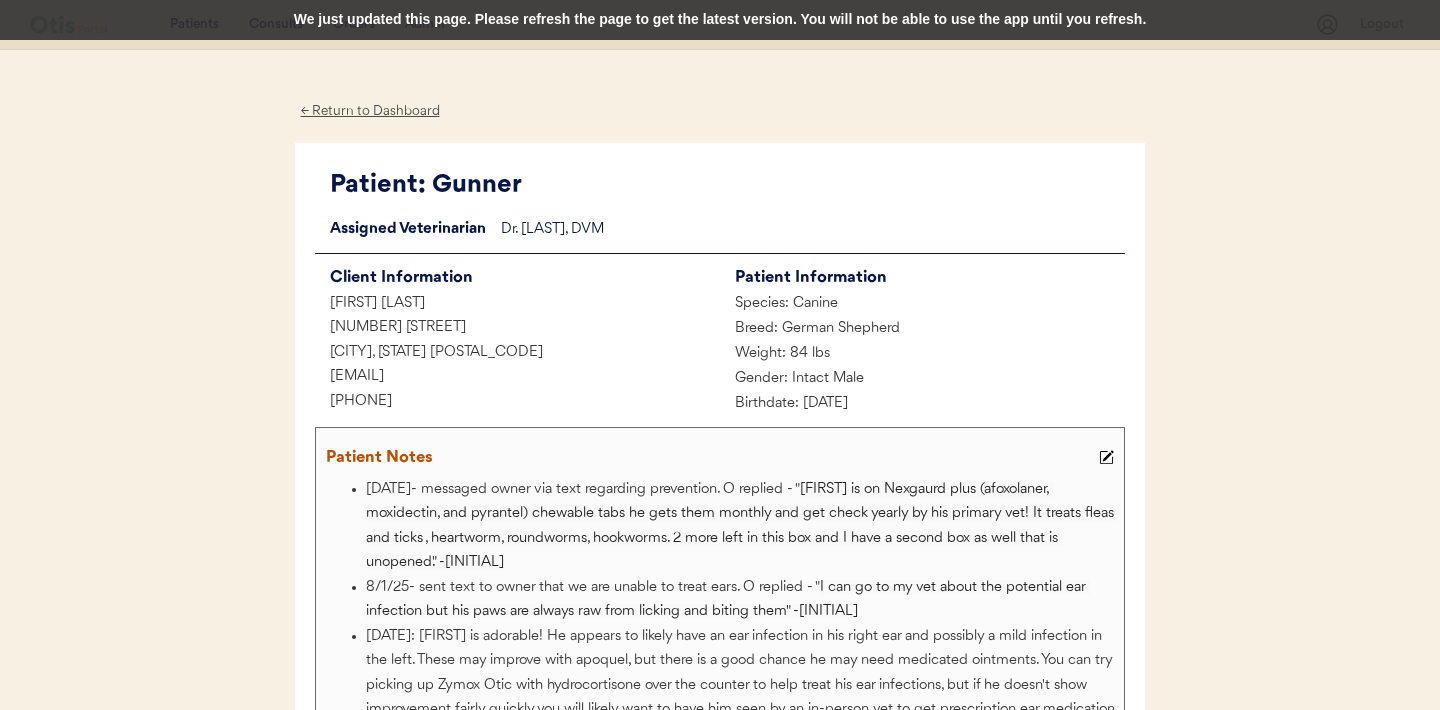 click on "← Return to Dashboard" at bounding box center (370, 111) 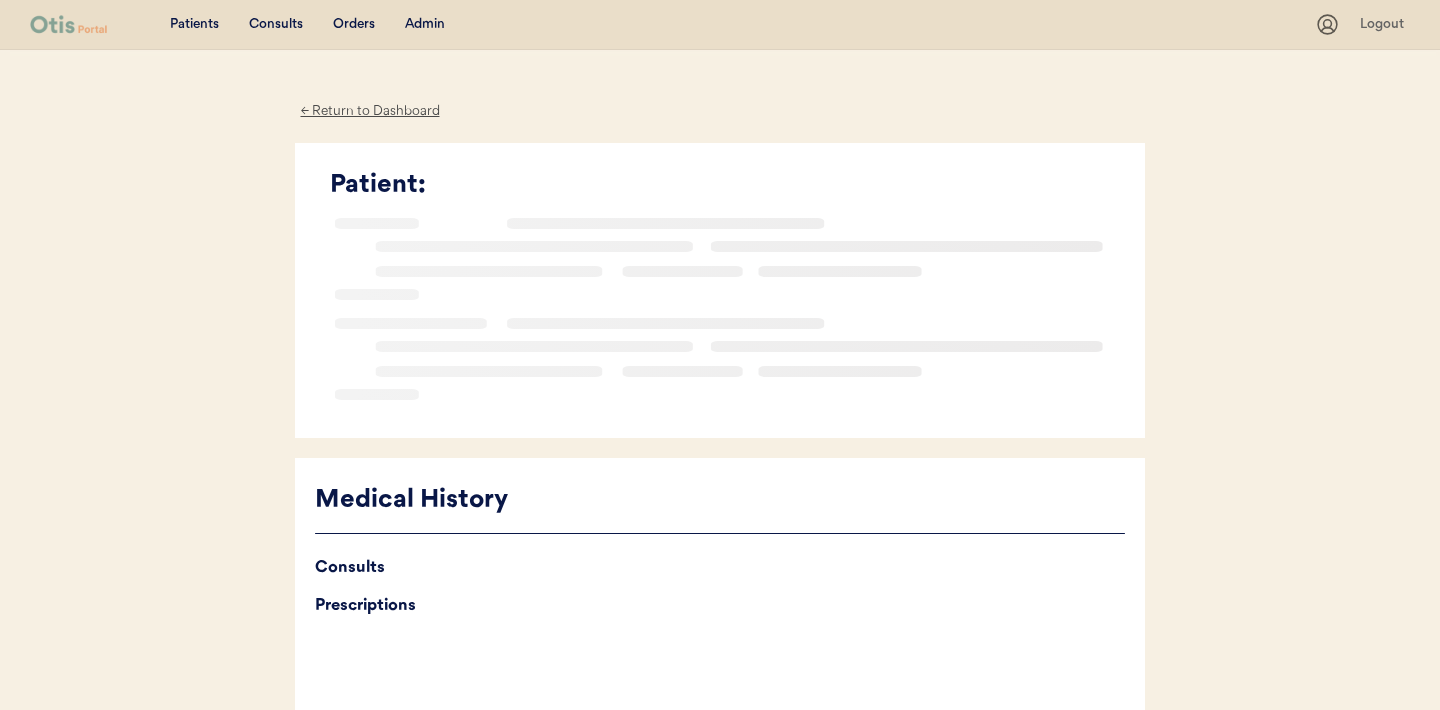 scroll, scrollTop: 0, scrollLeft: 0, axis: both 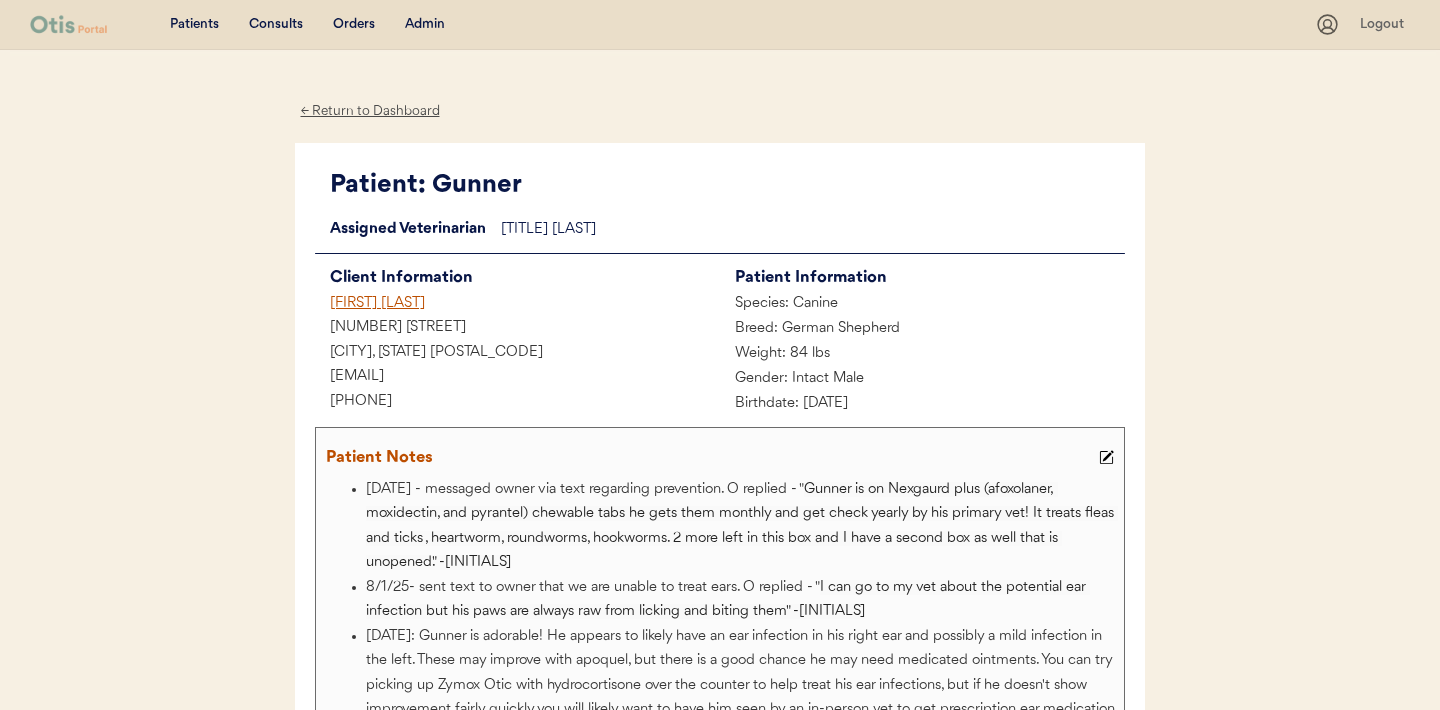 click on "Consults" at bounding box center [276, 25] 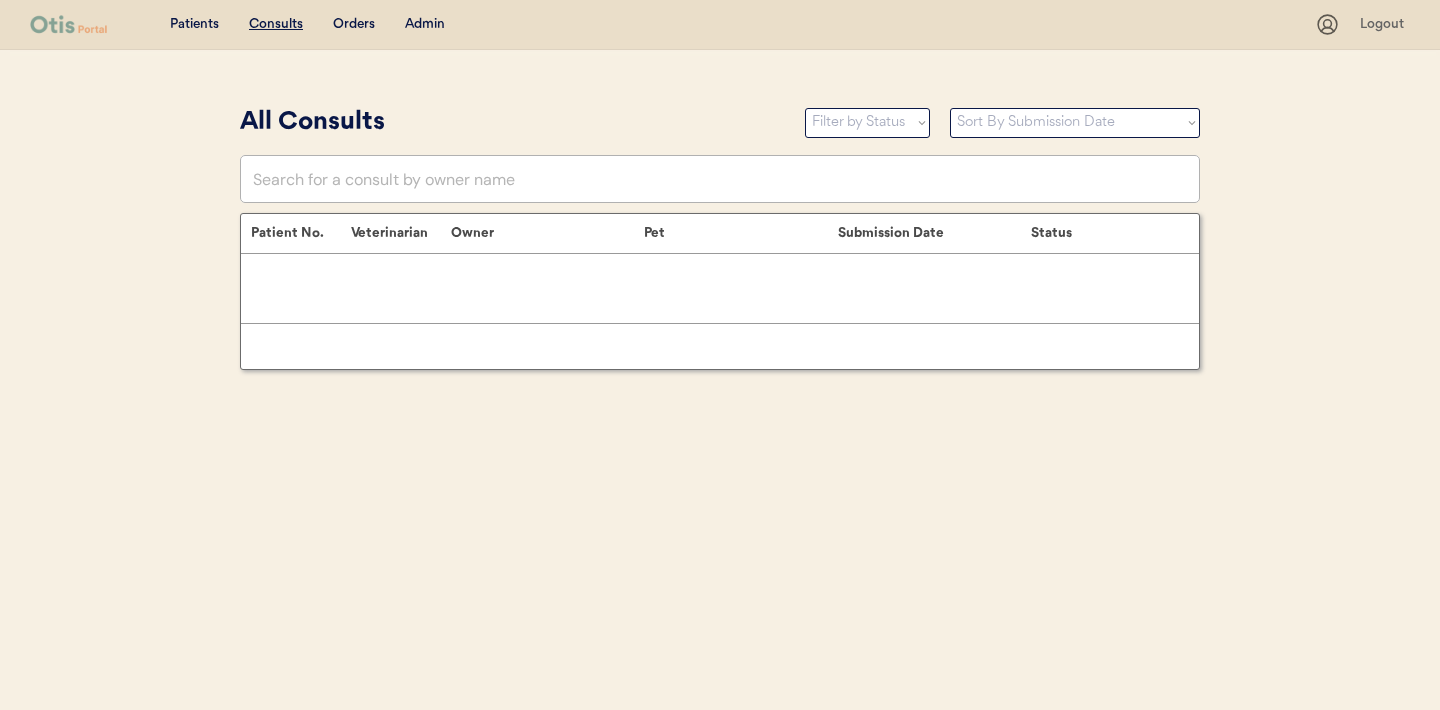 scroll, scrollTop: 0, scrollLeft: 0, axis: both 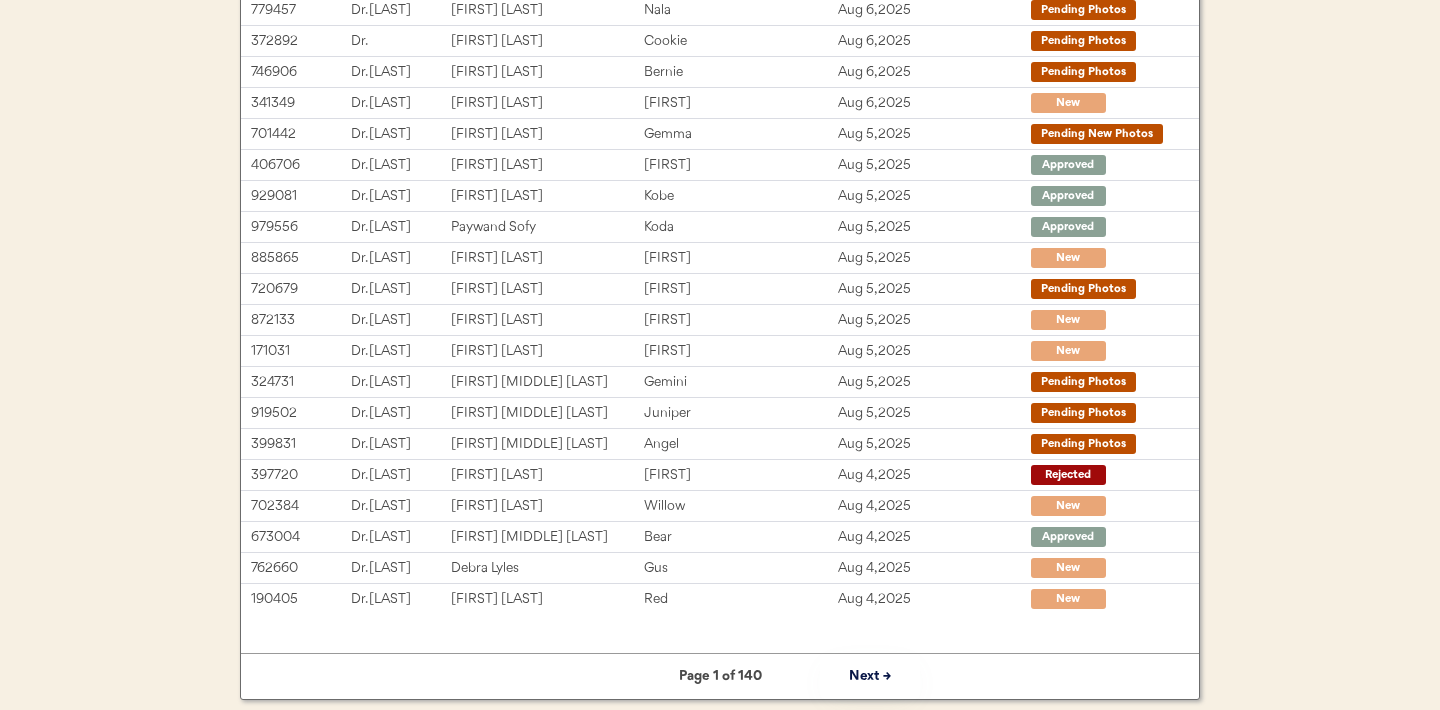 click on "Next →" at bounding box center [870, 676] 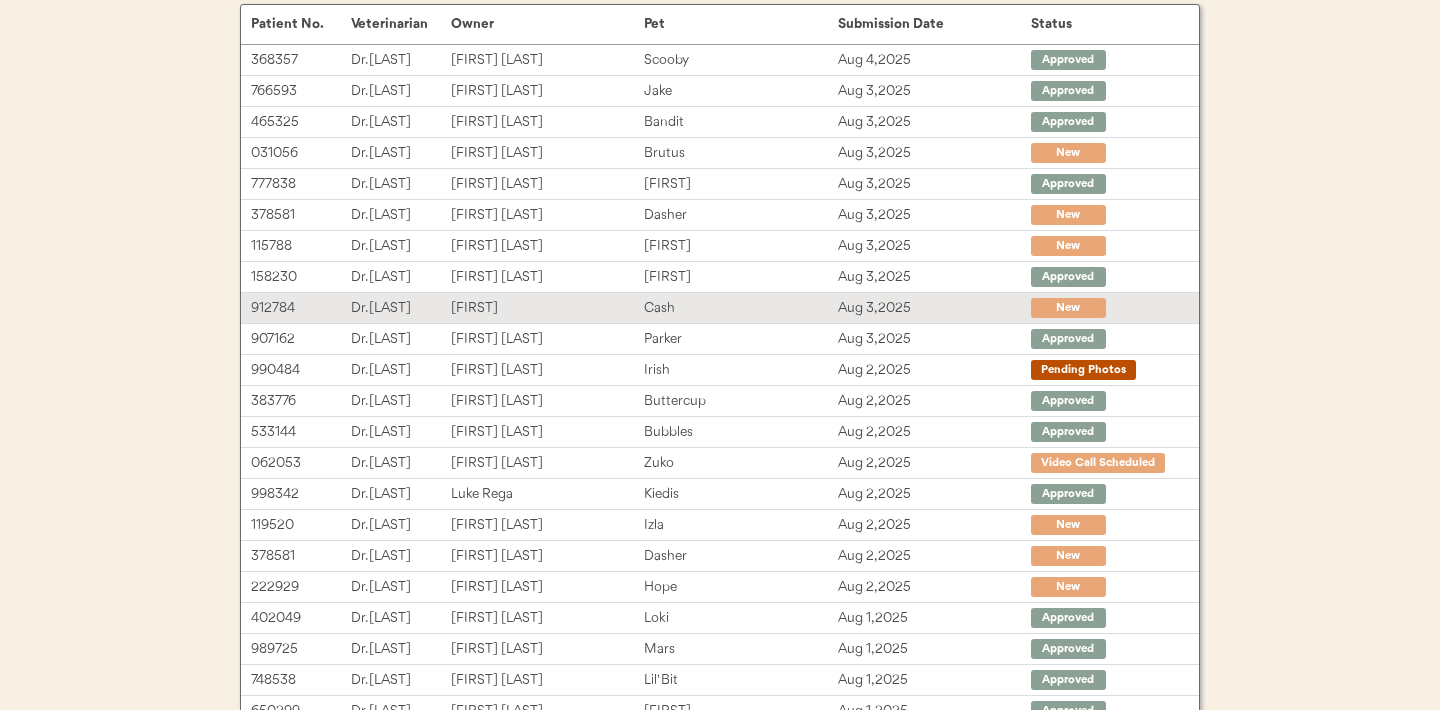 scroll, scrollTop: 202, scrollLeft: 0, axis: vertical 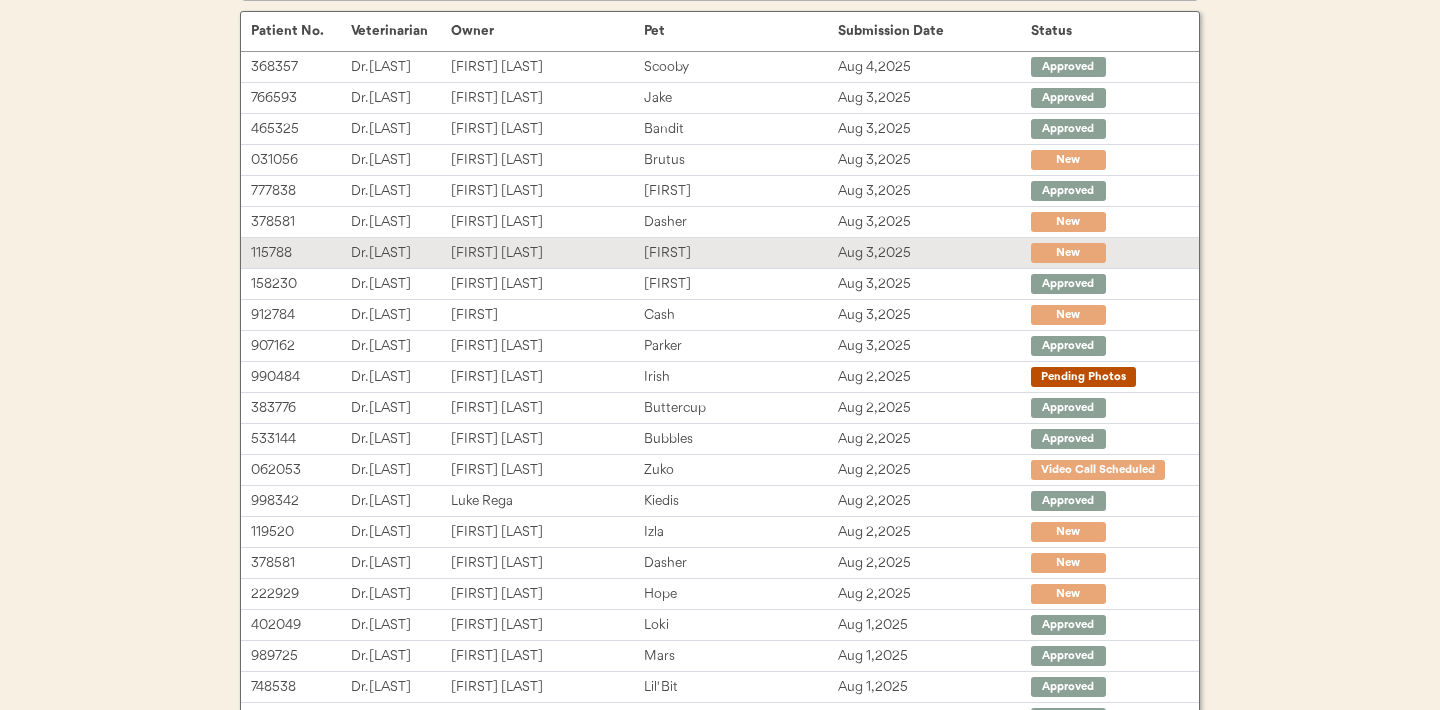 click on "Maryann Rodriguez" at bounding box center (547, 253) 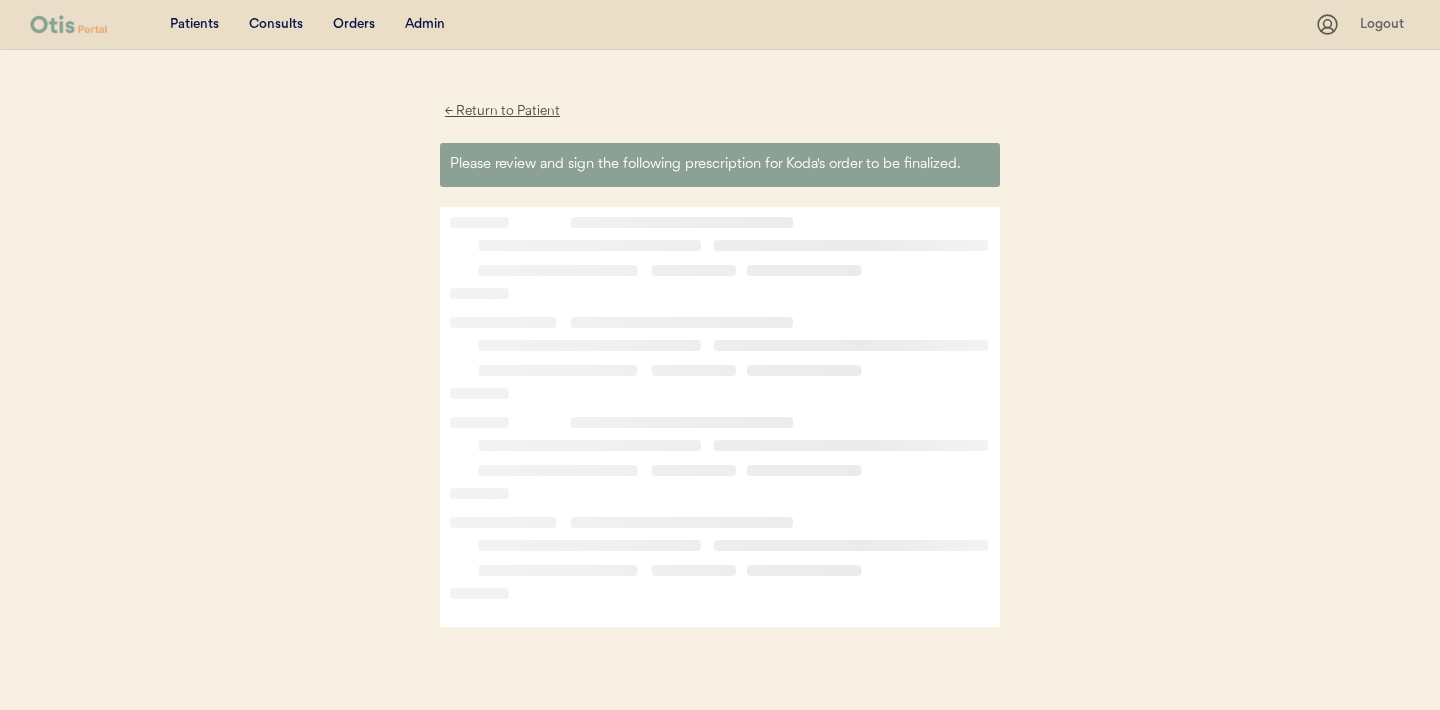 scroll, scrollTop: 0, scrollLeft: 0, axis: both 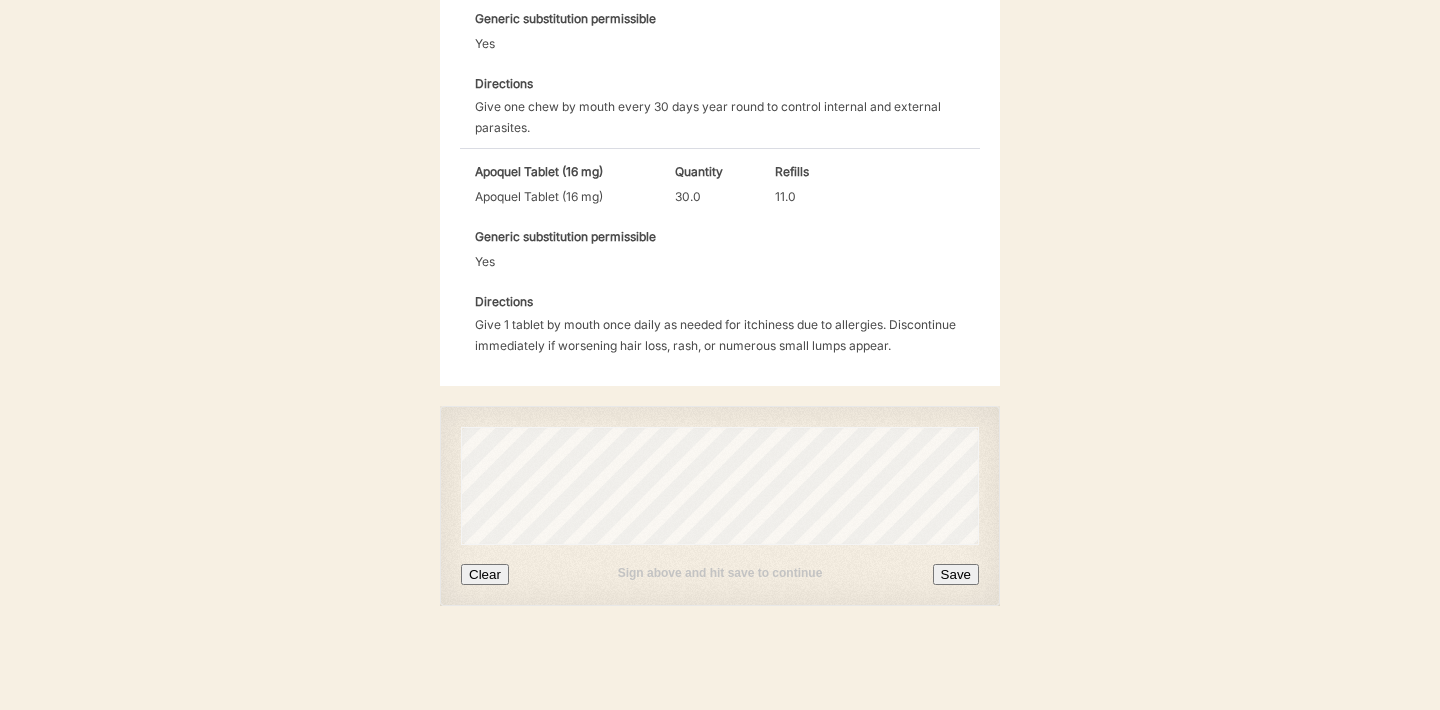 click on "Clear" at bounding box center [485, 574] 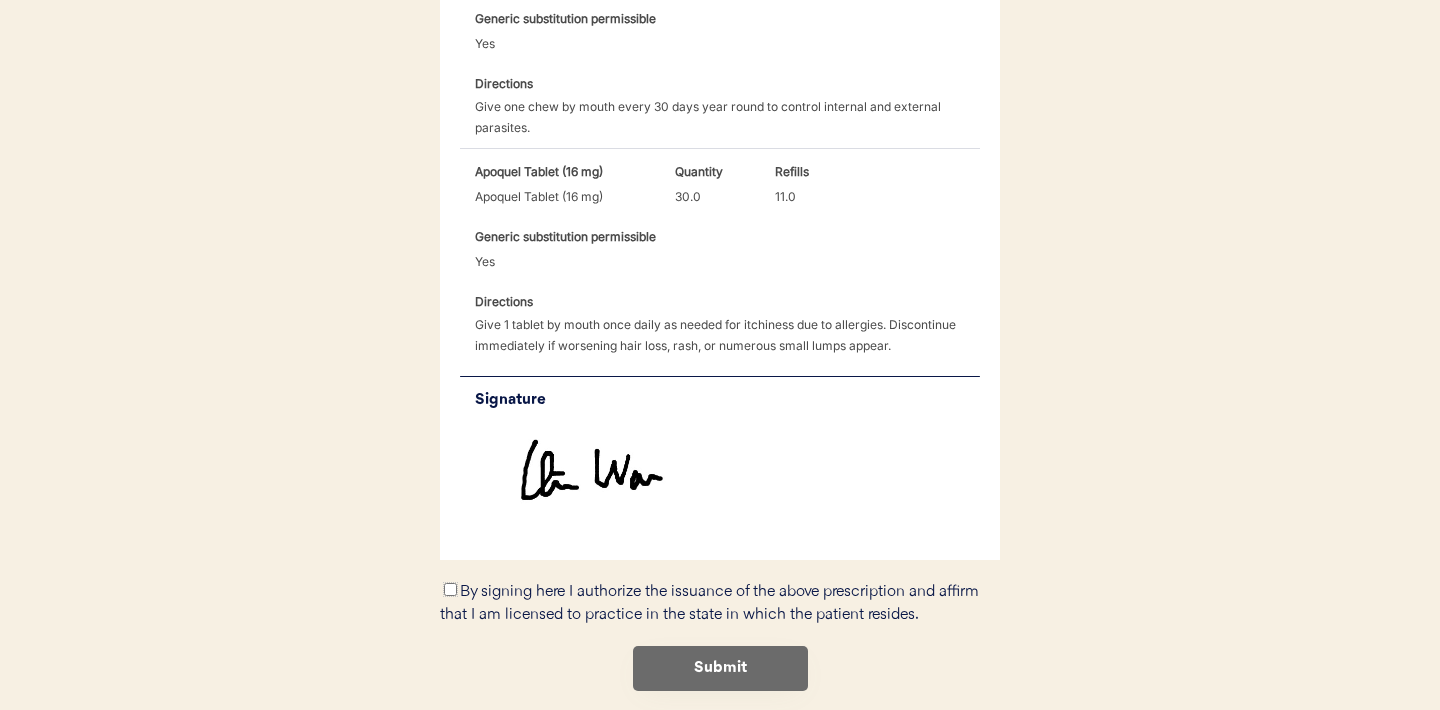 click on "By signing here I authorize the issuance of the above prescription and affirm that I am licensed to practice in the state in which the patient resides." at bounding box center (450, 589) 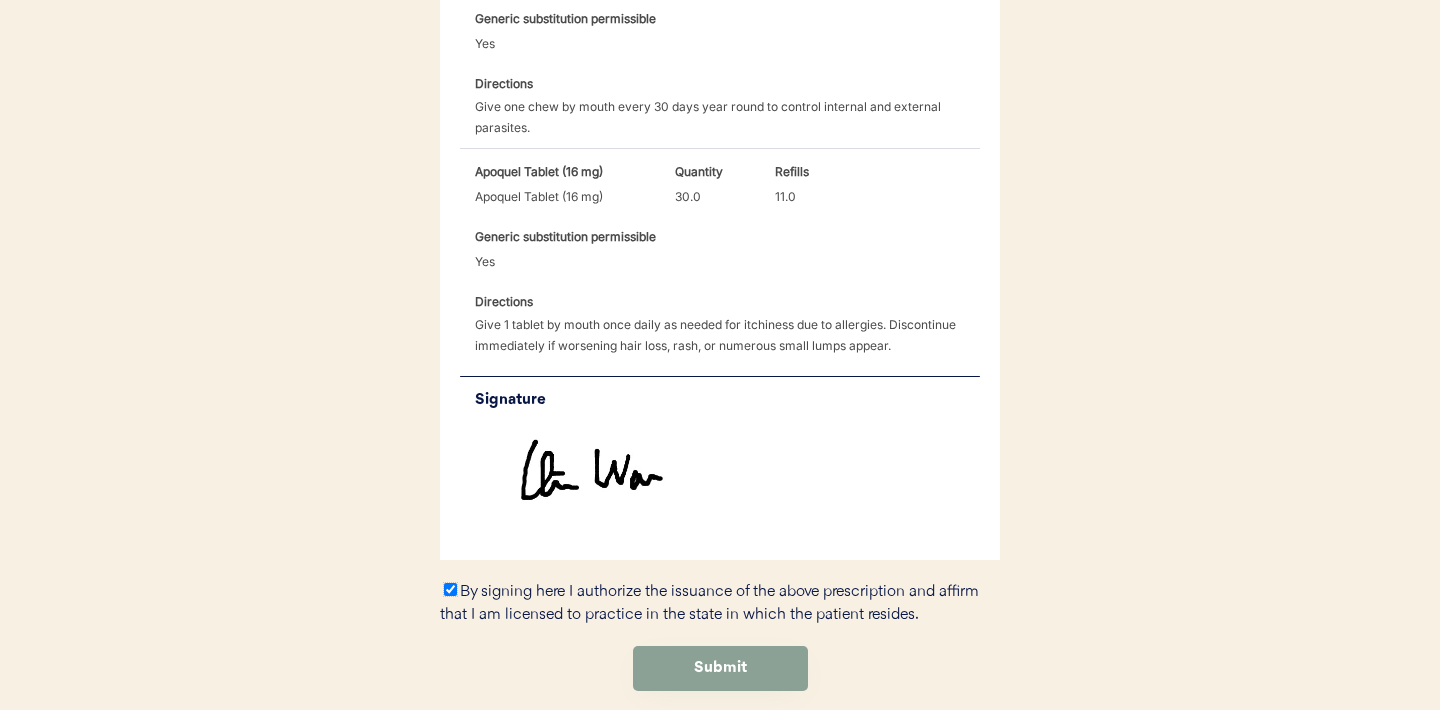 scroll, scrollTop: 802, scrollLeft: 0, axis: vertical 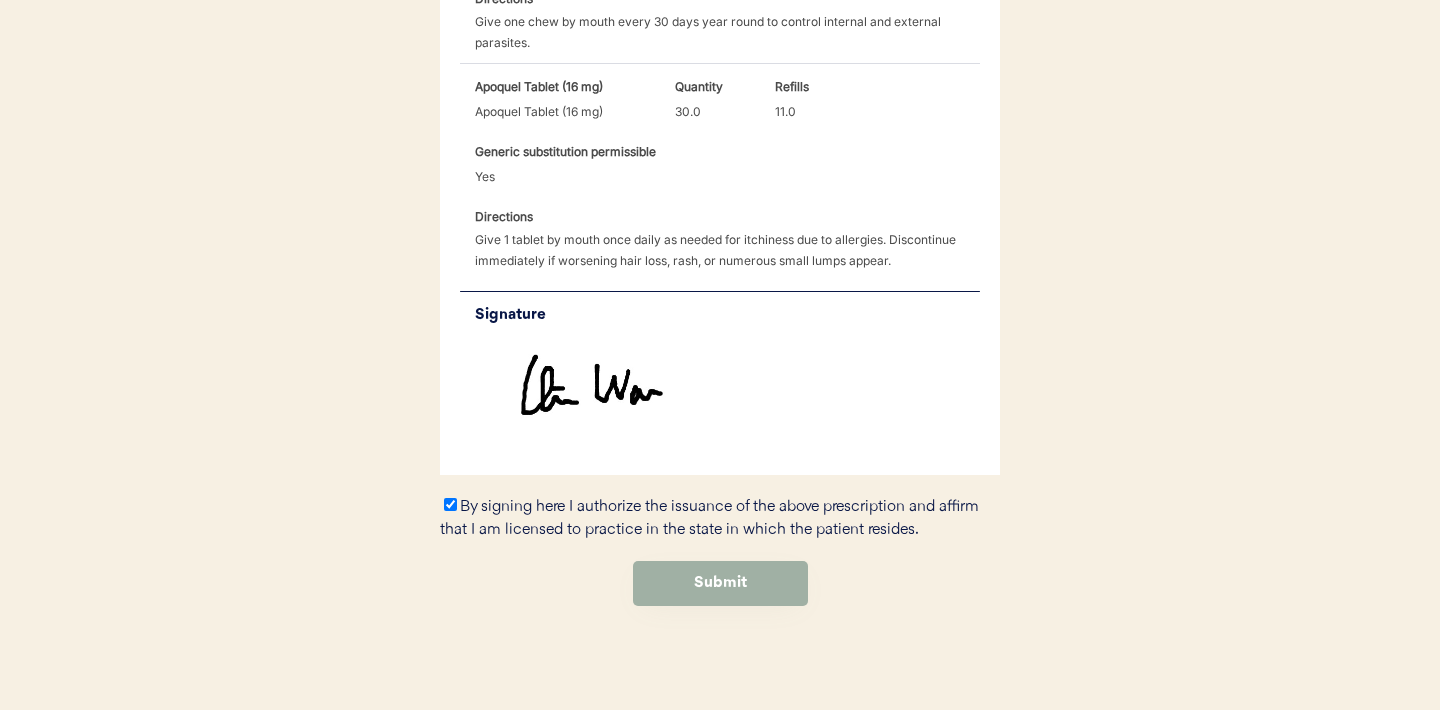 click on "Submit" at bounding box center [720, 583] 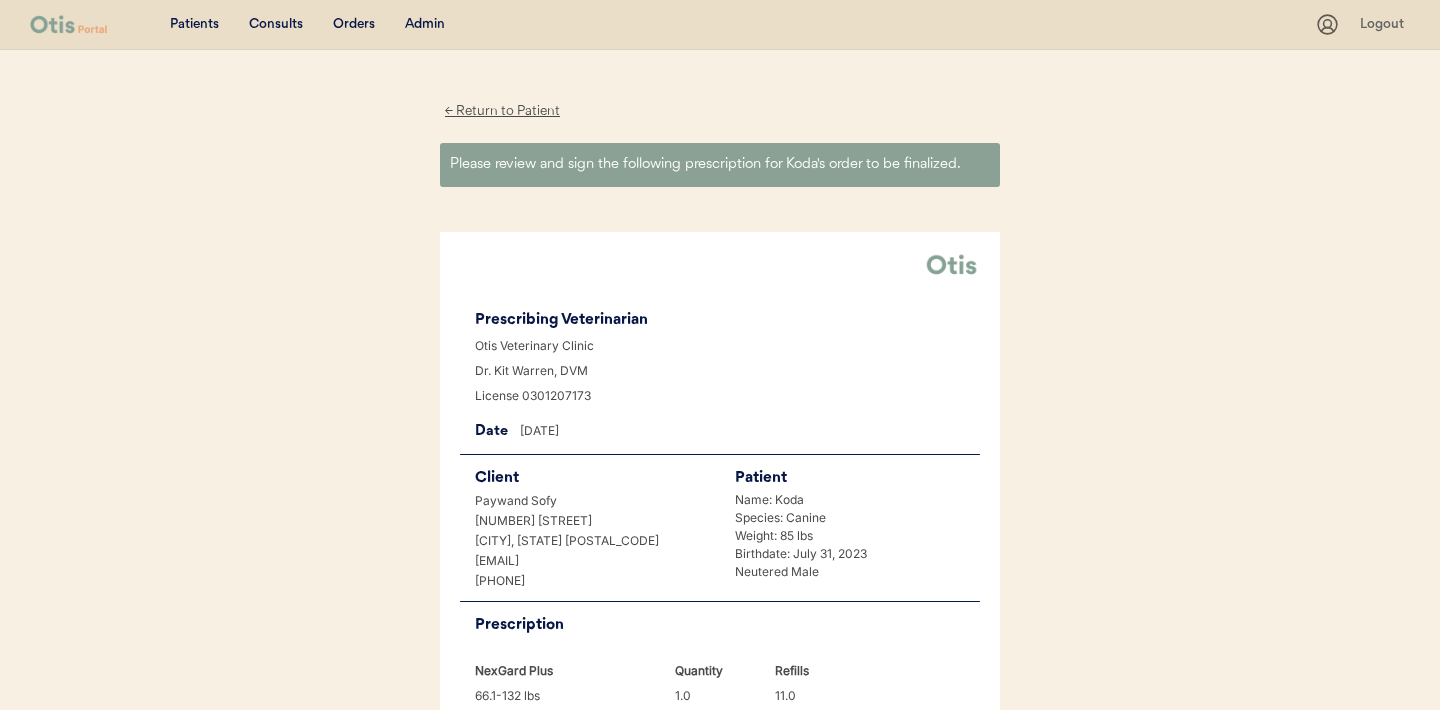 scroll, scrollTop: 0, scrollLeft: 0, axis: both 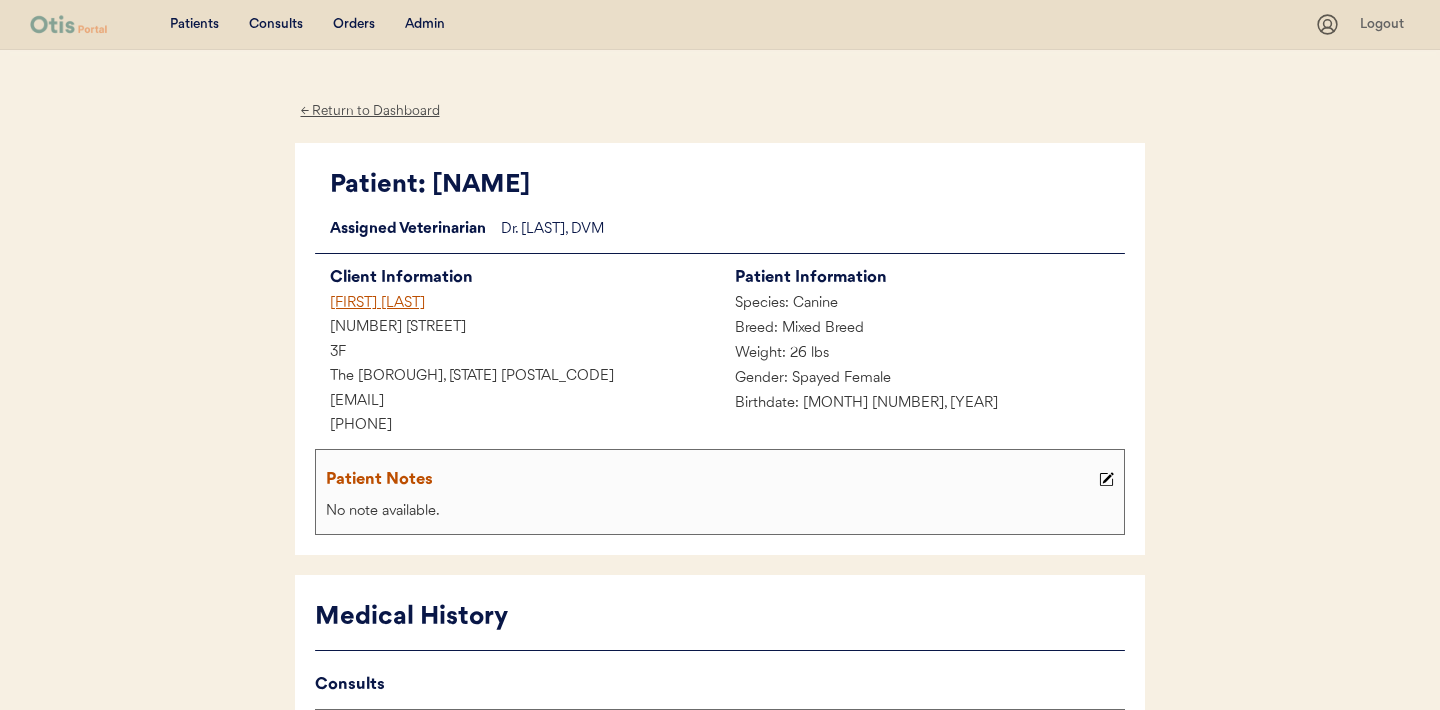 click on "← Return to Dashboard" at bounding box center [370, 111] 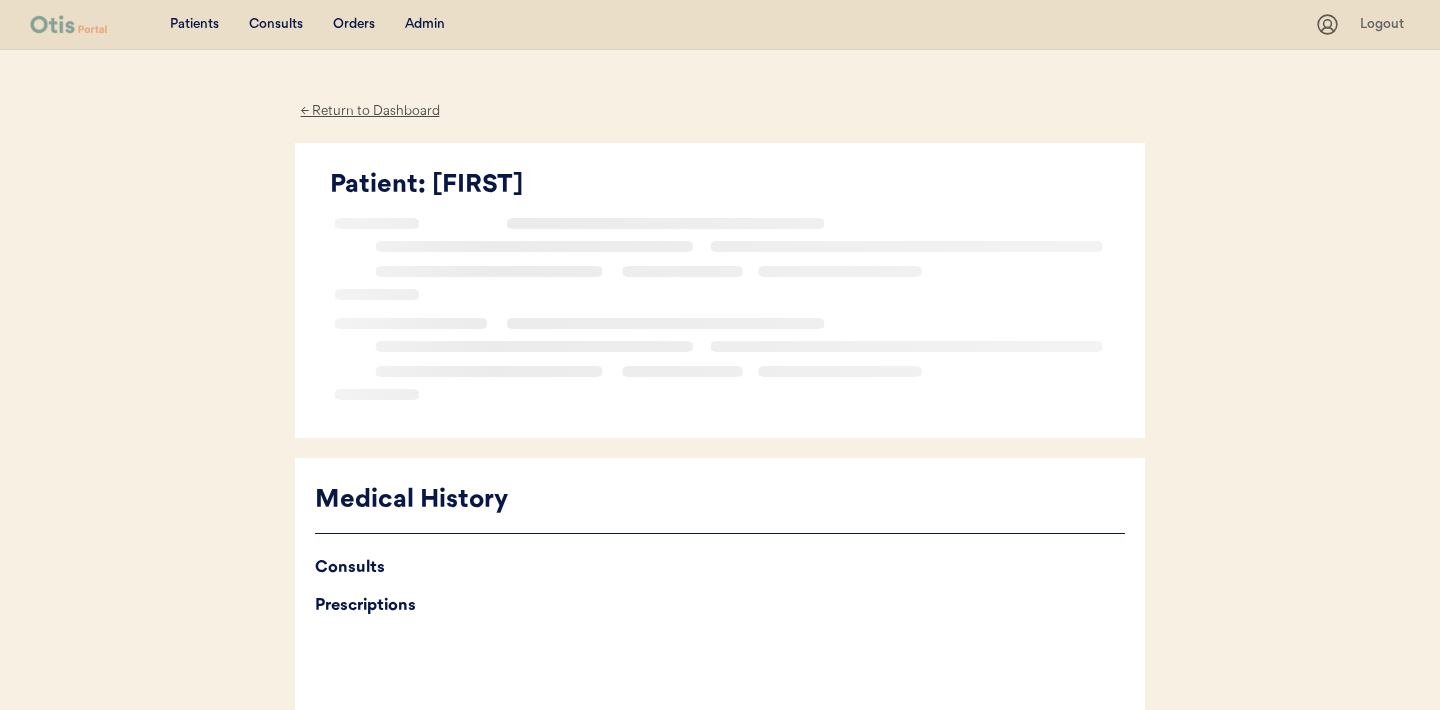 scroll, scrollTop: 0, scrollLeft: 0, axis: both 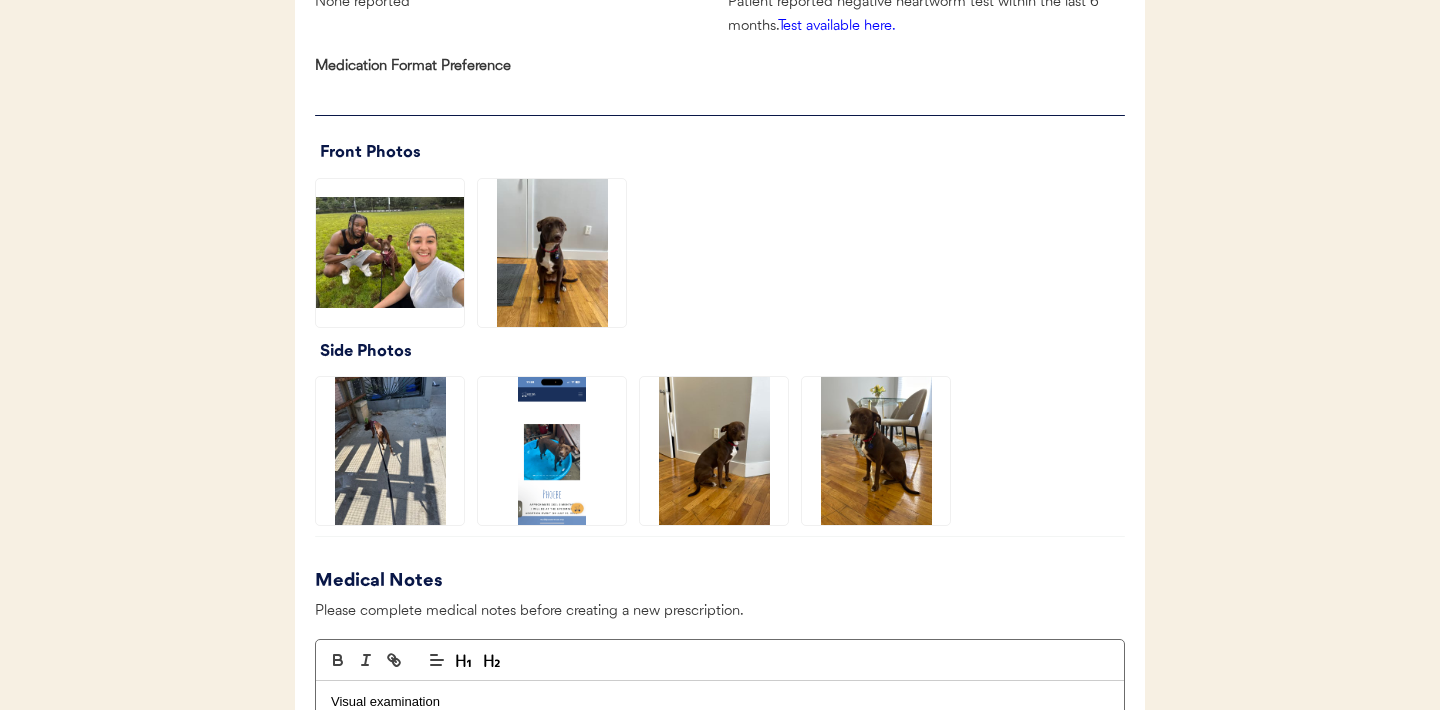 click 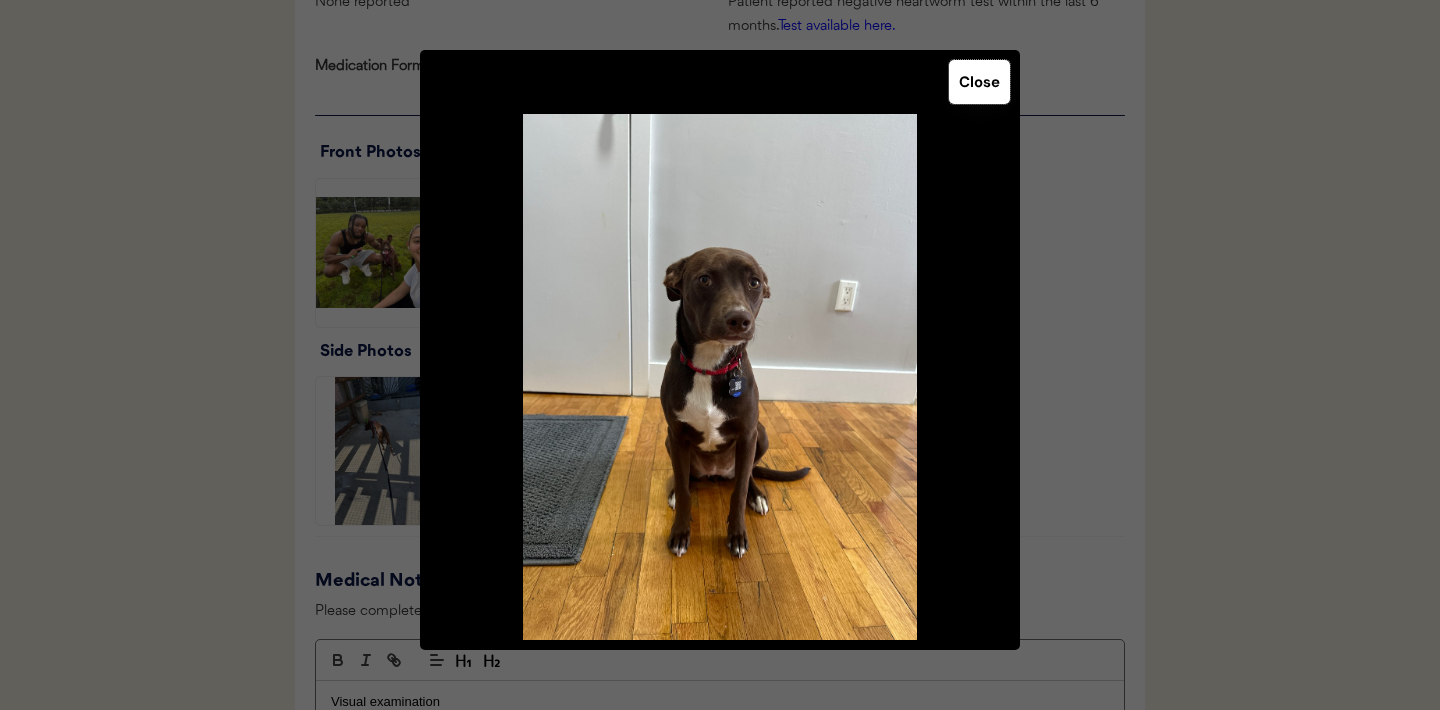 click on "Close" at bounding box center [979, 82] 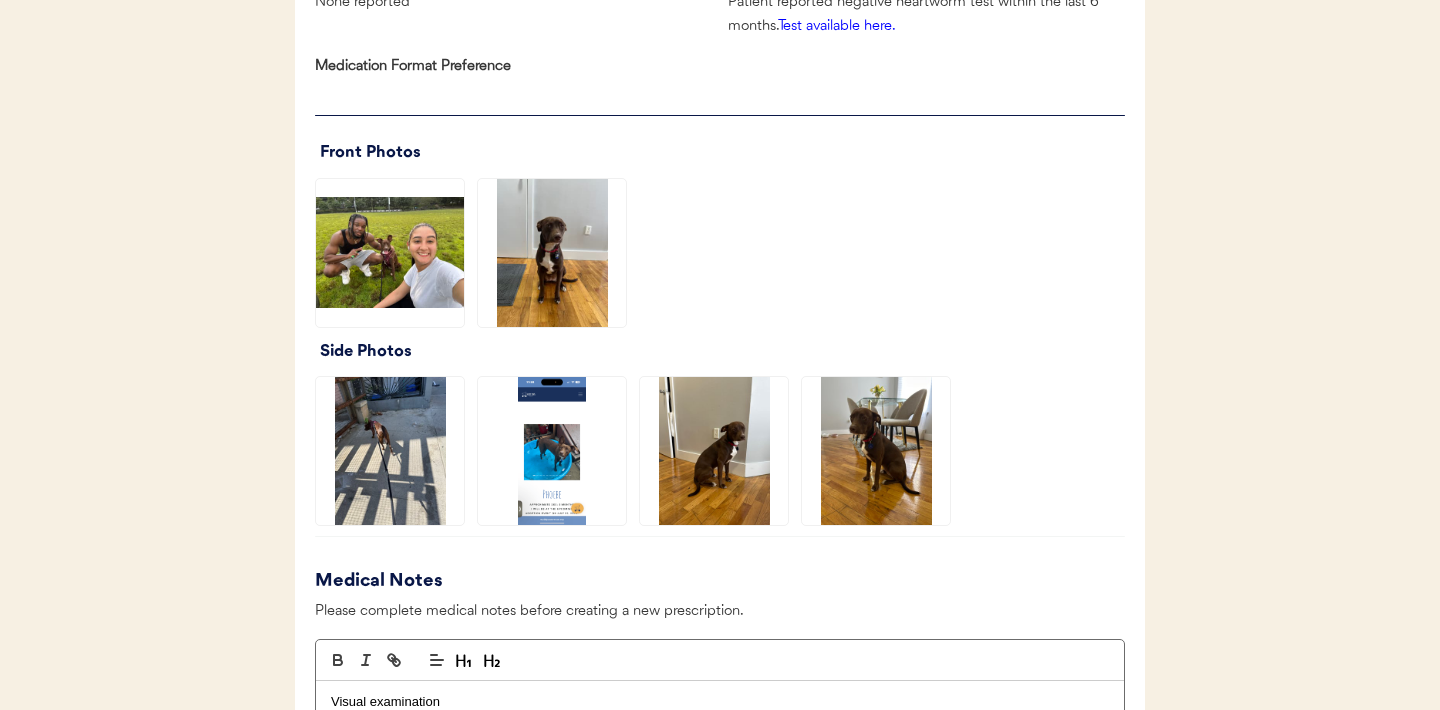 click 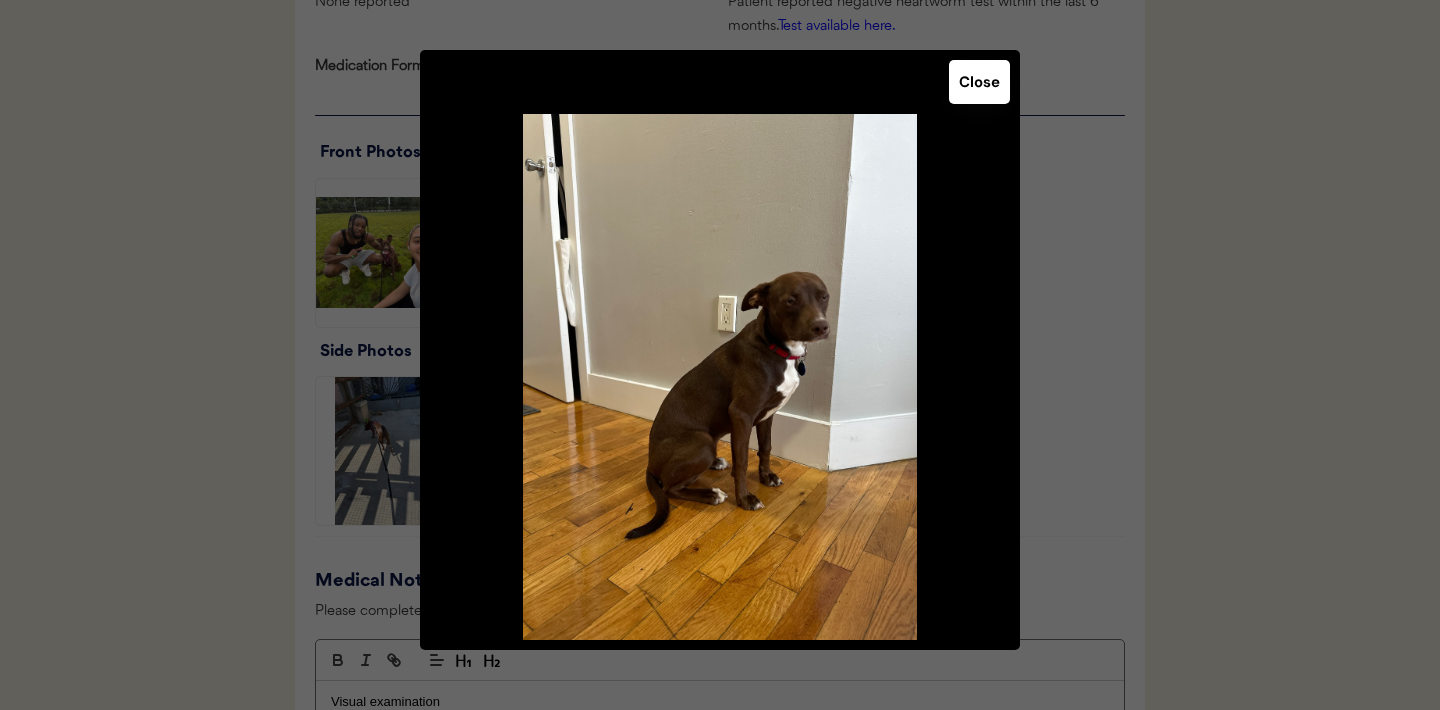 click on "Close" at bounding box center (979, 82) 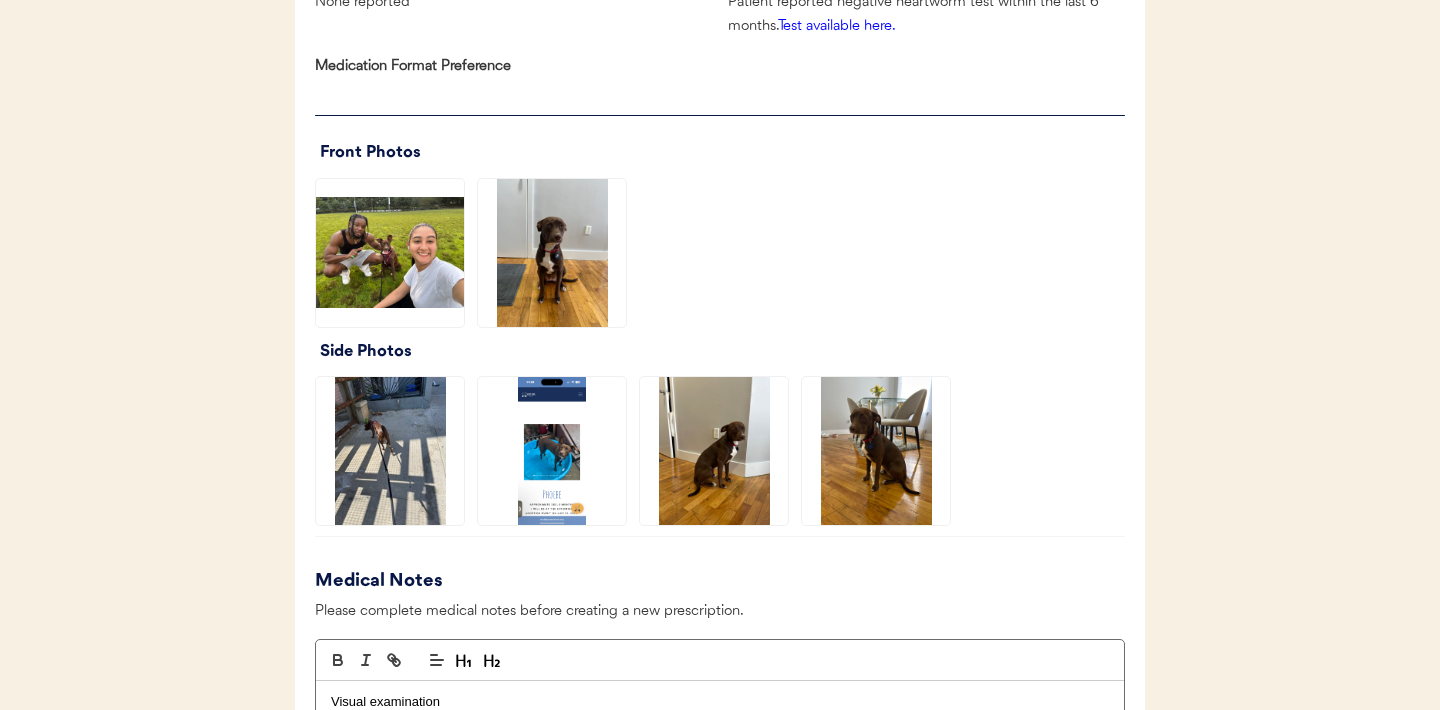 click 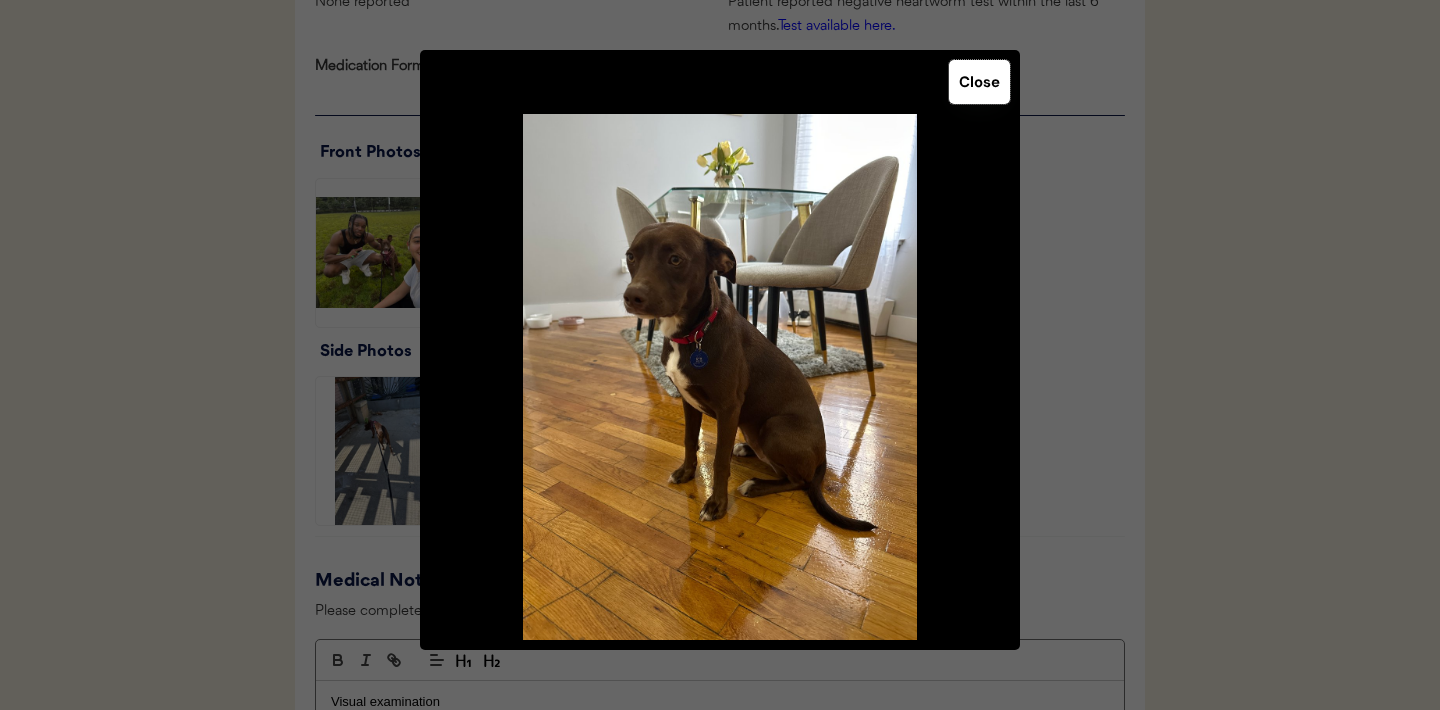 click on "Close" at bounding box center (979, 82) 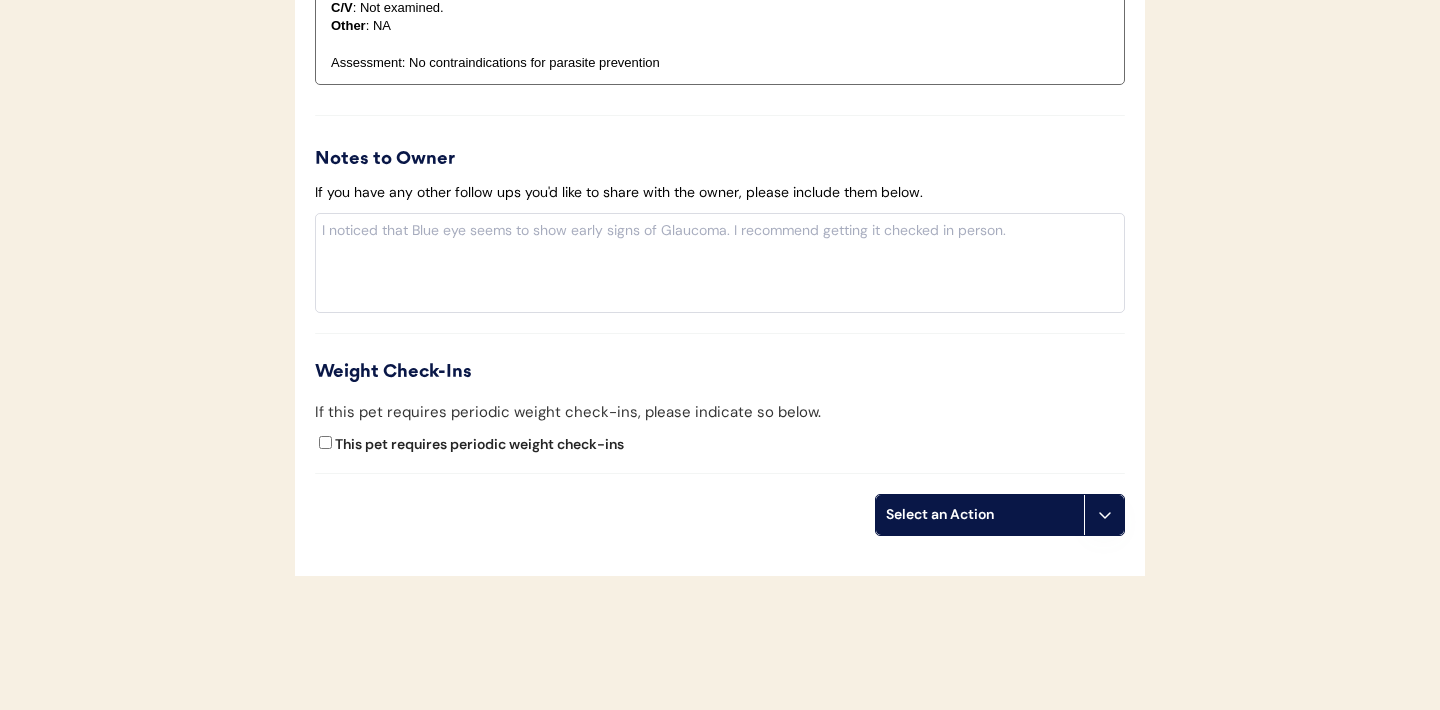 scroll, scrollTop: 2302, scrollLeft: 0, axis: vertical 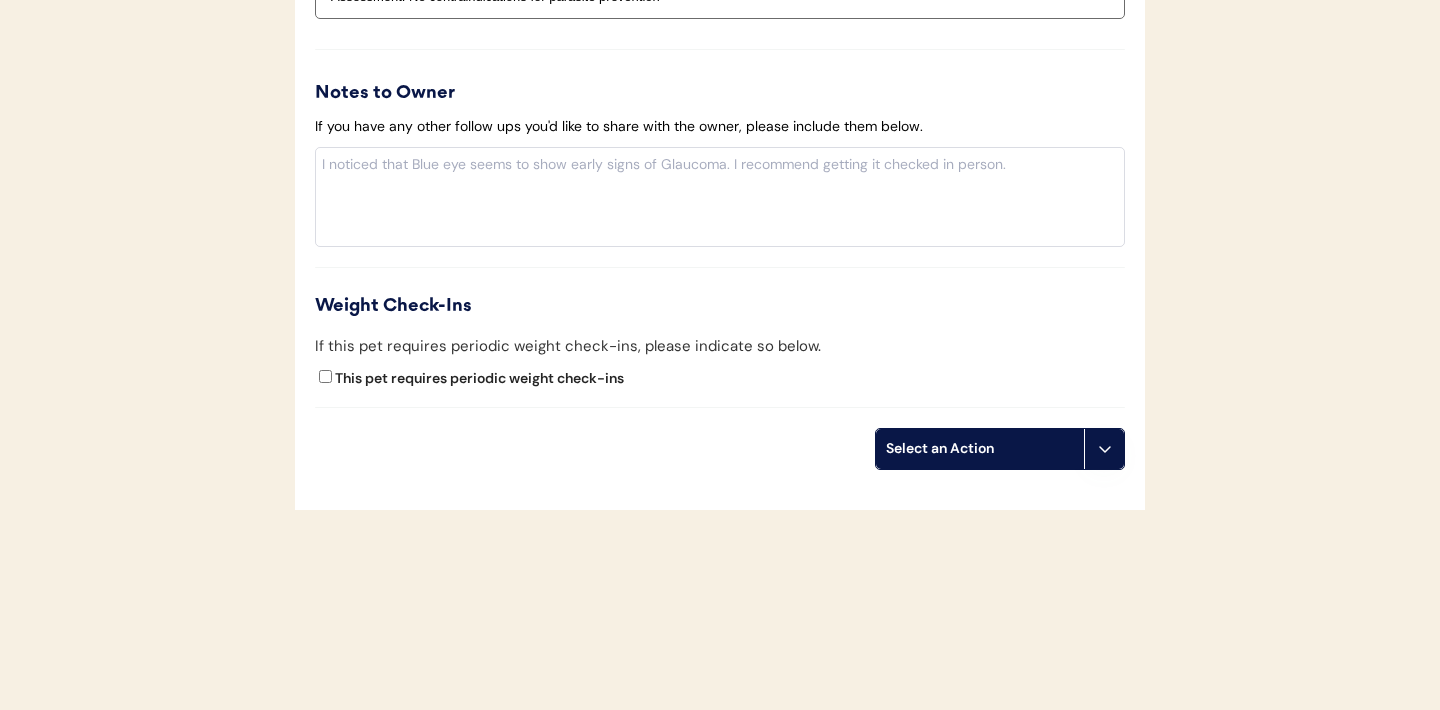 click 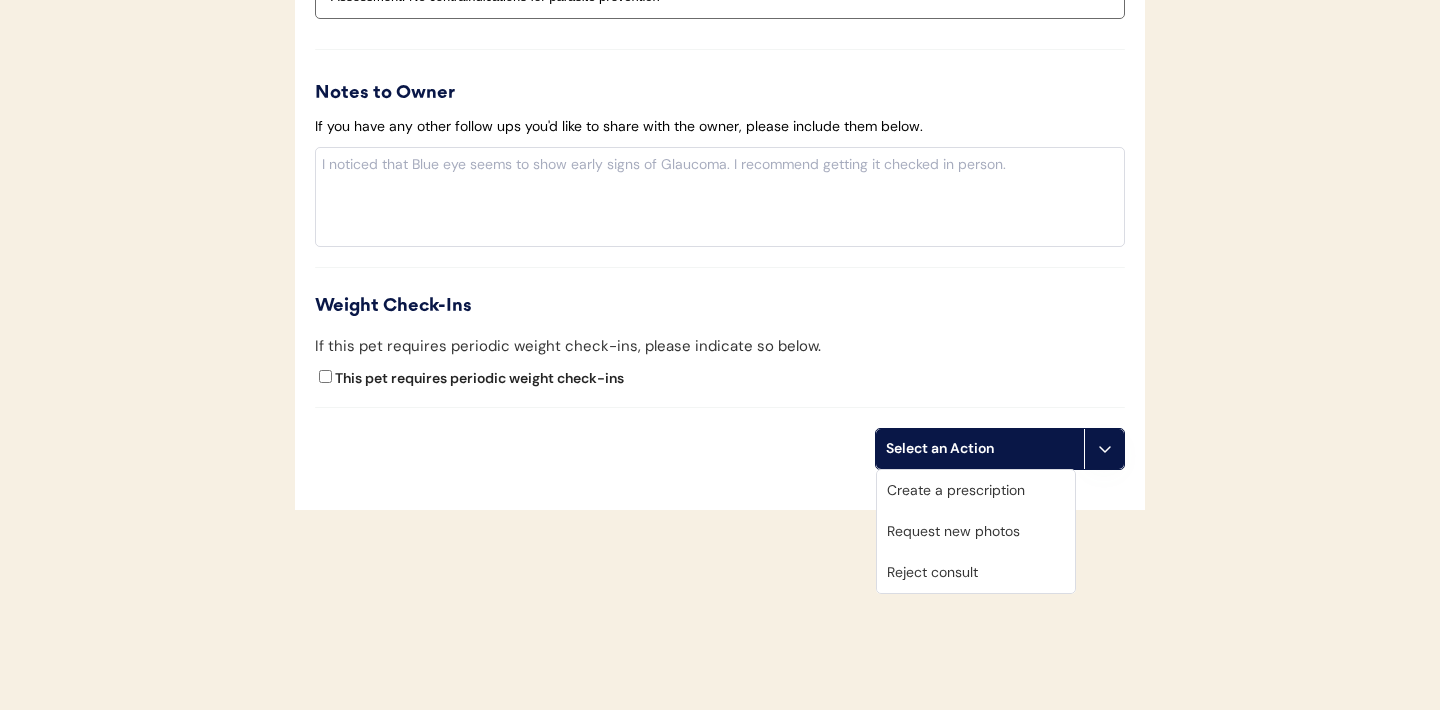 click on "Create a prescription" at bounding box center (976, 490) 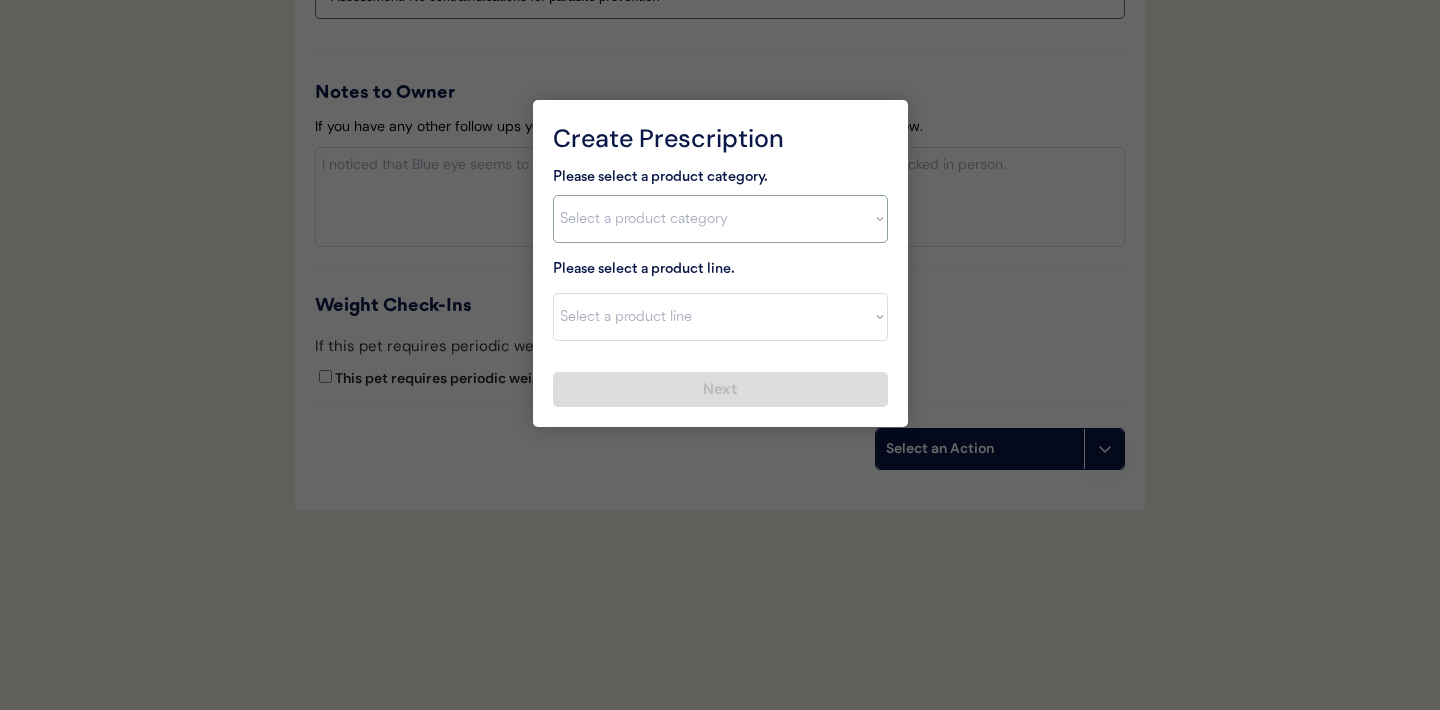 click on "Select a product category Allergies Antibiotics Anxiety Combo Parasite Prevention Flea & Tick Heartworm" at bounding box center [720, 219] 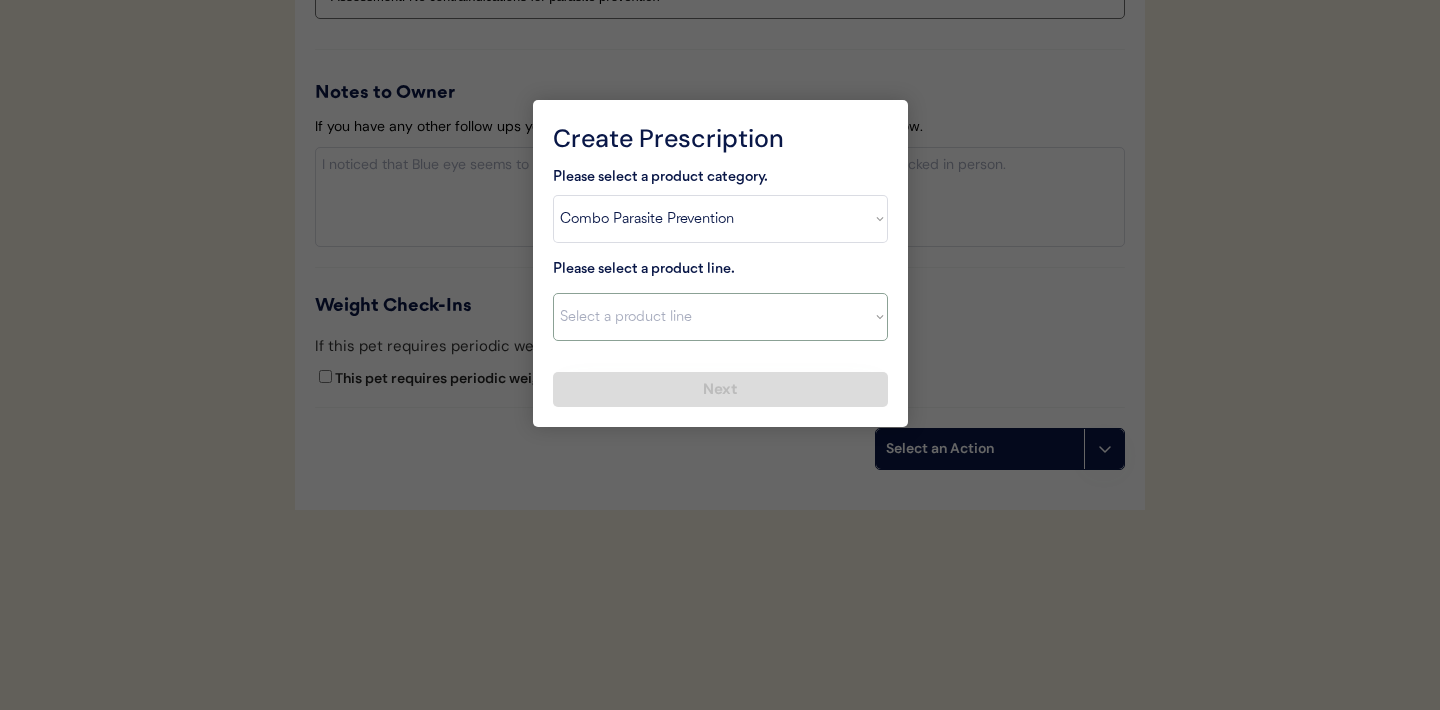 click on "Select a product line" at bounding box center (720, 317) 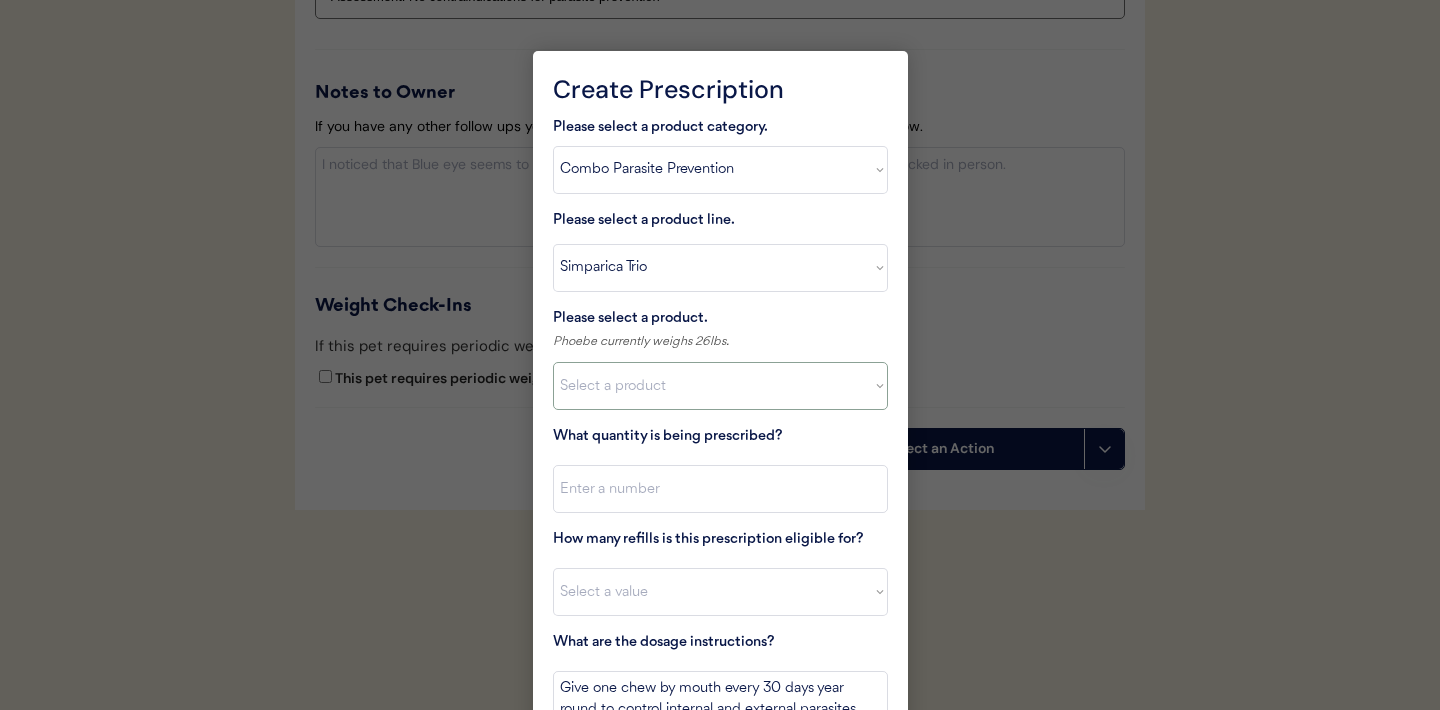 click on "Select a product Simparica Trio, 2.8 - 5.5lbs Simparica Trio, 5.6 - 11lbs Simparica Trio, 11.1 - 22lbs Simparica Trio, 22.1 - 44lbs Simparica Trio, 44.1 - 88lbs Simparica Trio, 88.1 - 132lbs" at bounding box center [720, 386] 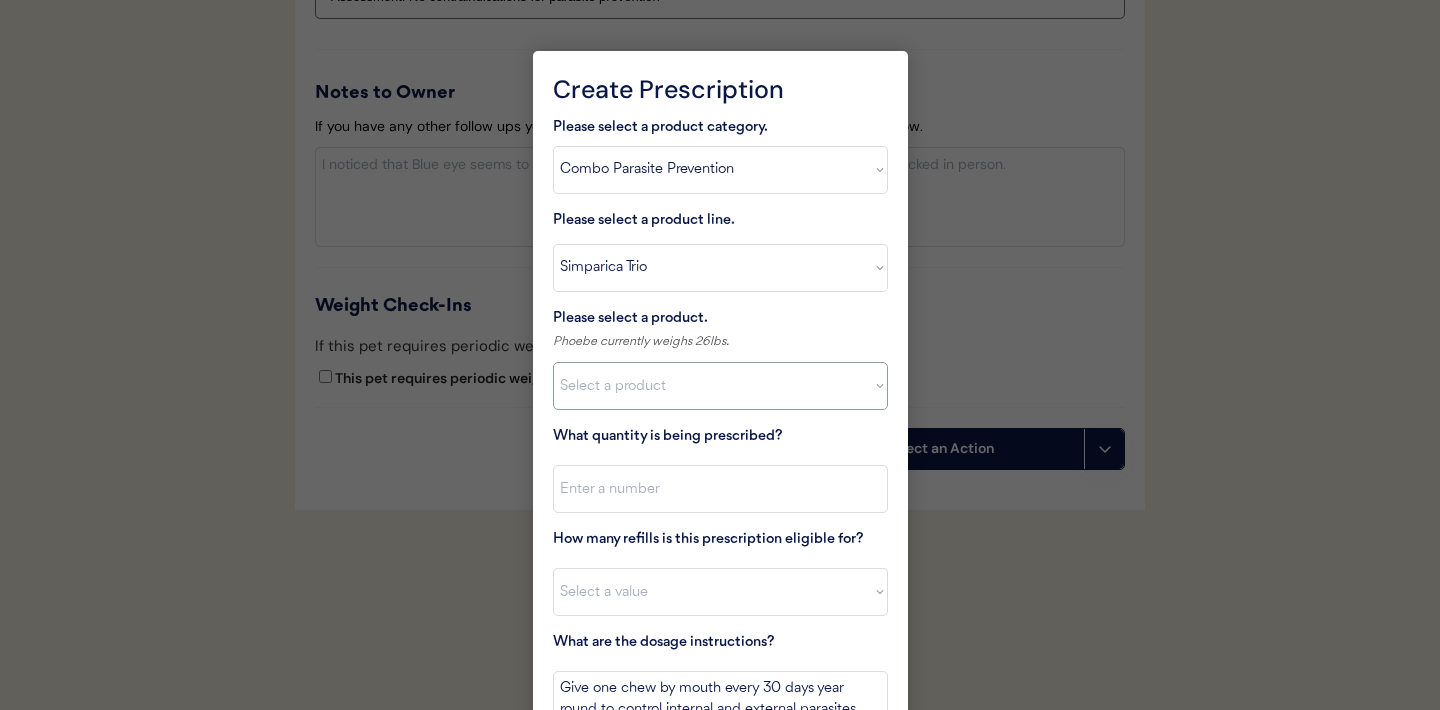 select on ""1348695171700984260__LOOKUP__1704773707524x107284382987270270"" 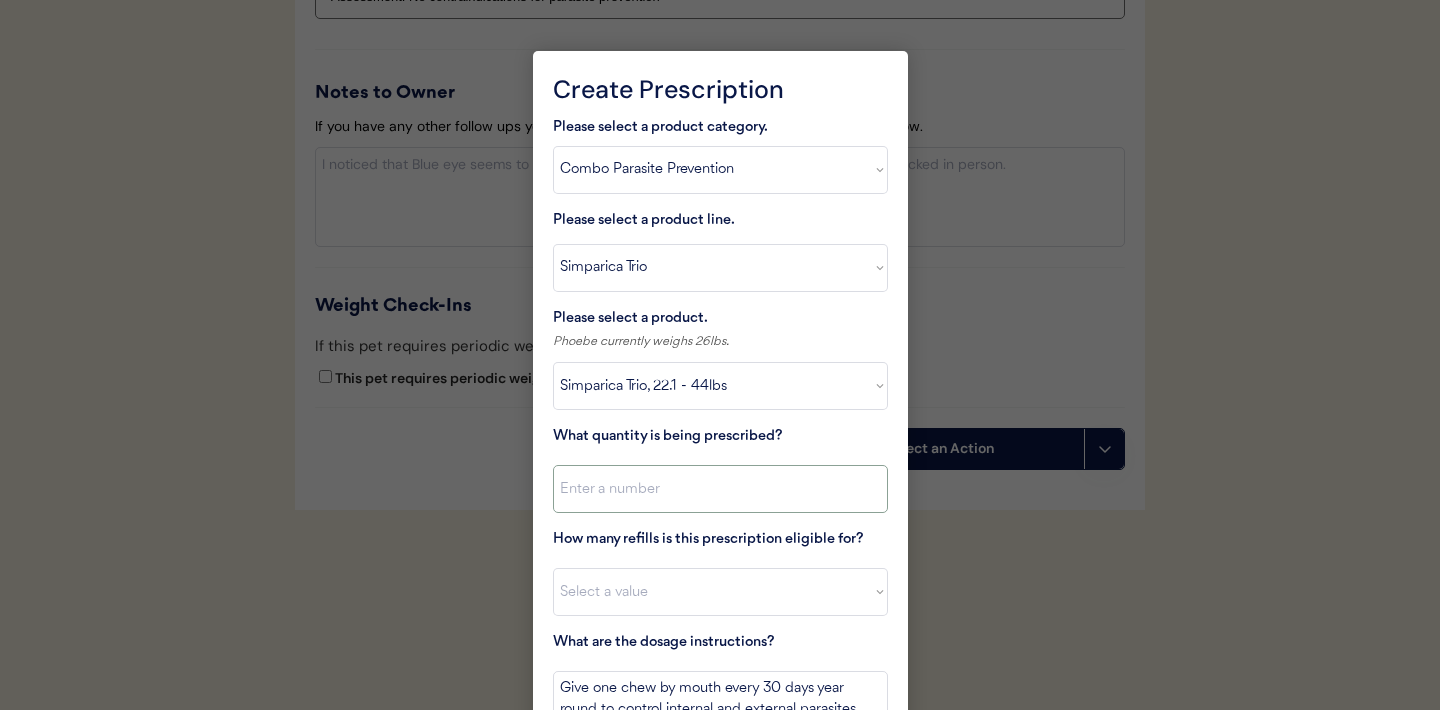 click at bounding box center [720, 489] 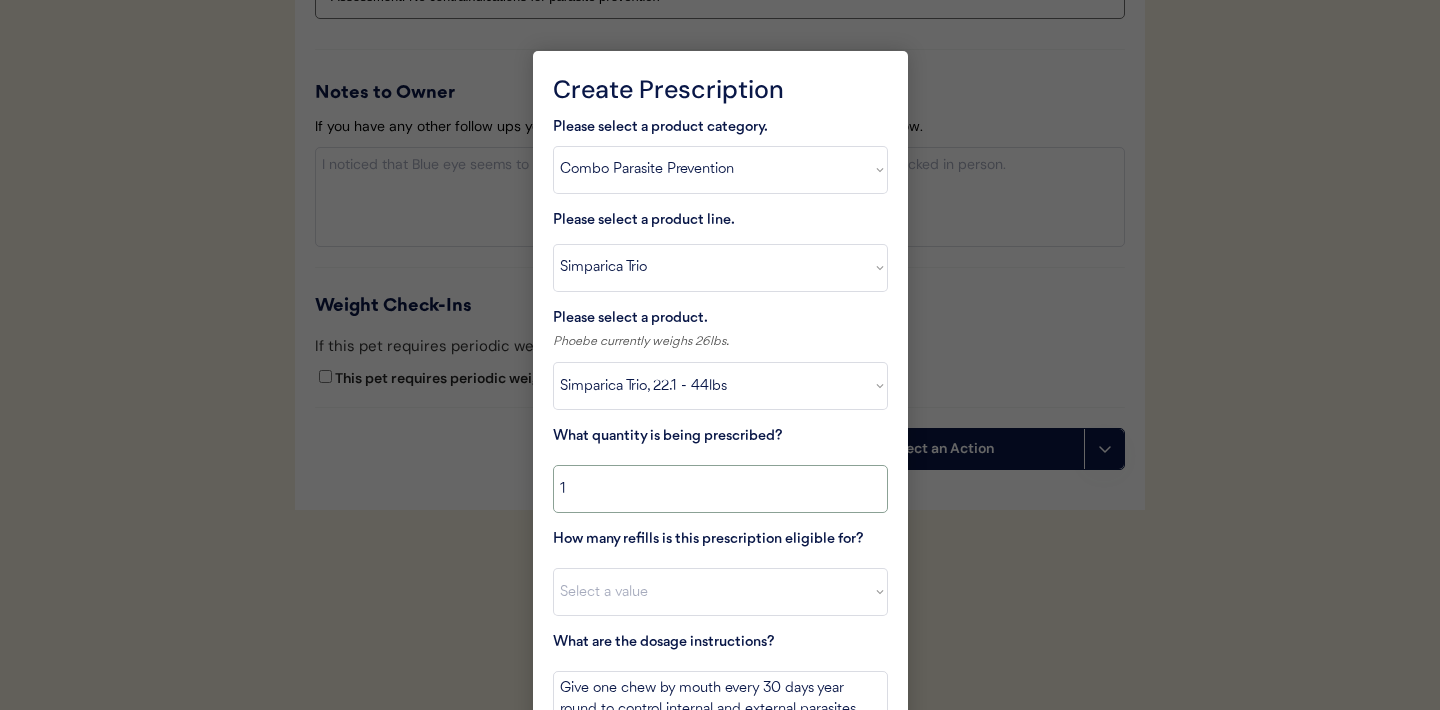 scroll, scrollTop: 2424, scrollLeft: 0, axis: vertical 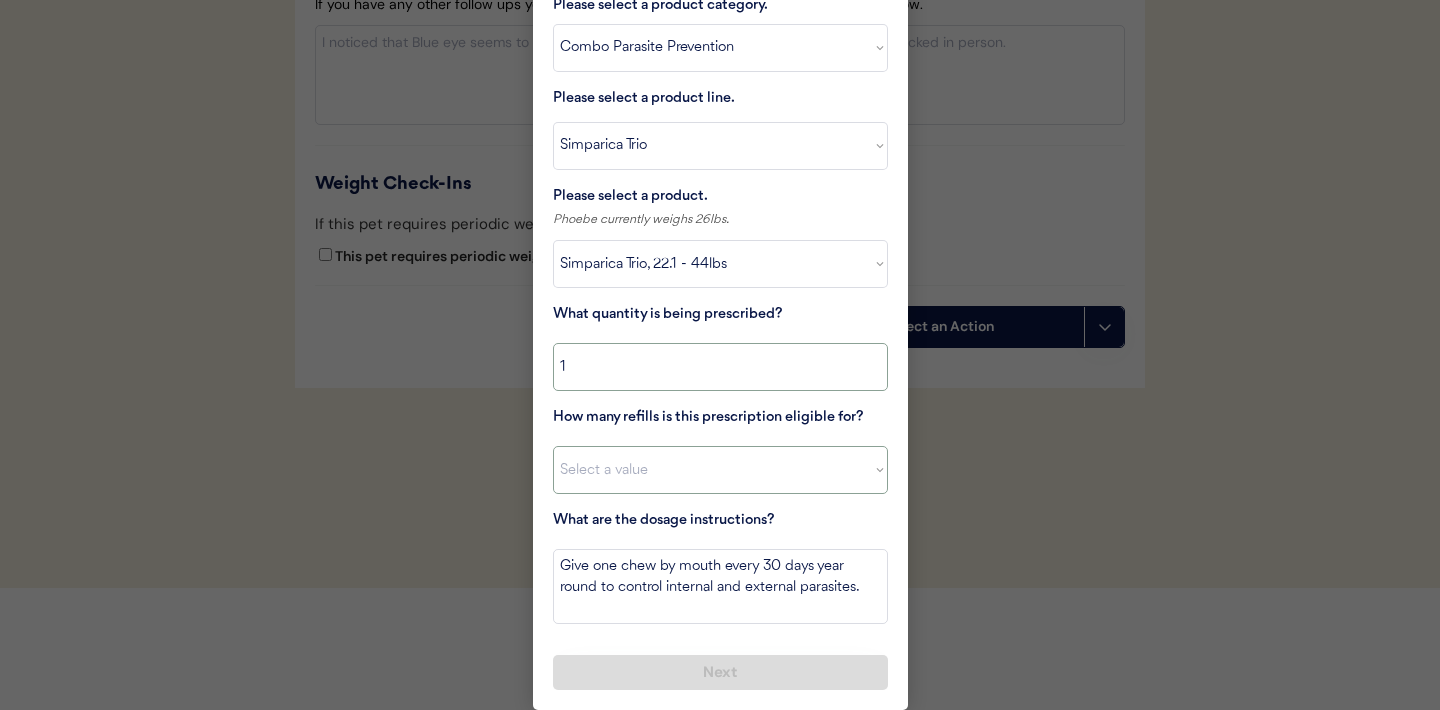 type on "1" 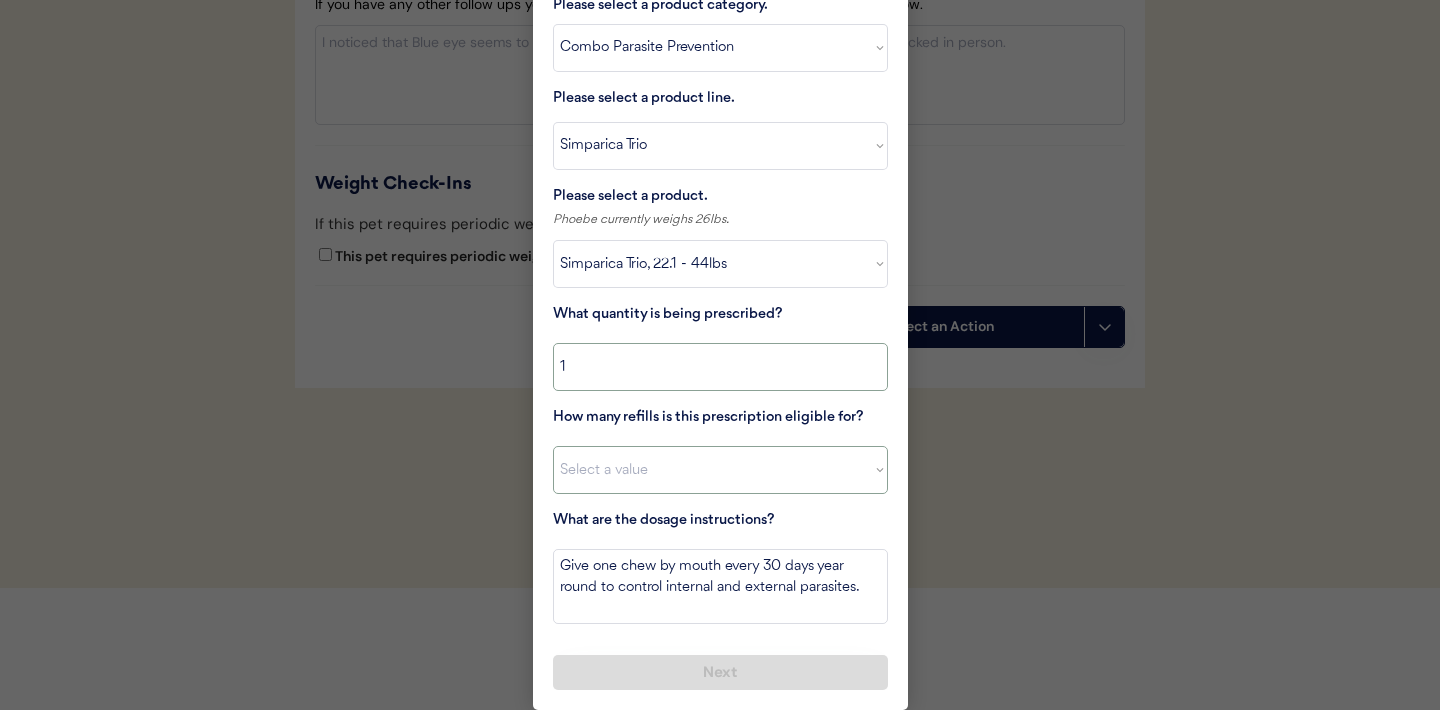 click on "Select a value 0 1 2 3 4 5 6 7 8 10 11" at bounding box center (720, 470) 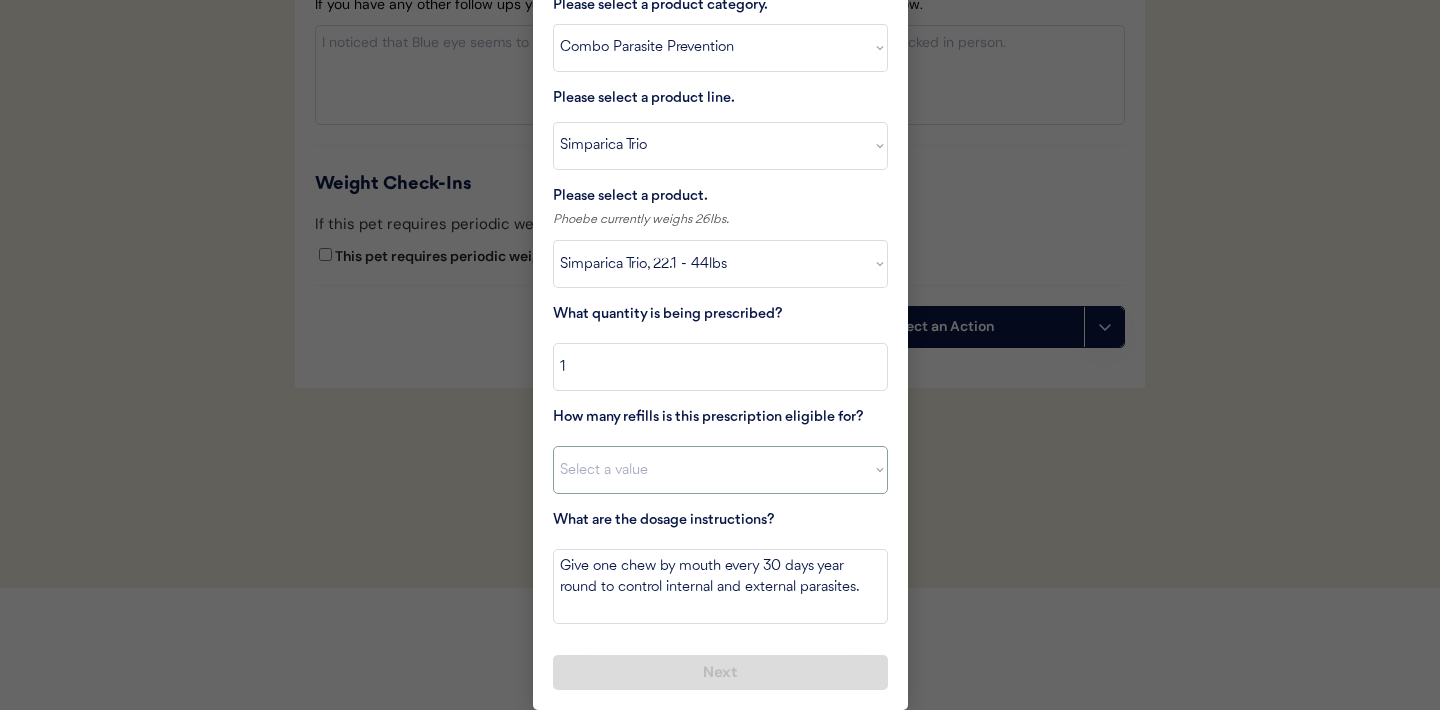 select on "5" 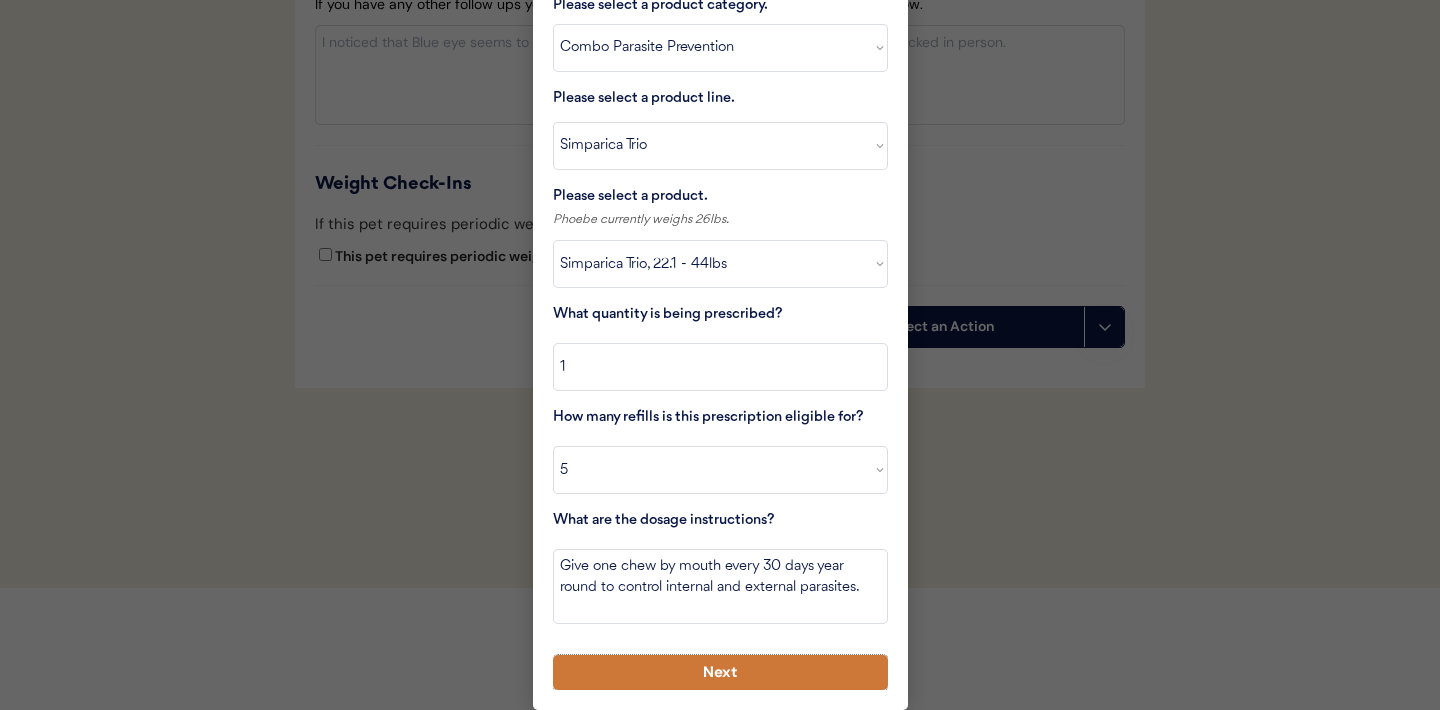 click on "Next" at bounding box center (720, 672) 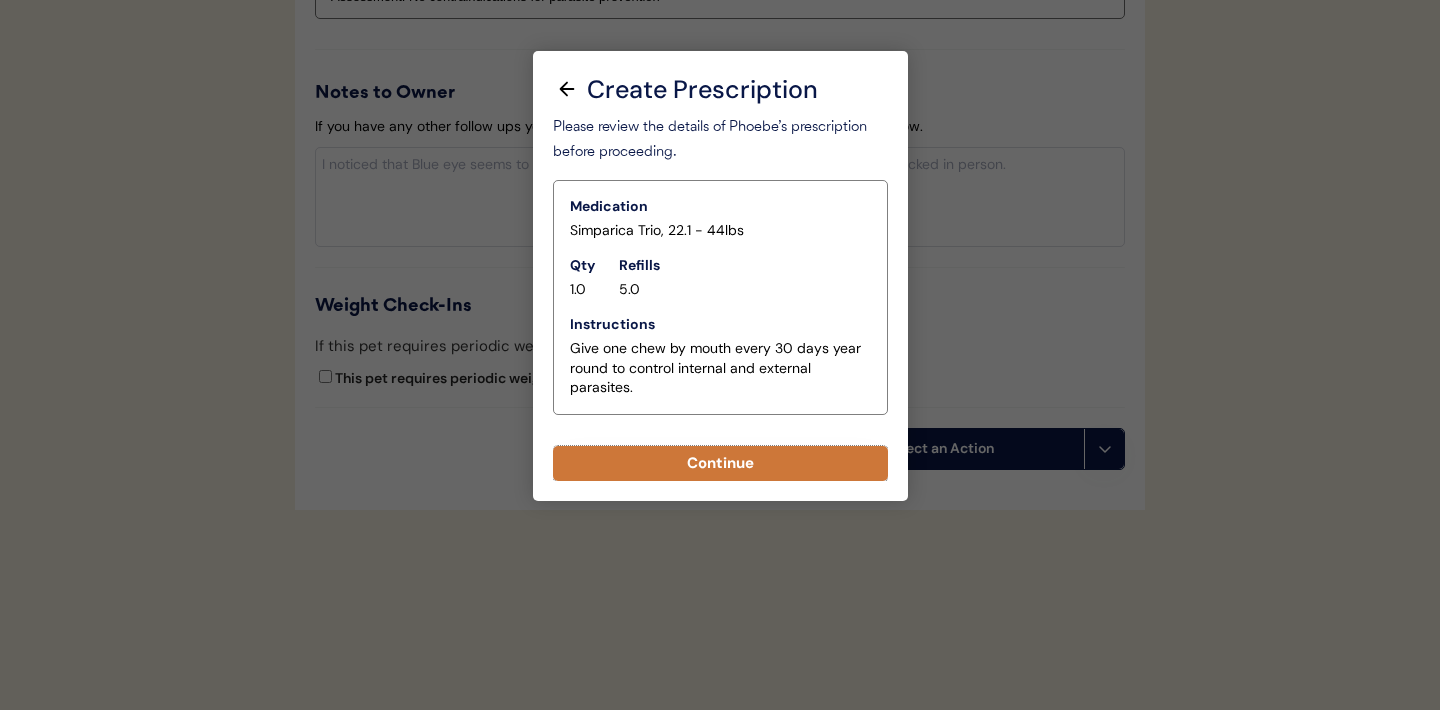 click on "Continue" at bounding box center (720, 463) 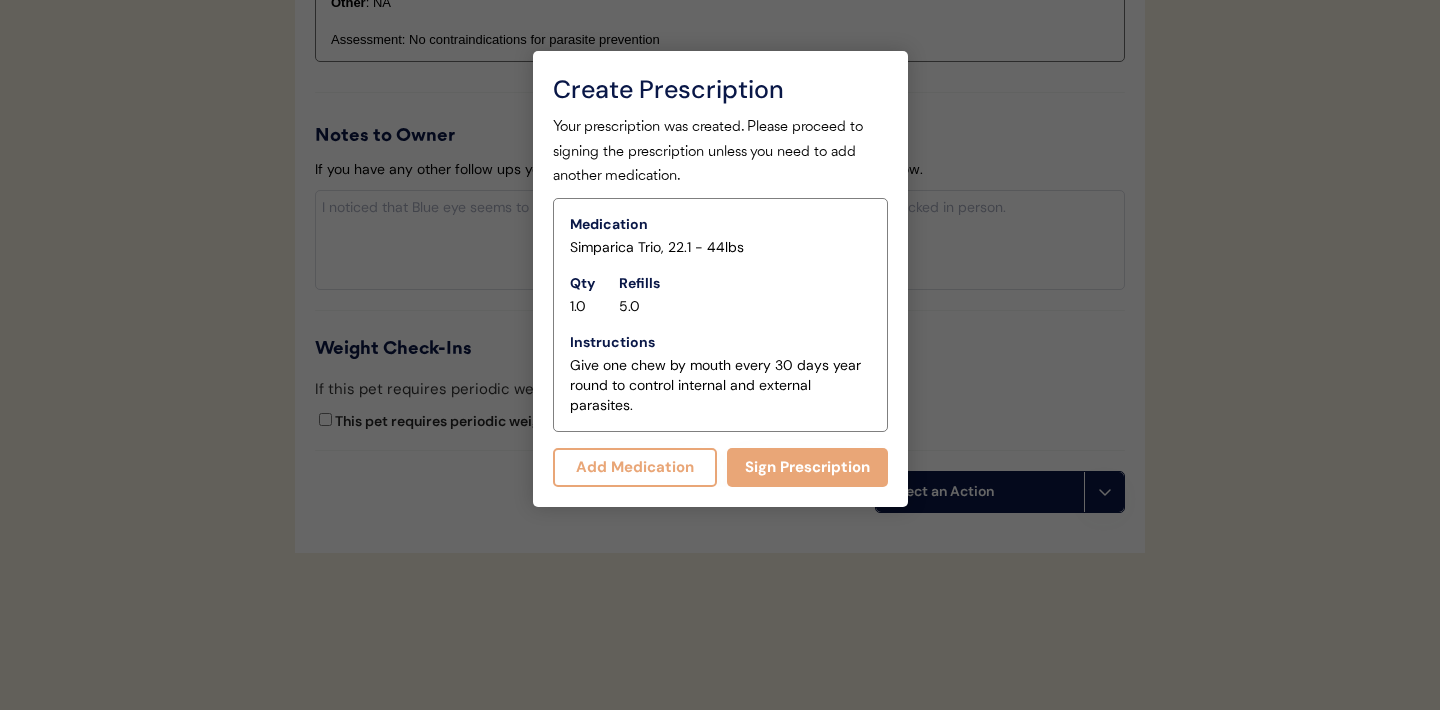 scroll, scrollTop: 2345, scrollLeft: 0, axis: vertical 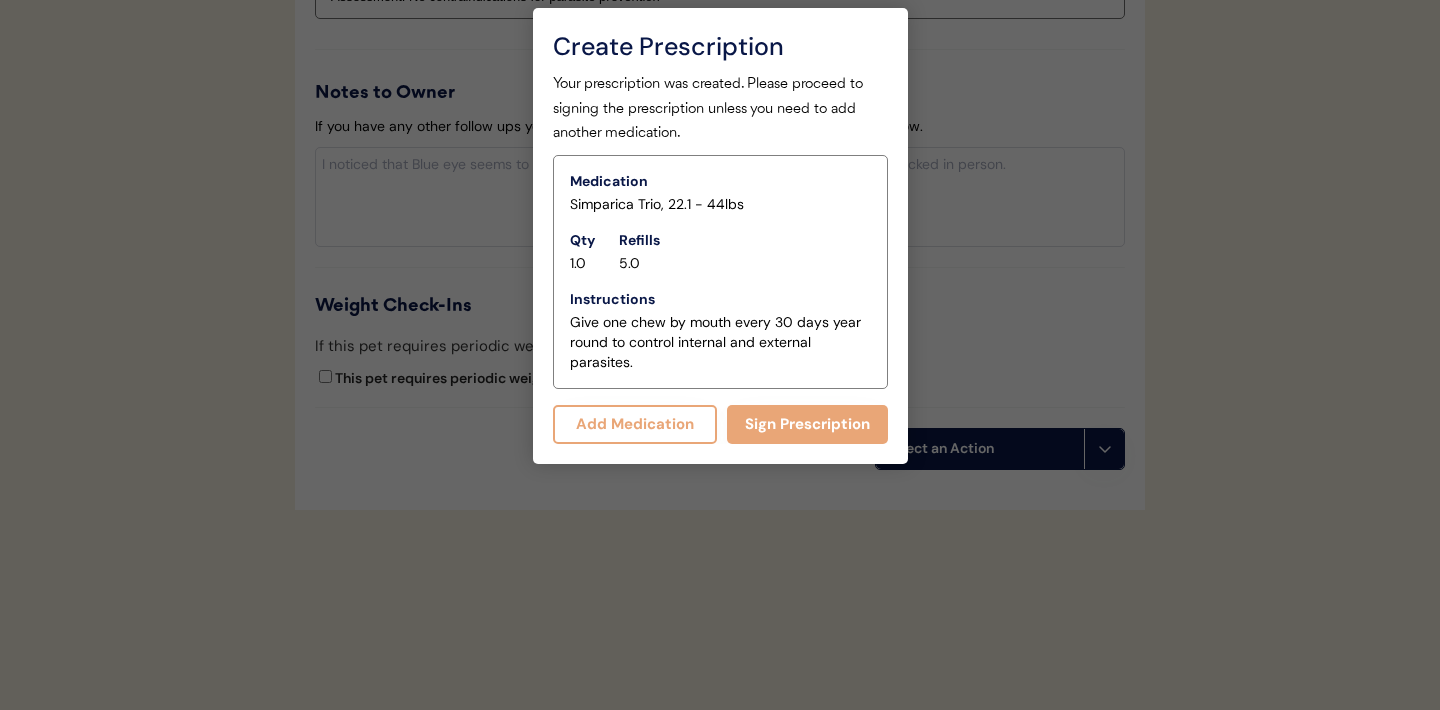 click at bounding box center (720, 355) 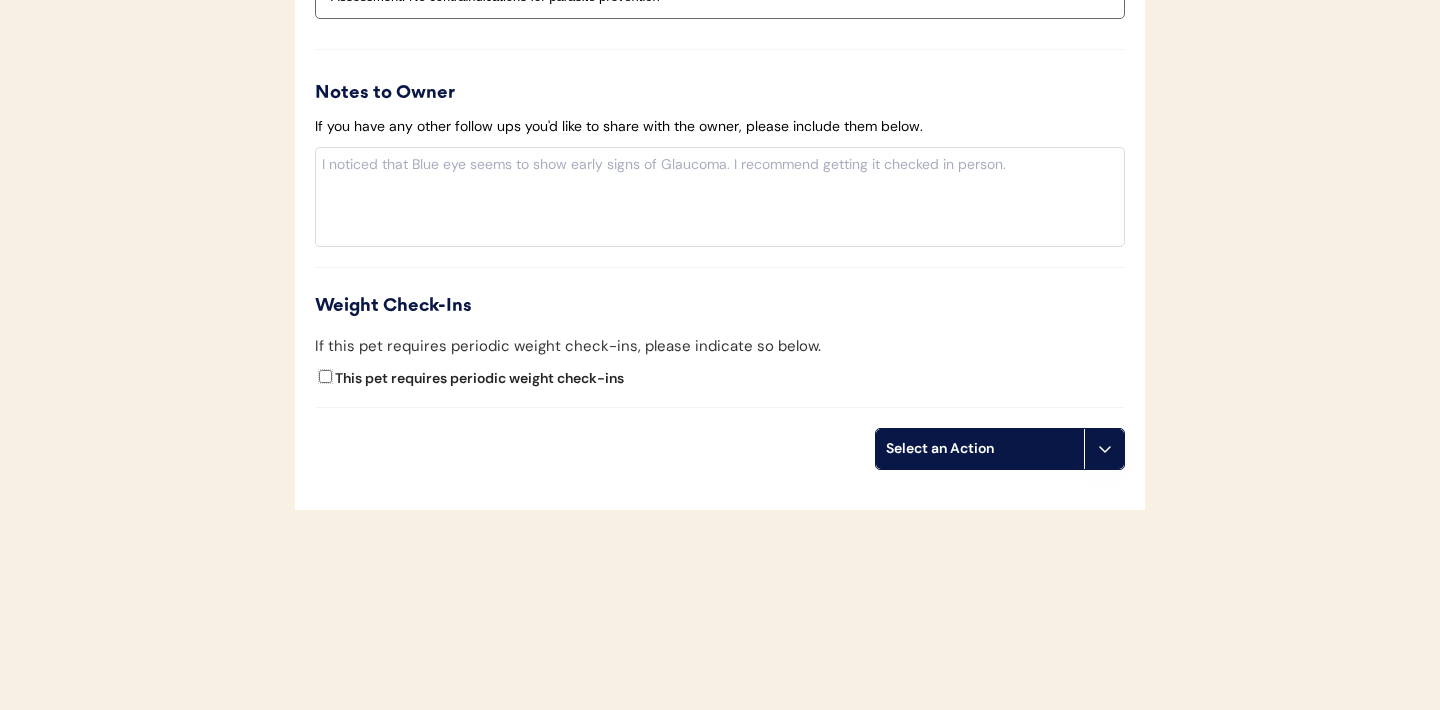 click on "This pet requires periodic weight check-ins" at bounding box center (325, 376) 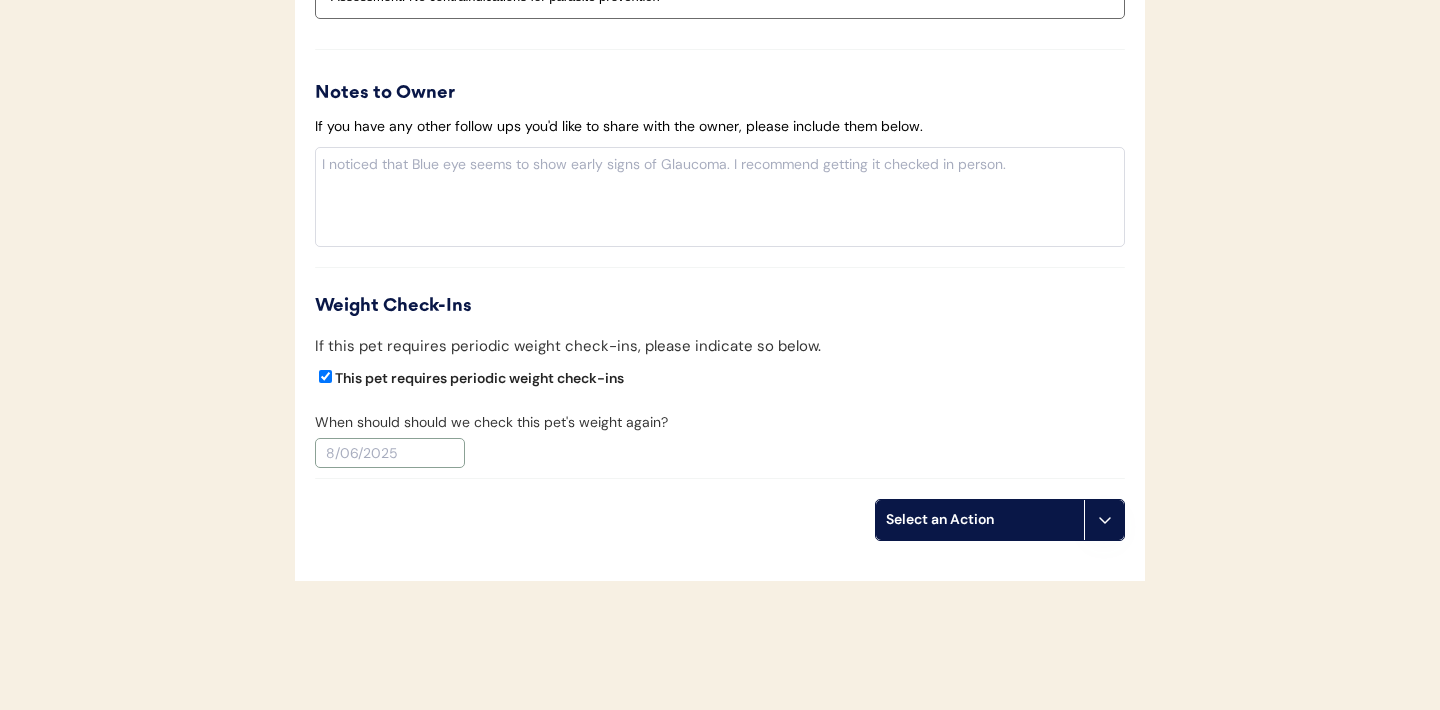 click at bounding box center [390, 453] 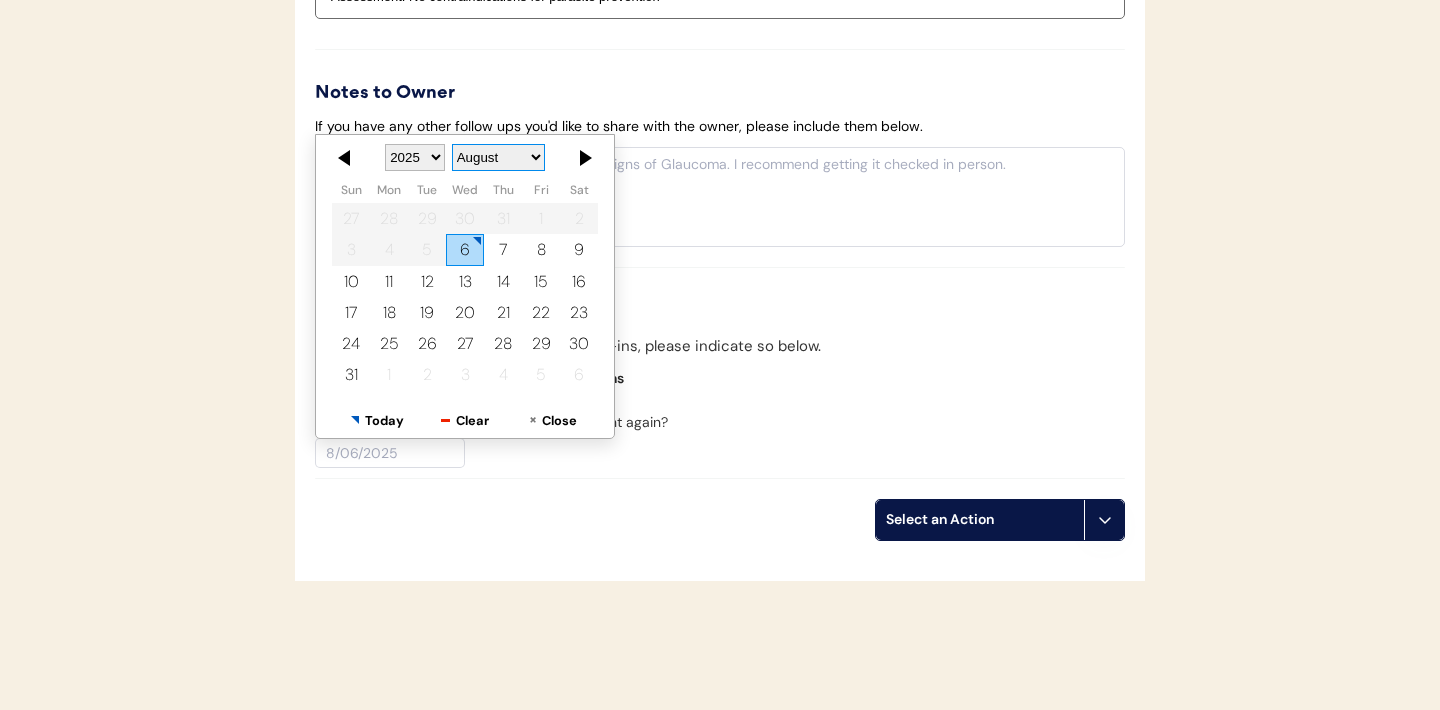 click on "January February March April May June July August September October November December" at bounding box center [498, 157] 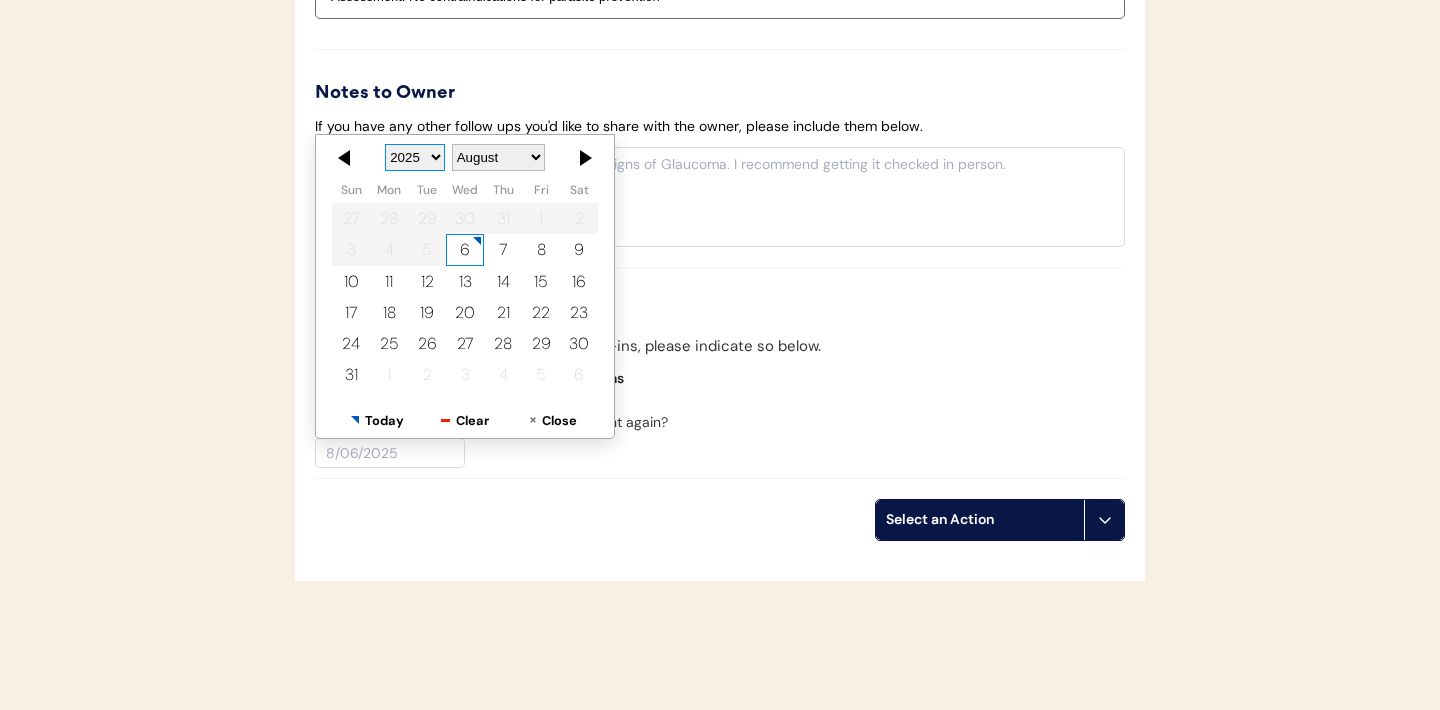 click on "2025 2026 2027 2028 2029 2030 2031 2032 2033 2034 2035 2036 2037 2038 2039 2040 2041 2042 2043 2044 2045 2046 2047 2048 2049 2050 2051 2052 2053 2054 2055 2056 2057 2058 2059 2060 2061 2062 2063 2064 2065 2066 2067 2068 2069 2070 2071 2072 2073 2074 2075 2076 2077 2078 2079 2080 2081 2082 2083 2084 2085 2086 2087 2088 2089 2090 2091 2092 2093 2094 2095 2096 2097 2098 2099 2100 2101 2102 2103 2104 2105 2106 2107 2108 2109 2110 2111 2112 2113 2114 2115 2116 2117 2118 2119 2120 2121 2122 2123 2124 2125 2126 2127 2128 2129 2130 2131 2132 2133 2134 2135 2136 2137 2138 2139 2140 2141 2142 2143 2144 2145 2146 2147 2148 2149 2150 2151 2152 2153 2154 2155 2156 2157 2158 2159 2160 2161 2162 2163 2164 2165 2166 2167 2168 2169 2170 2171 2172 2173 2174 2175 2176 2177 2178 2179 2180 2181 2182 2183 2184 2185 2186 2187 2188 2189 2190 2191 2192 2193 2194 2195 2196 2197 2198 2199 2200 2201 2202 2203 2204 2205 2206 2207 2208 2209 2210 2211 2212 2213 2214 2215 2216 2217 2218 2219 2220 2221 2222 2223 2224 2225" at bounding box center (415, 157) 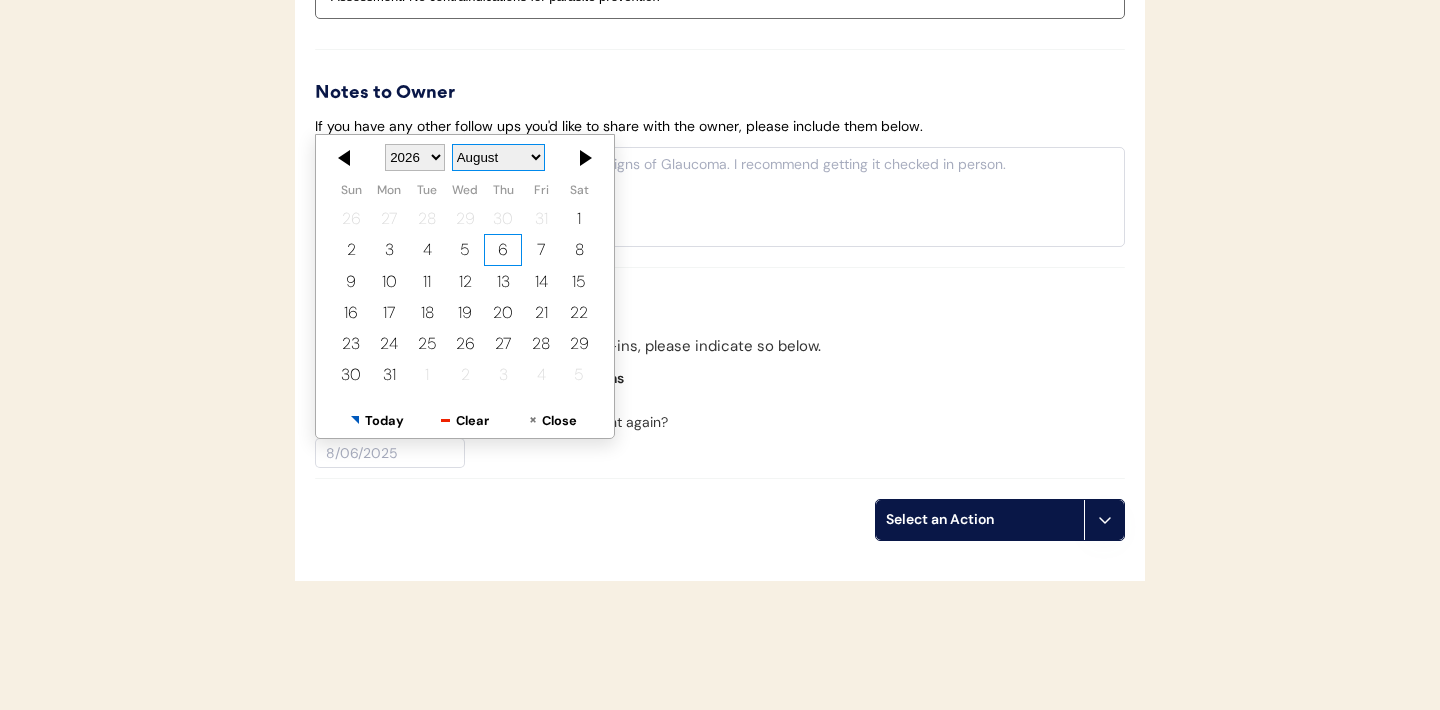 click on "January February March April May June July August September October November December" at bounding box center [498, 157] 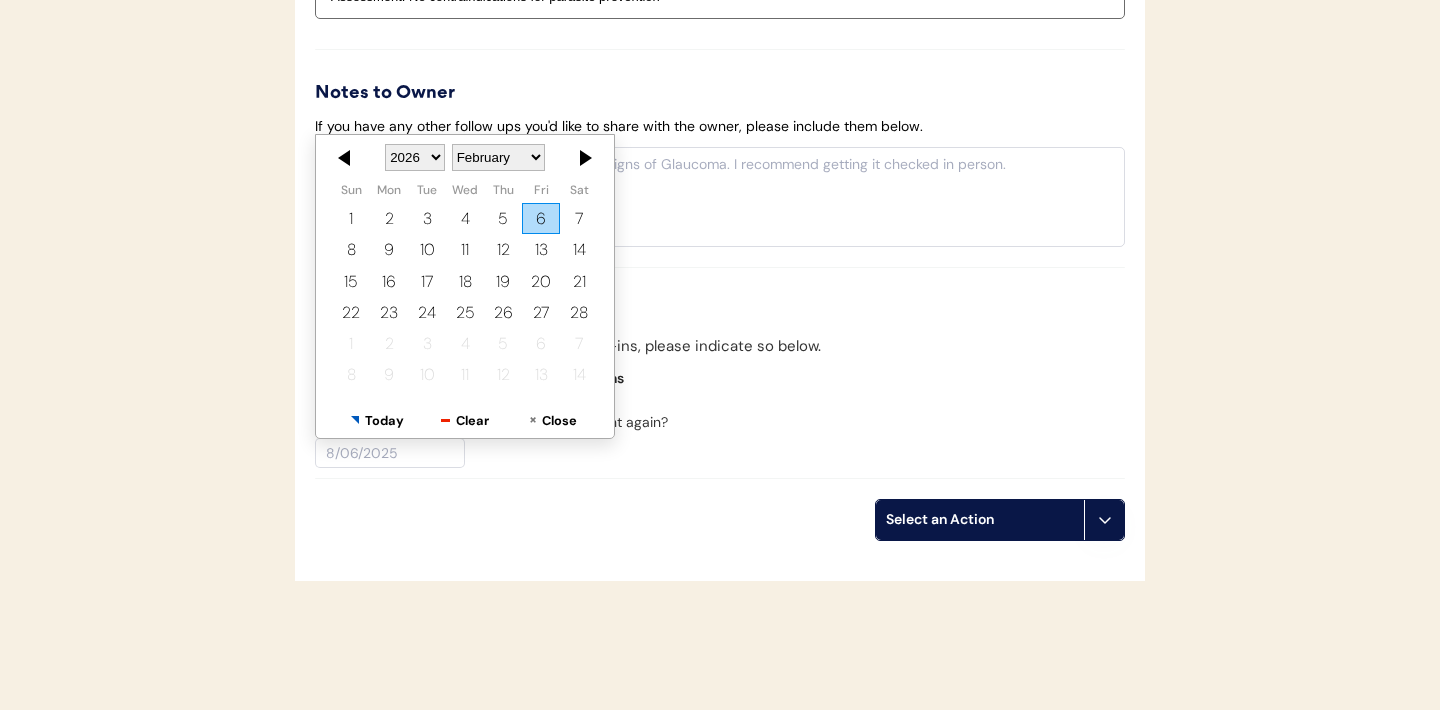 click on "6" at bounding box center (541, 218) 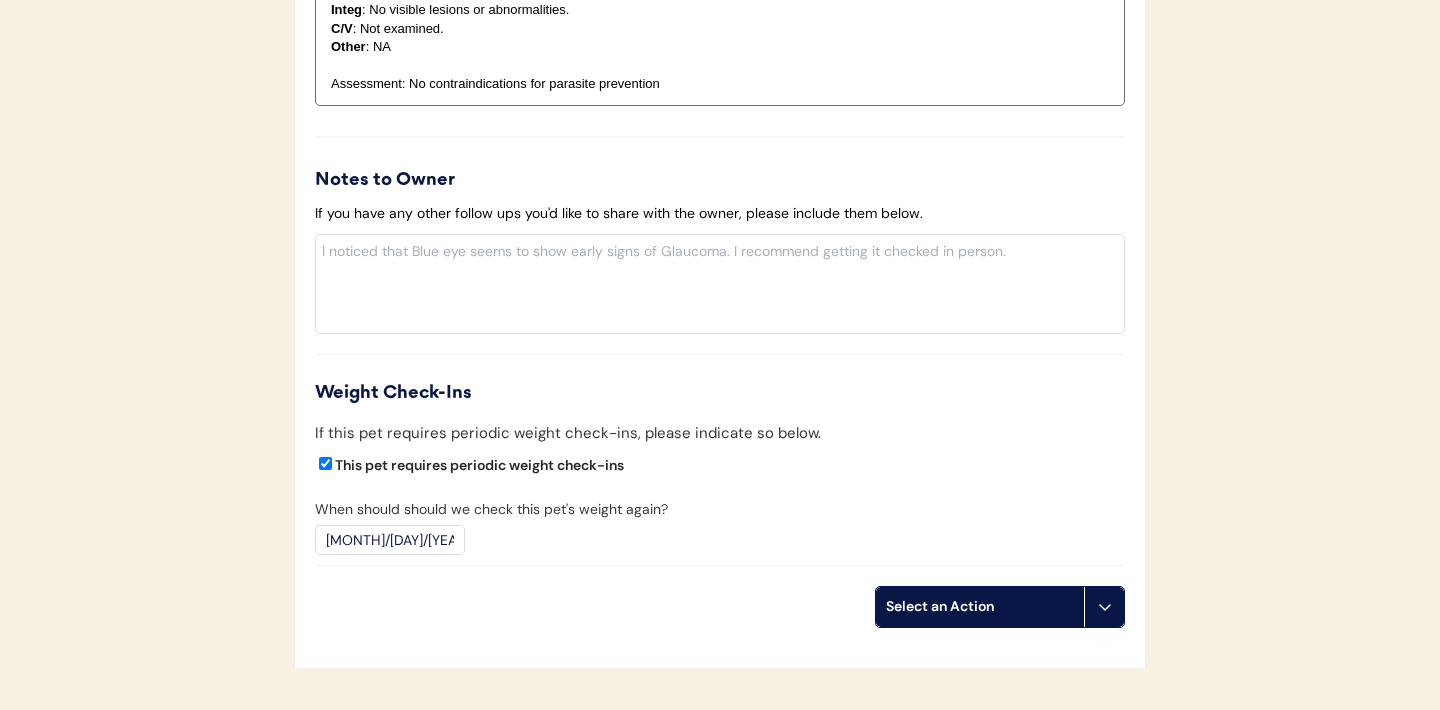 scroll, scrollTop: 2245, scrollLeft: 0, axis: vertical 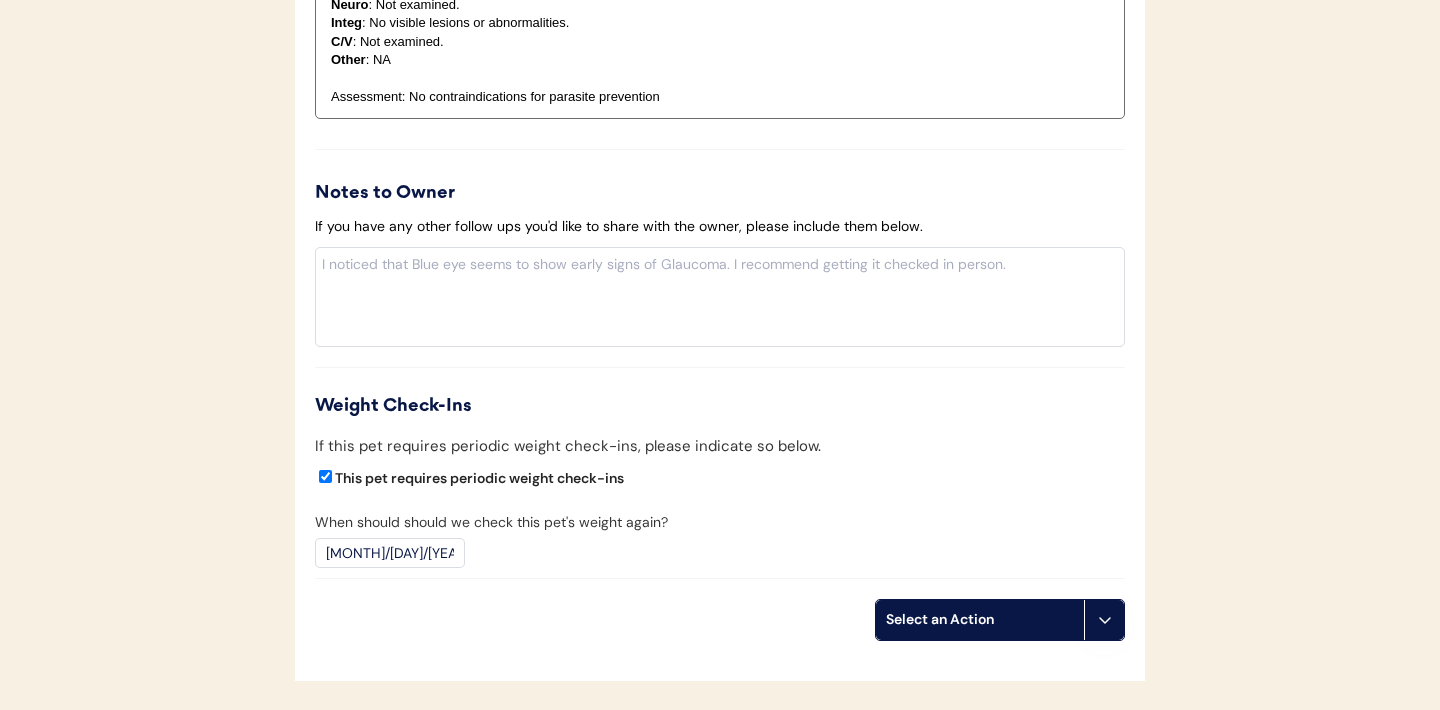click 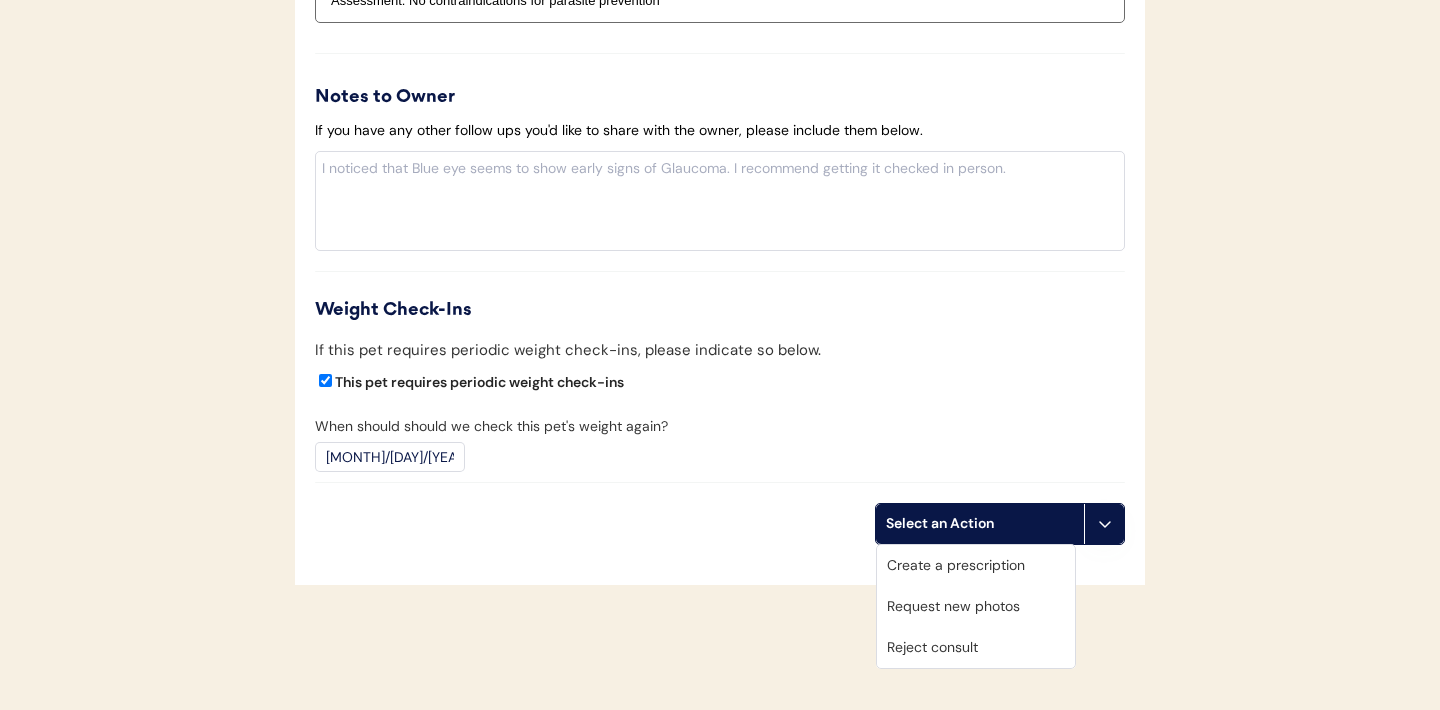 scroll, scrollTop: 2351, scrollLeft: 0, axis: vertical 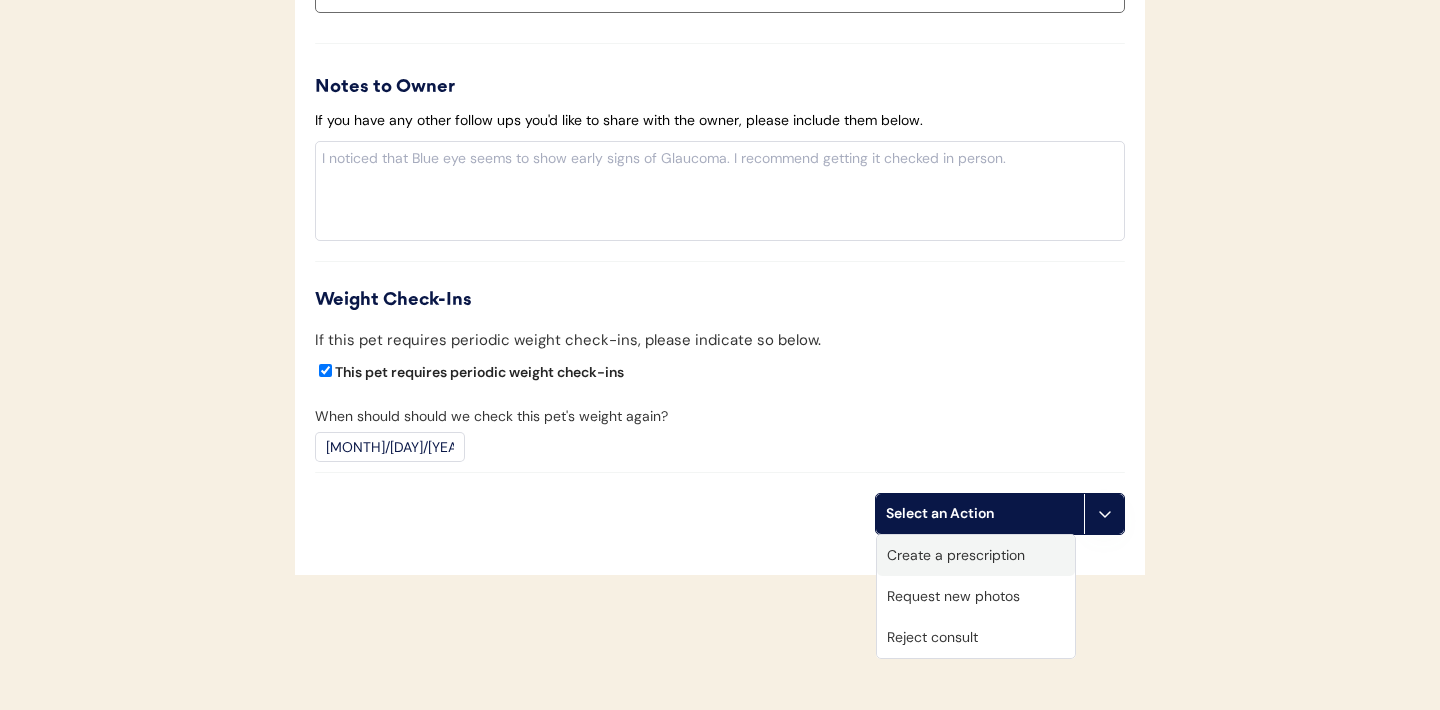 click on "Create a prescription" at bounding box center [976, 555] 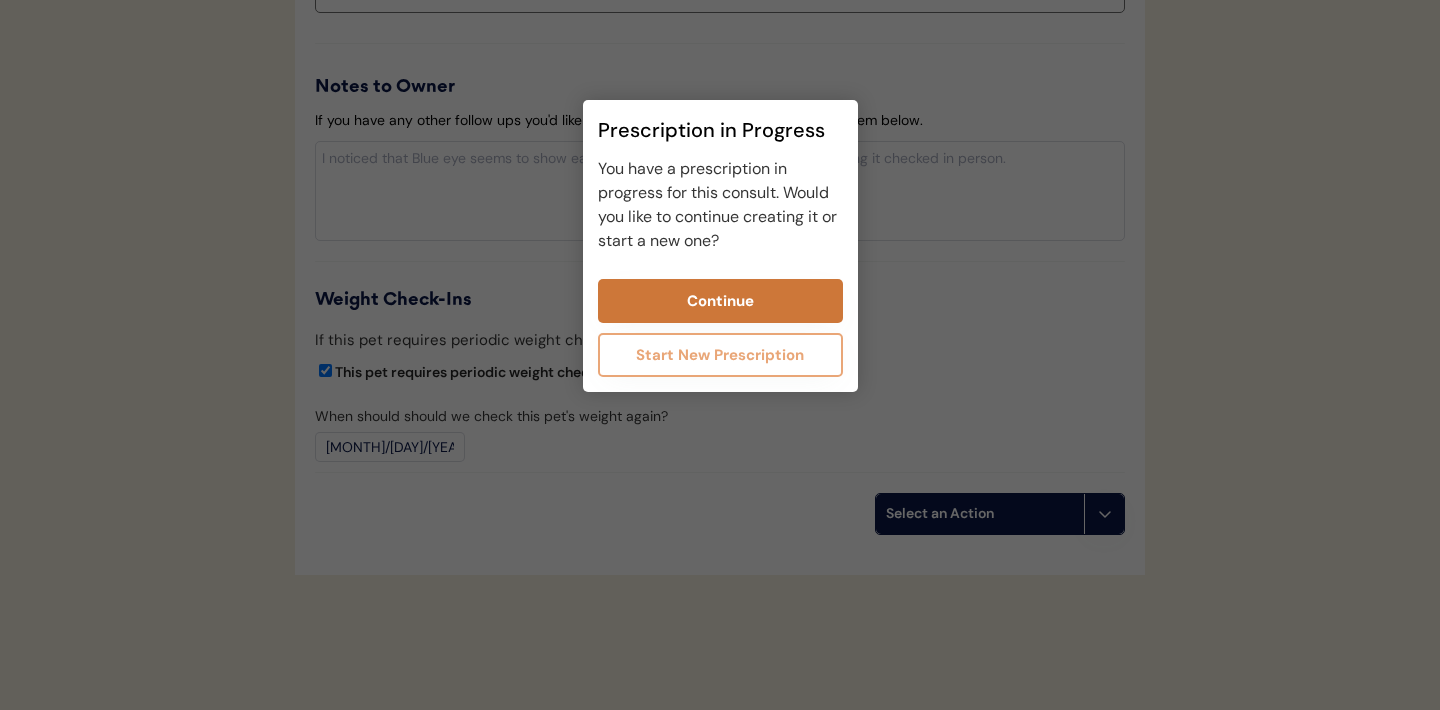 click on "Continue" at bounding box center [720, 301] 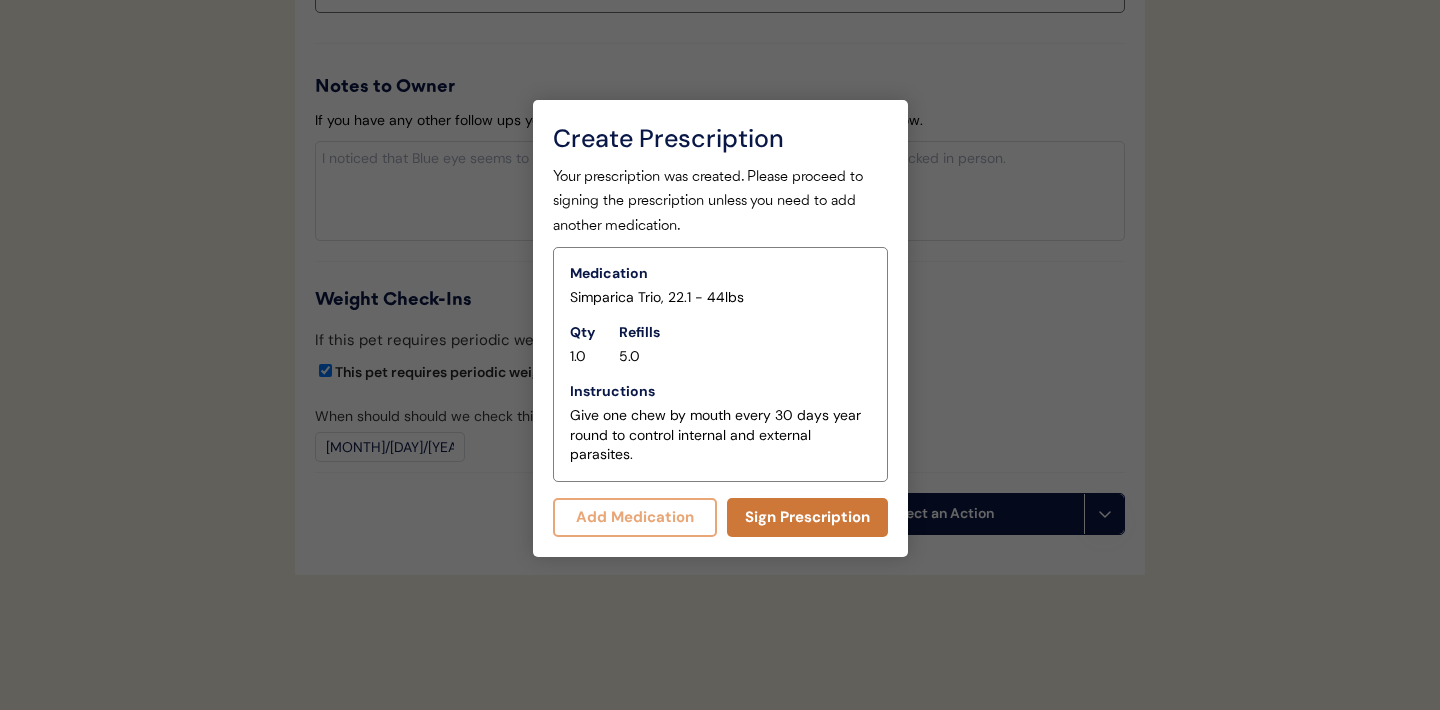 click on "Sign Prescription" at bounding box center [807, 517] 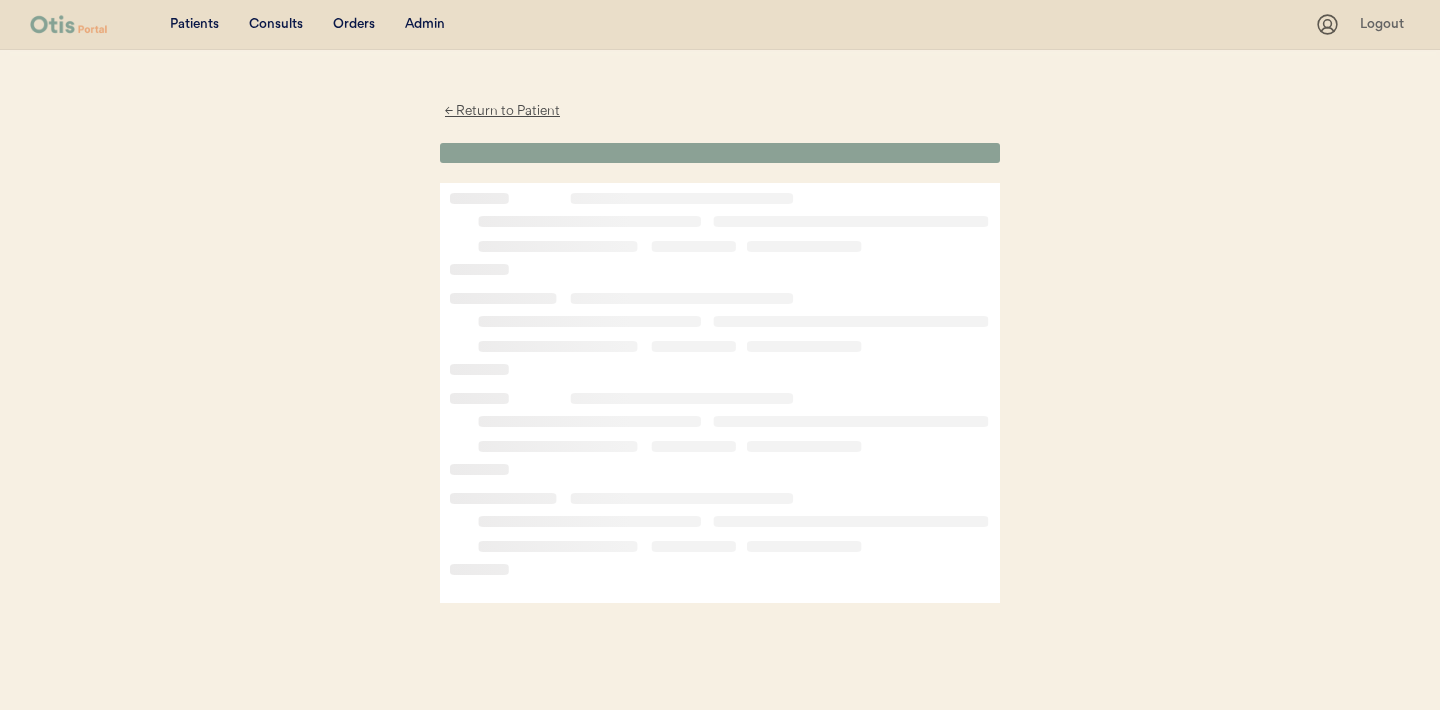 scroll, scrollTop: 0, scrollLeft: 0, axis: both 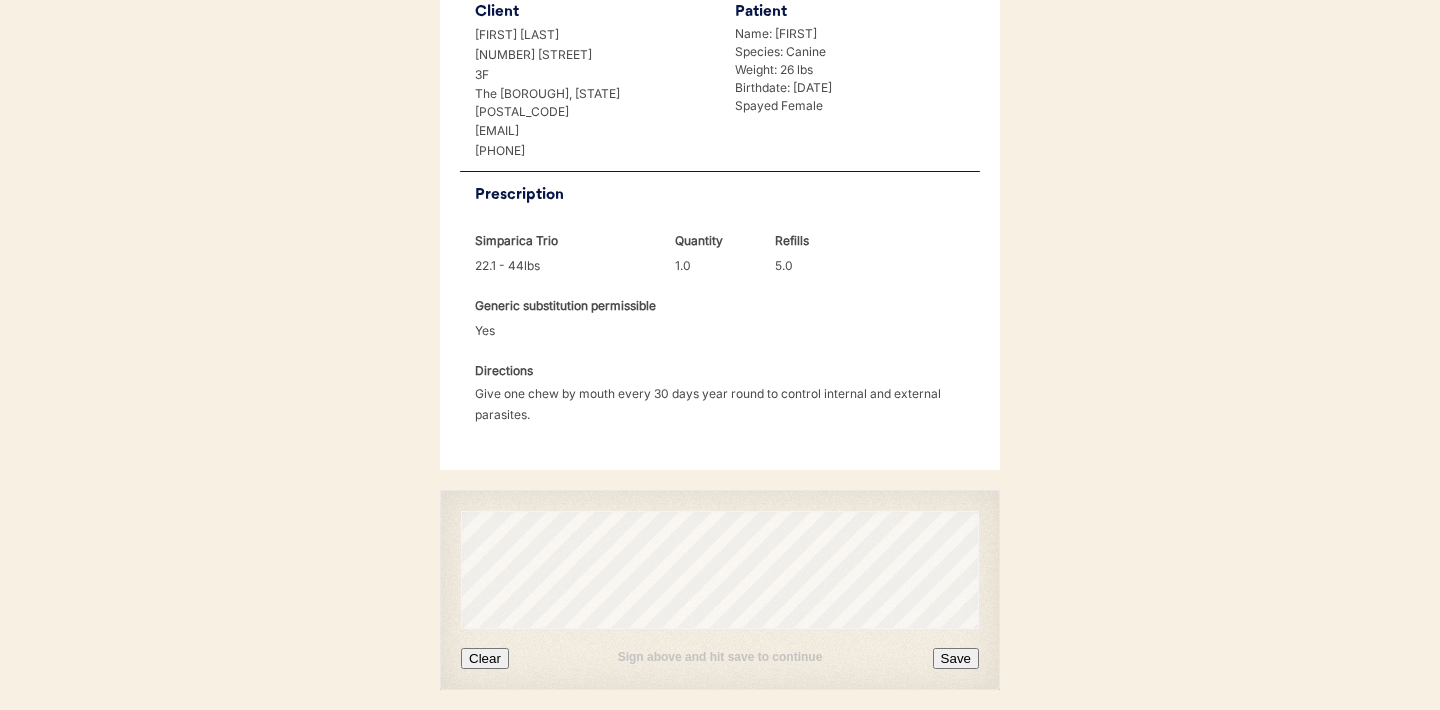 click on "Clear" at bounding box center [485, 658] 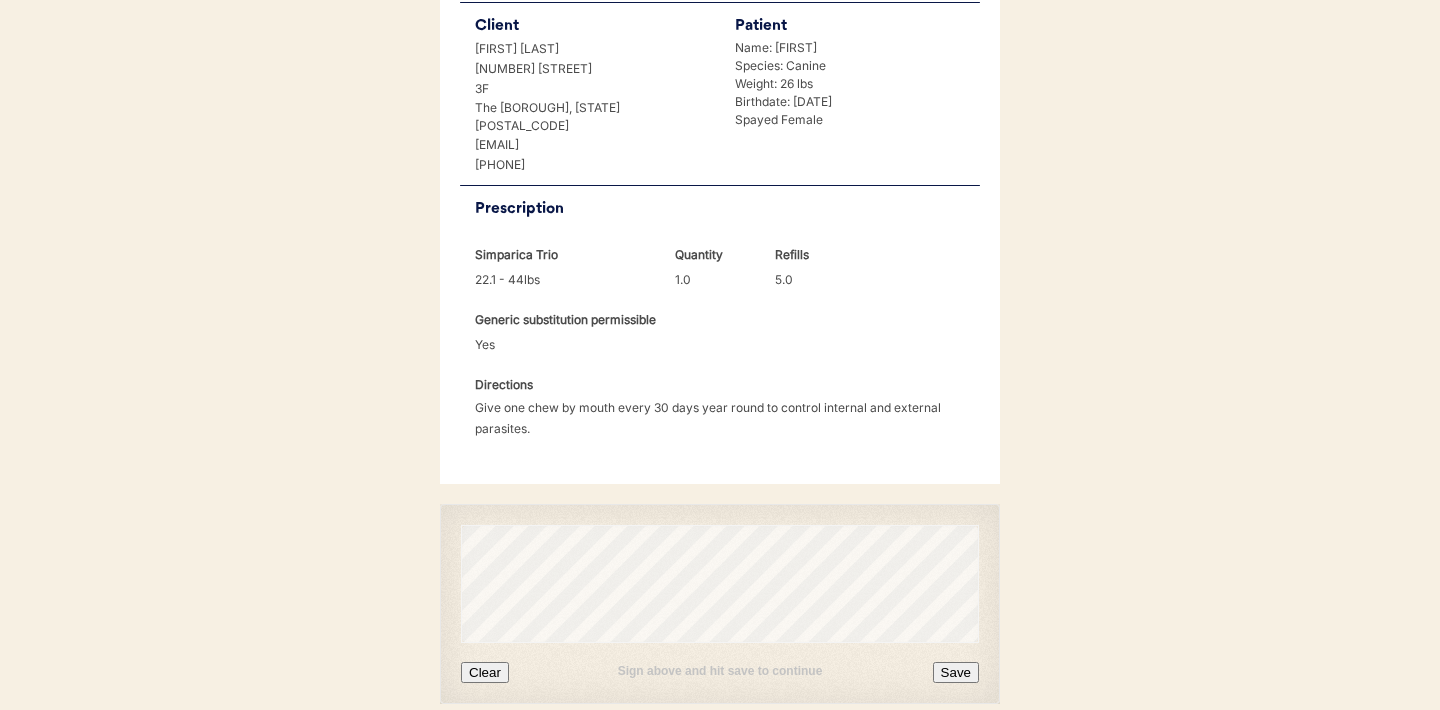scroll, scrollTop: 519, scrollLeft: 0, axis: vertical 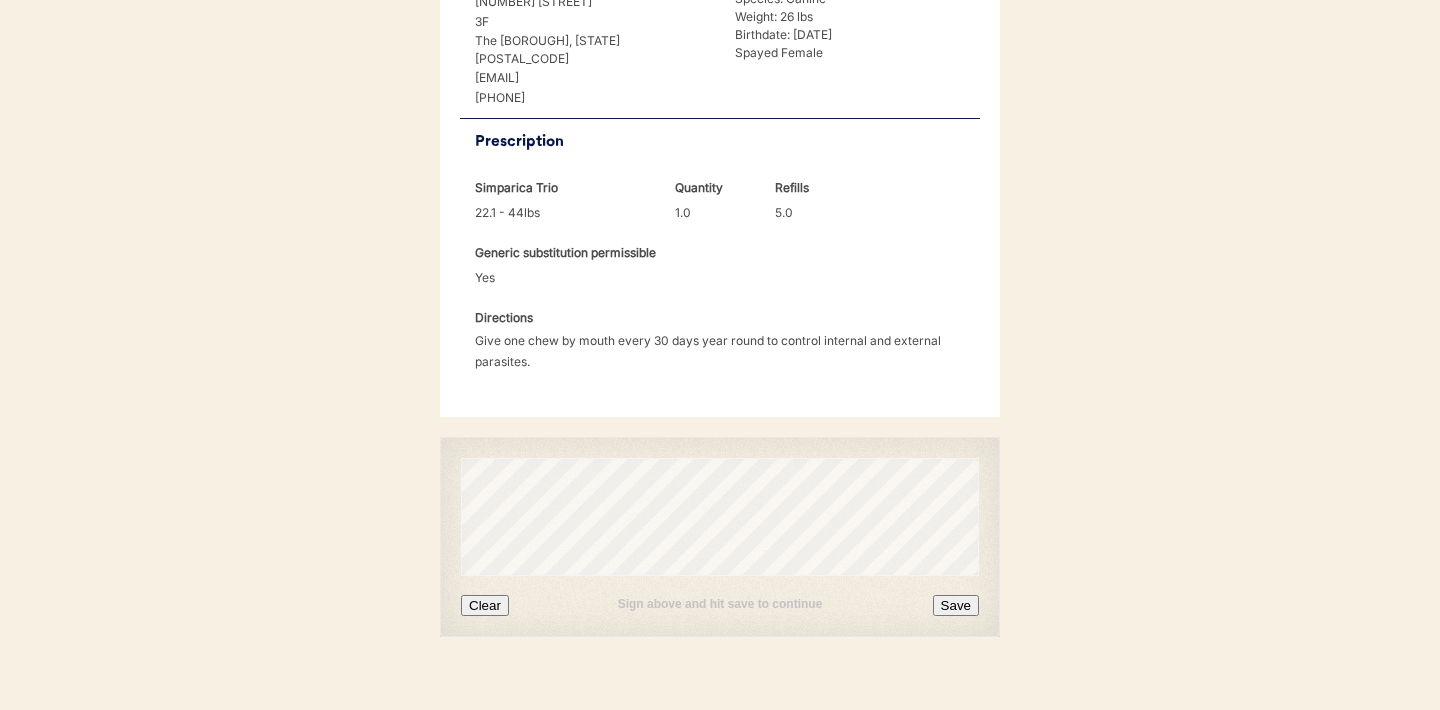 click on "Save" at bounding box center [956, 605] 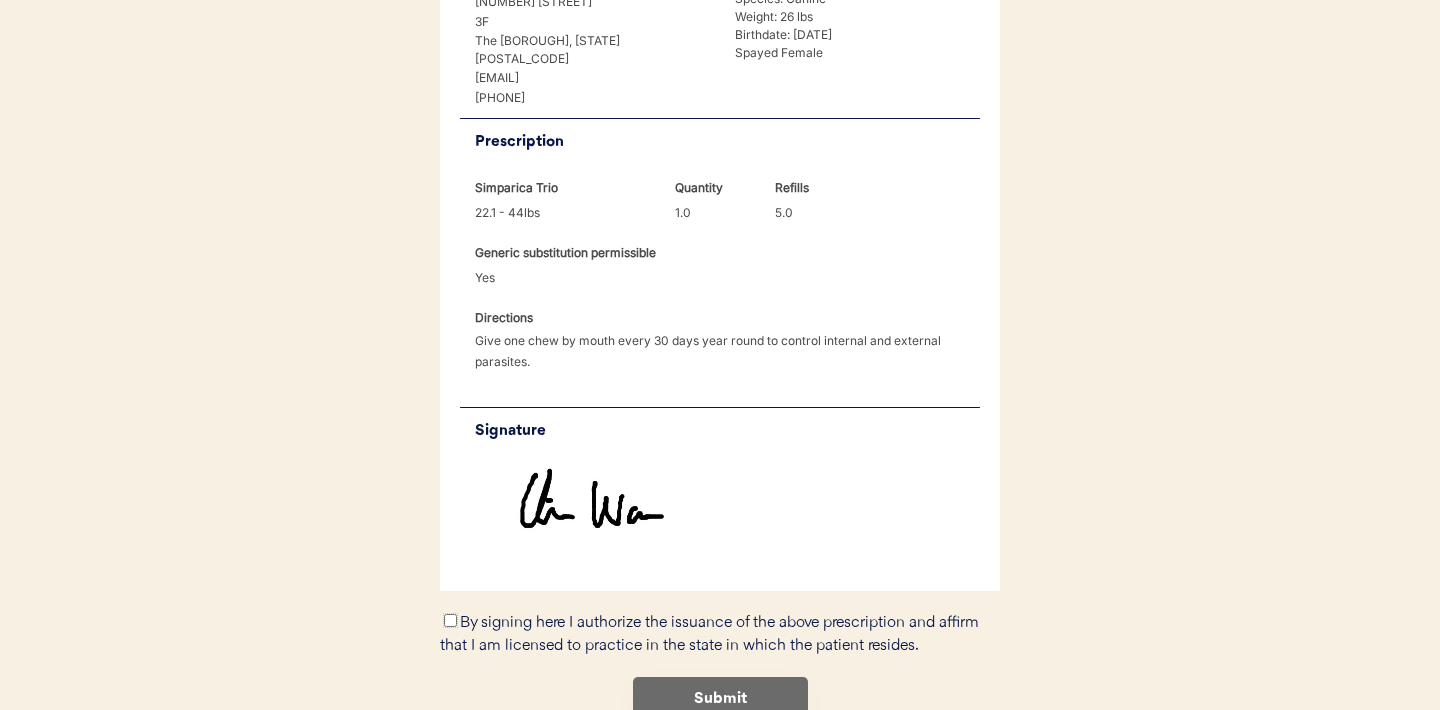 click on "By signing here I authorize the issuance of the above prescription and affirm that I am licensed to practice in the state in which the patient resides." at bounding box center [450, 620] 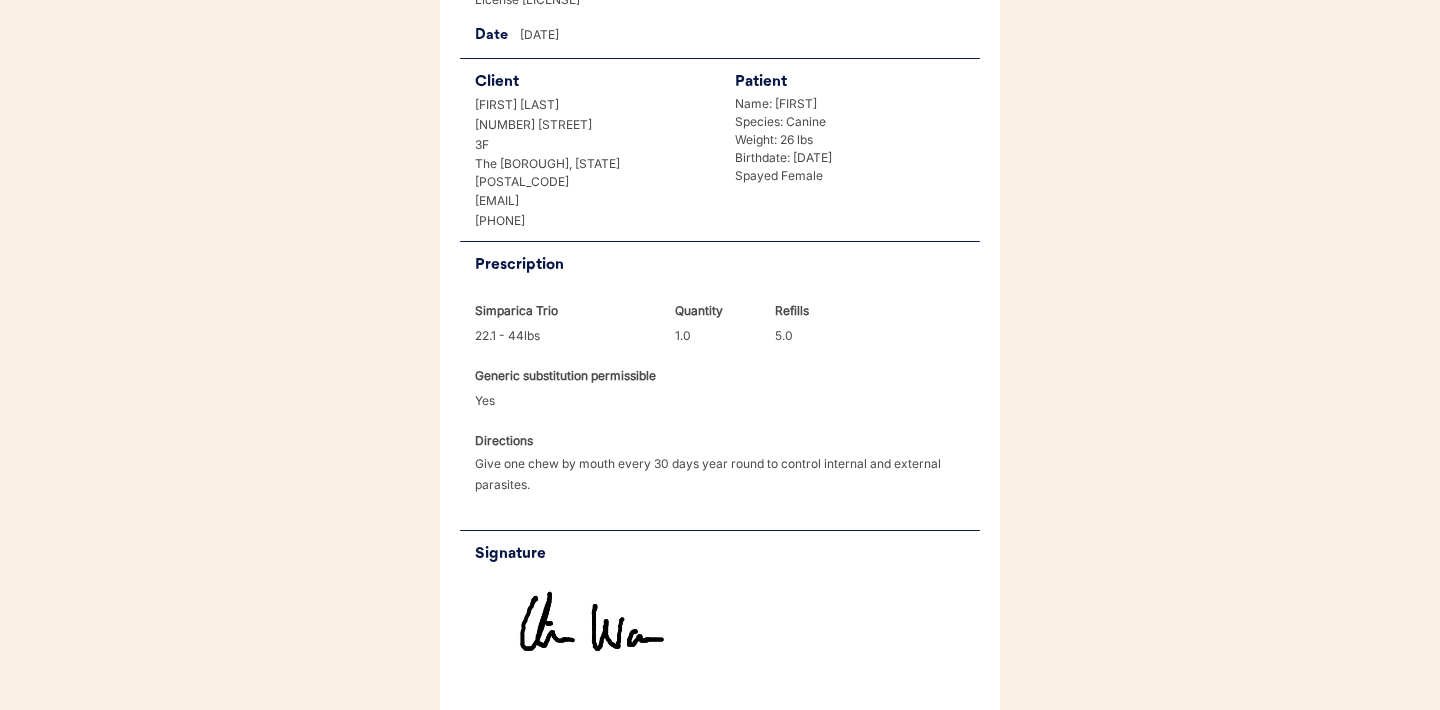scroll, scrollTop: 619, scrollLeft: 0, axis: vertical 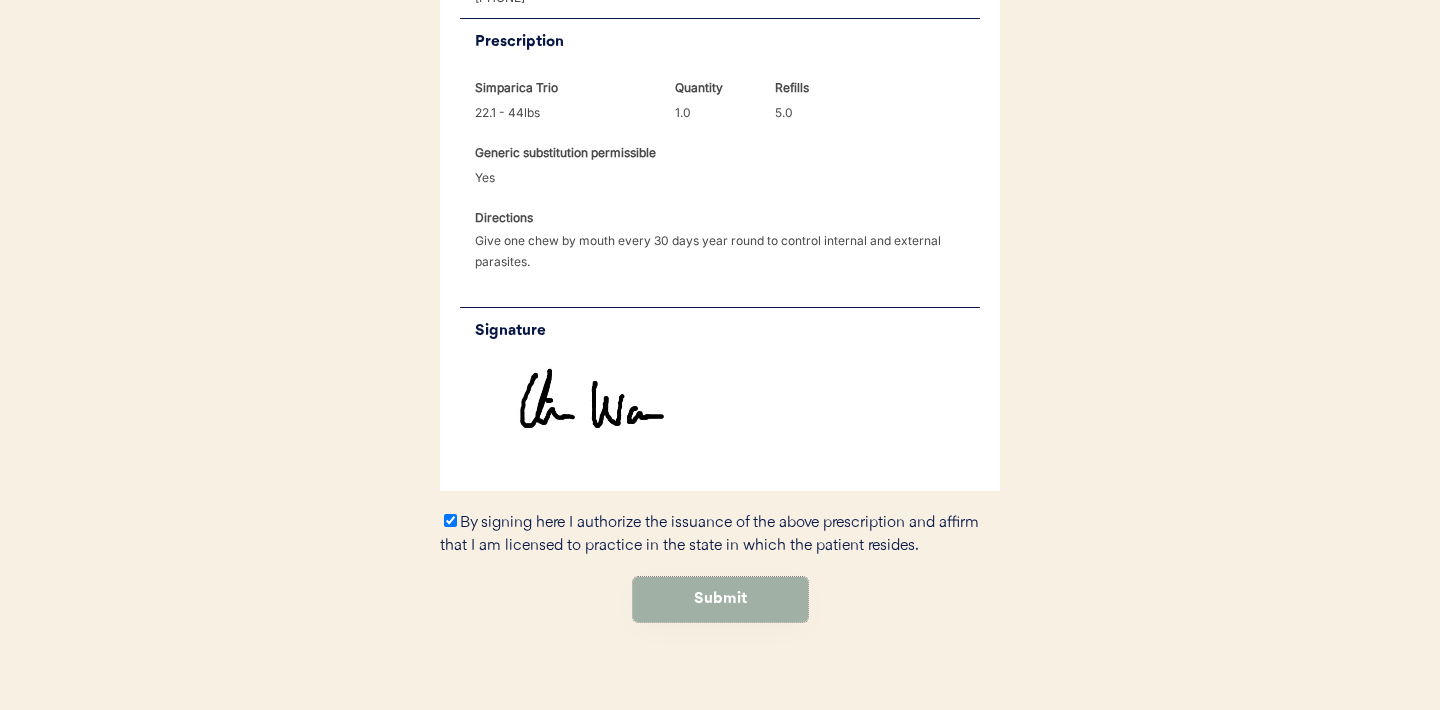 click on "Submit" at bounding box center [720, 599] 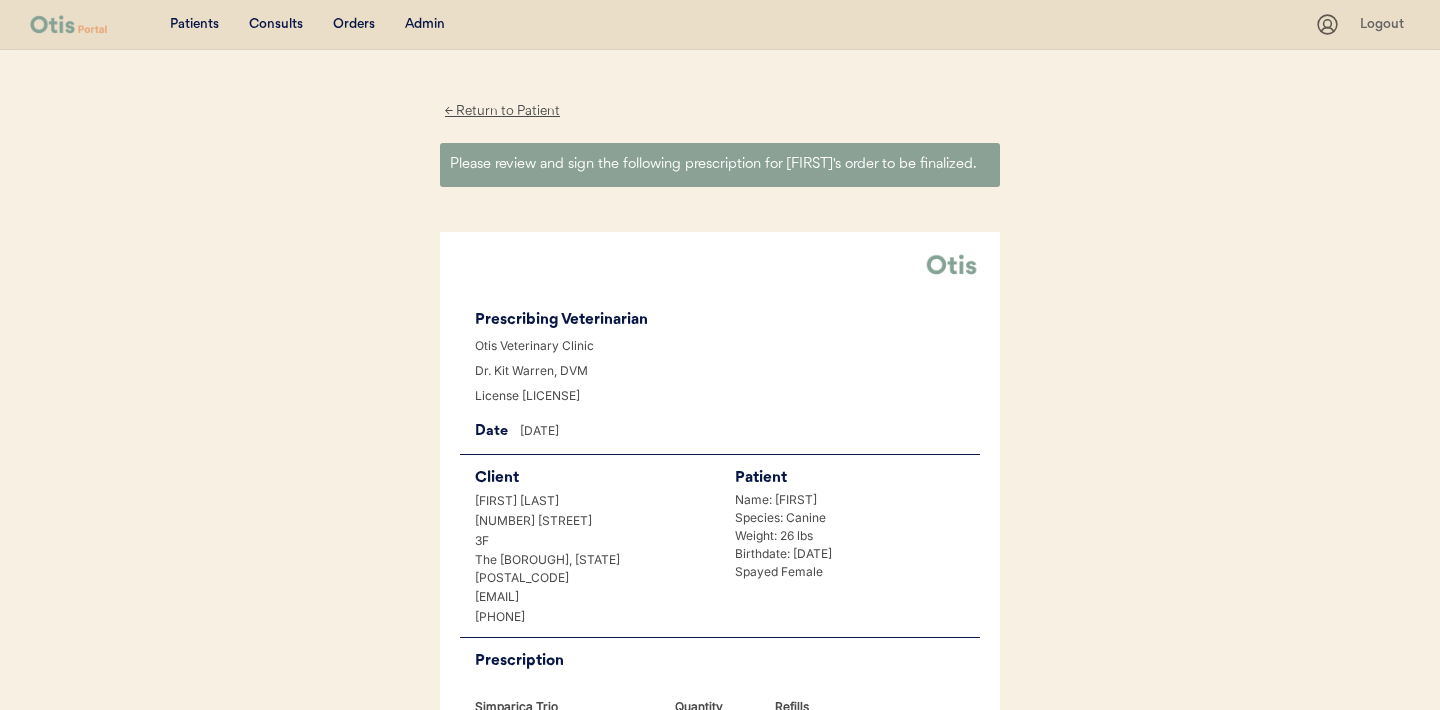 scroll, scrollTop: 0, scrollLeft: 0, axis: both 